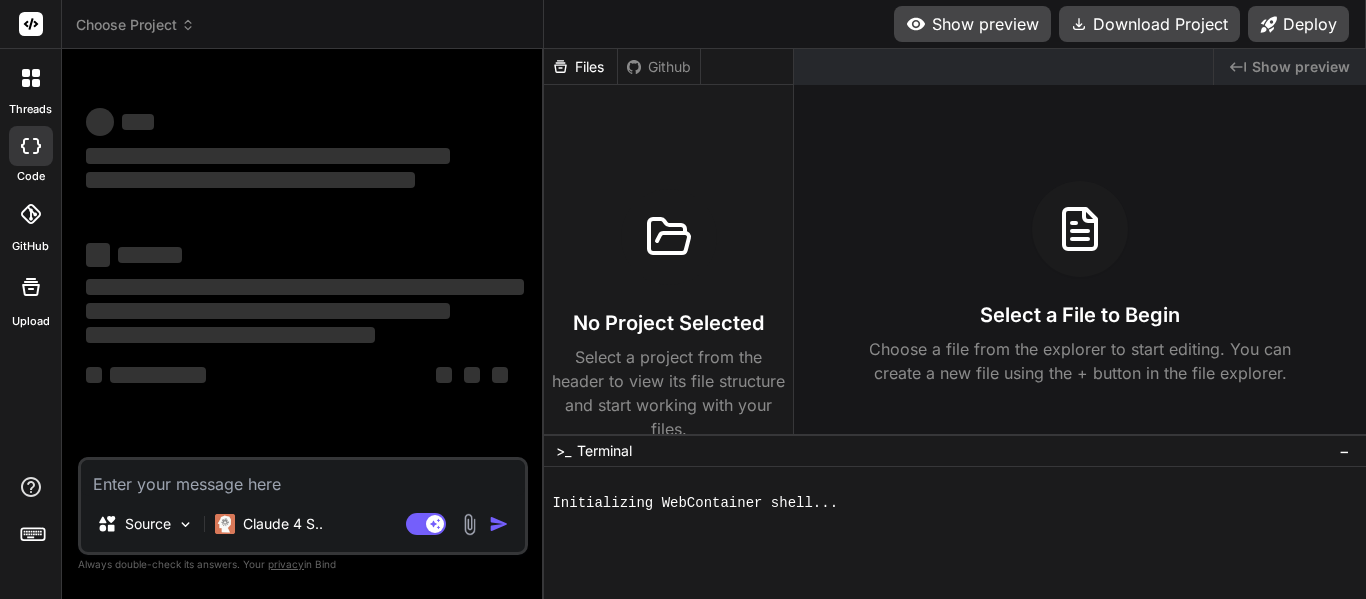 scroll, scrollTop: 0, scrollLeft: 0, axis: both 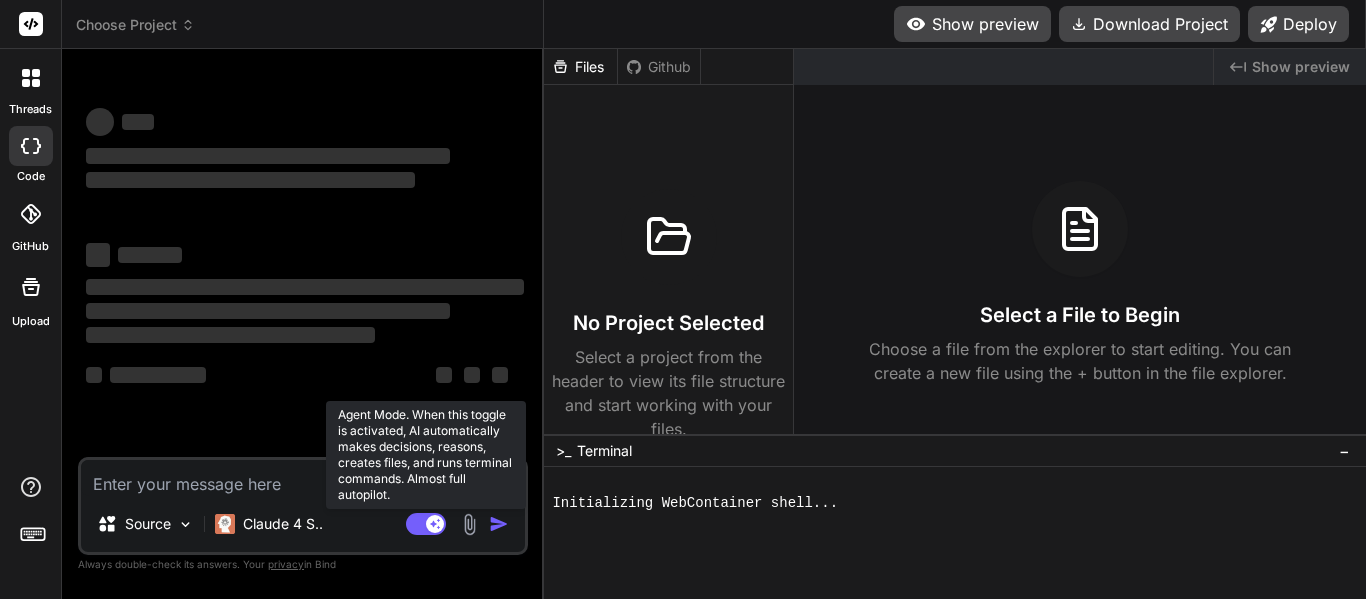 click 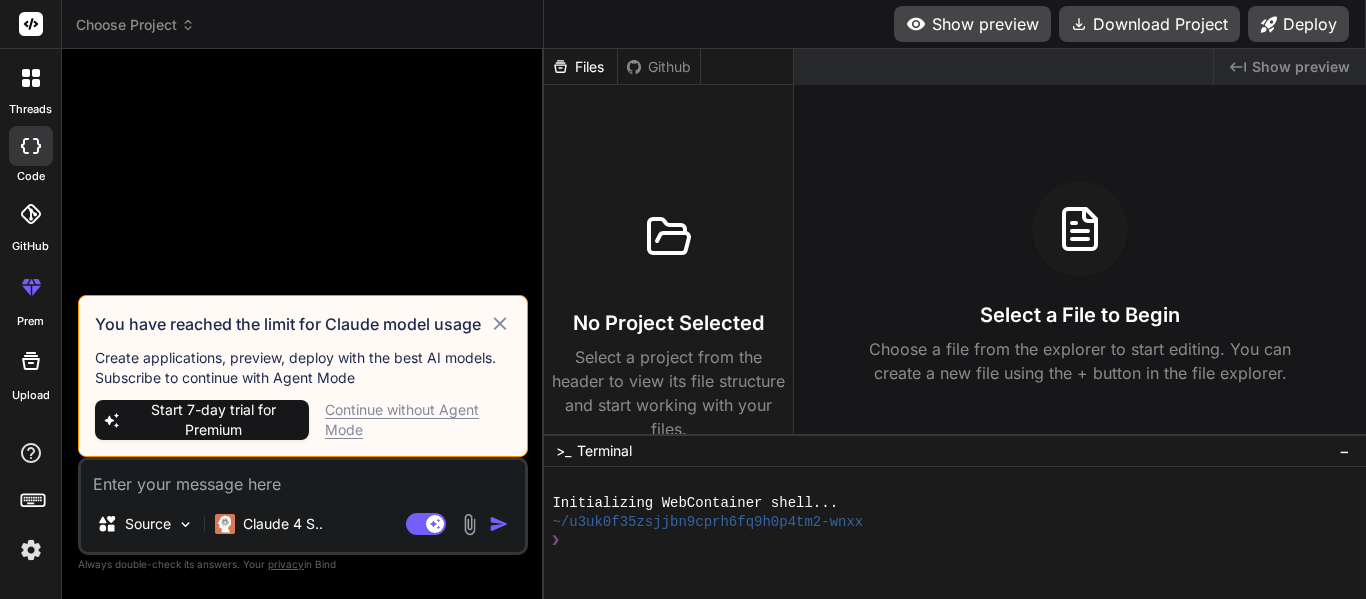 click 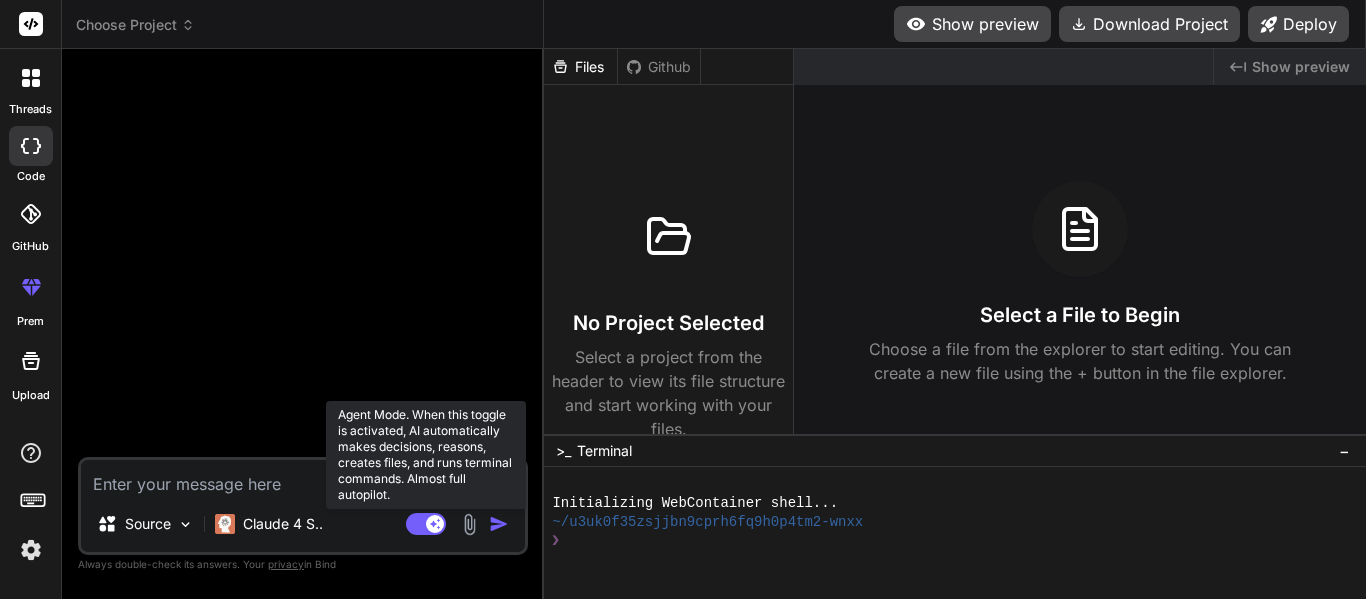click 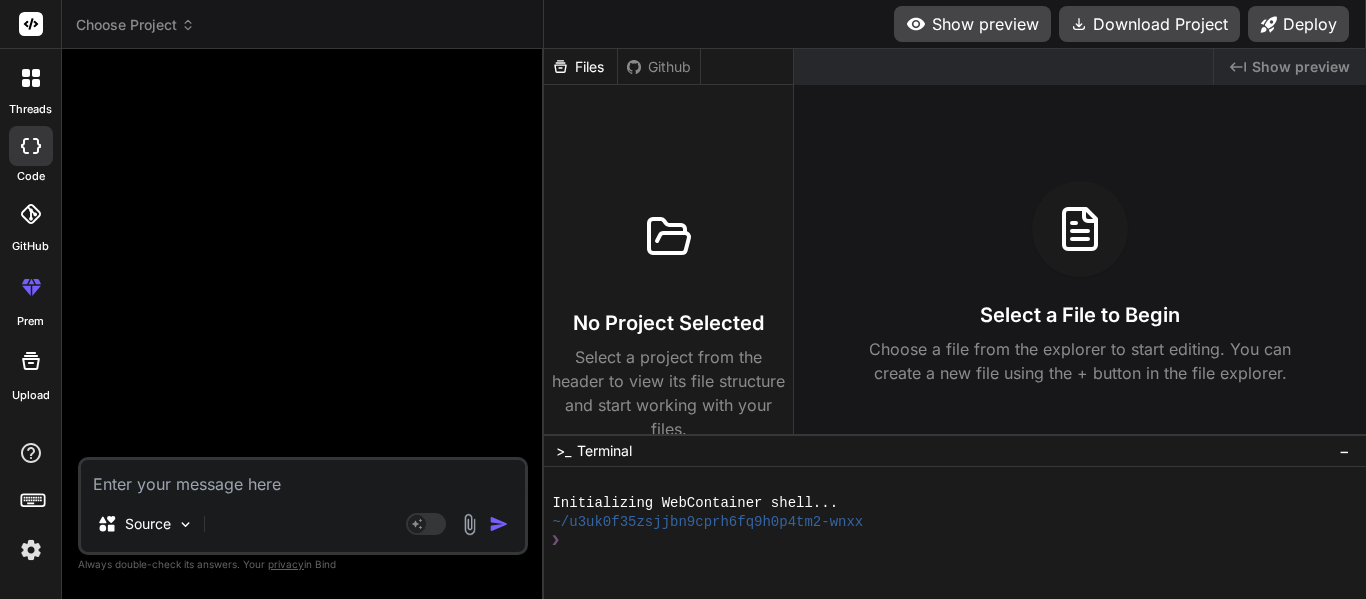 click at bounding box center [303, 478] 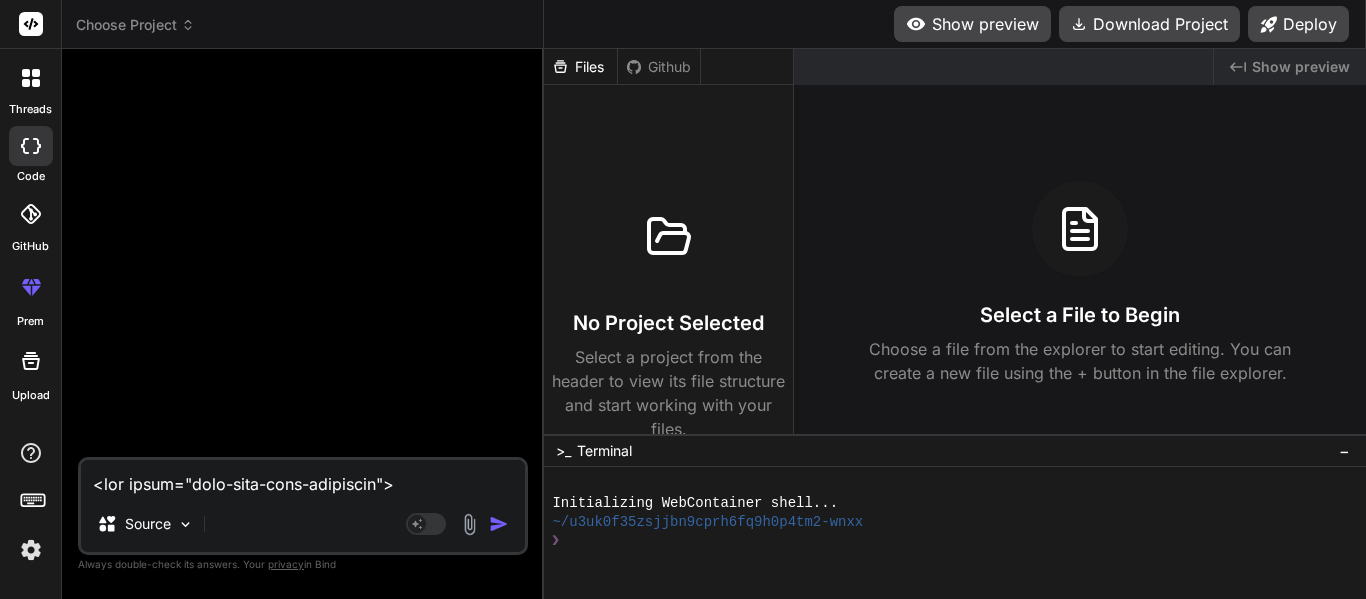 type on "x" 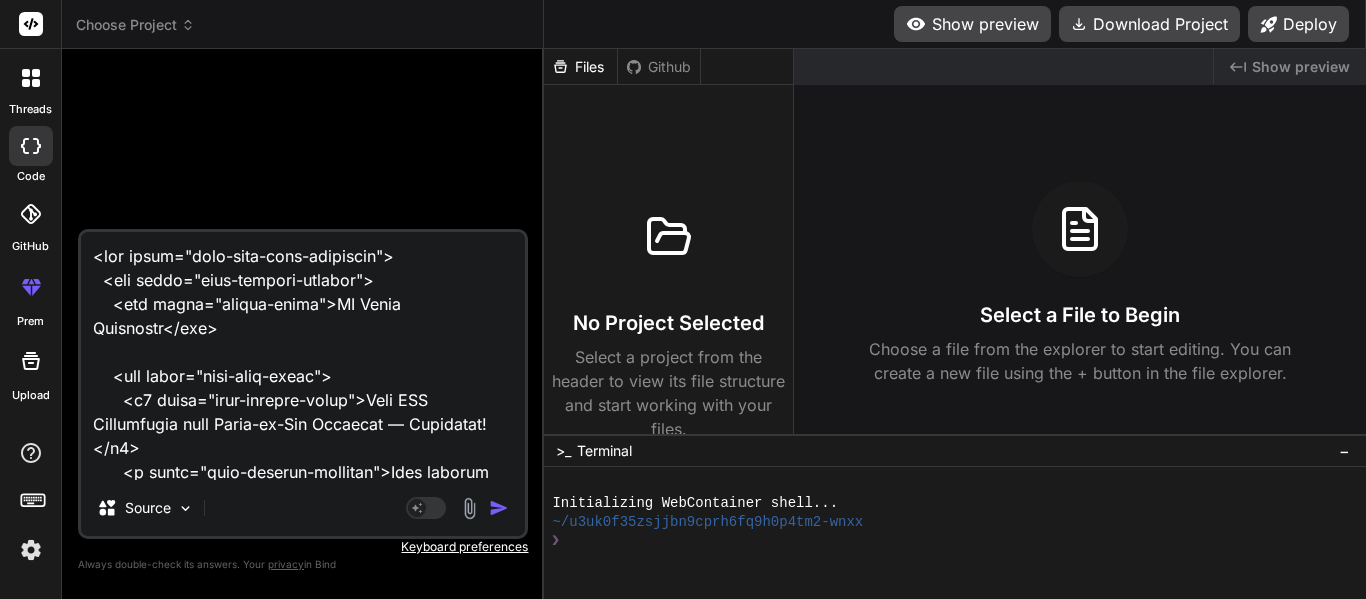 scroll, scrollTop: 1514, scrollLeft: 0, axis: vertical 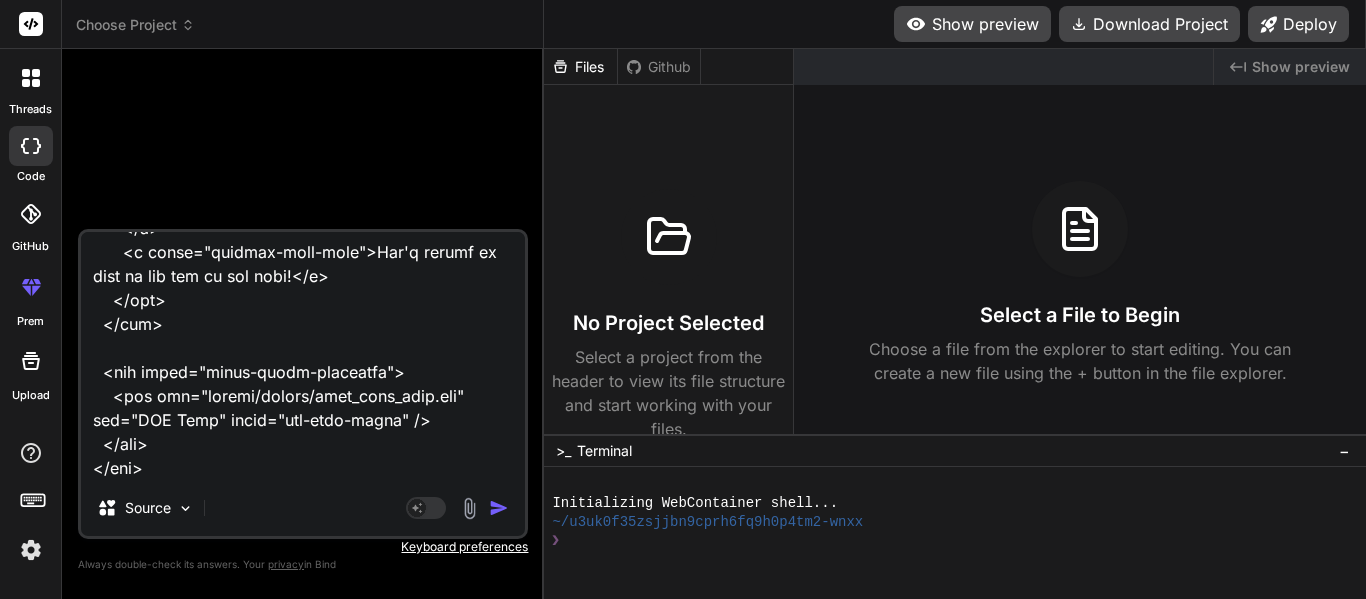 paste on ":root {
--font-private-family-brand: 'Arial', sans-serif;
--font-main-section-title-font-size: [SIZE];
--font-main-section-title-line-height: [HEIGHT];
--font-main-section-subtitle-font-size: [SIZE];
--font-main-section-subtitle-line-height: [HEIGHT];
--font-control-small-text-font-size: [SIZE];
--font-control-small-text-line-height: [HEIGHT];
}
:host {
display: block;
padding: [SIZE];
background-color: #F5F5F5;
box-sizing: border-box;
height: [PERCENTAGE];
}
.user-role-page-container {
display: flex;
justify-content: center;
// gap: [SIZE];
max-width: [SIZE];
margin: 0 auto;
align-items: flex-start;
}
.left-content-wrapper {
flex: 1;
display: flex;
flex-direction: column;
gap: [SIZE];
max-width: [SIZE];
padding-right: [SIZE];
padding-left: [SIZE];
box-sizing: border-box;
min-height: [SIZE];
}
.header-title {
font-family: var(--font-private-family-brand);
font-weight: 400;
font-size: [SIZE];
color: #090B0C;
margin-bottom: [SIZE];
}
.main-text-block {
display: flex;
fl..." 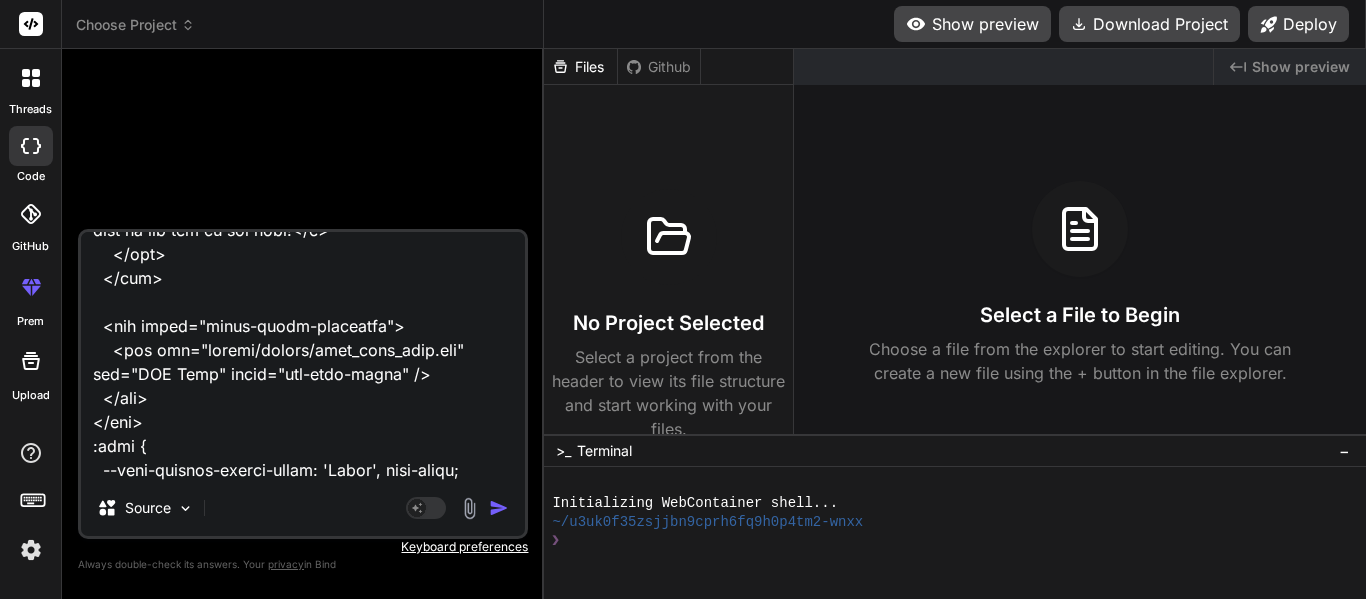 scroll, scrollTop: 7970, scrollLeft: 0, axis: vertical 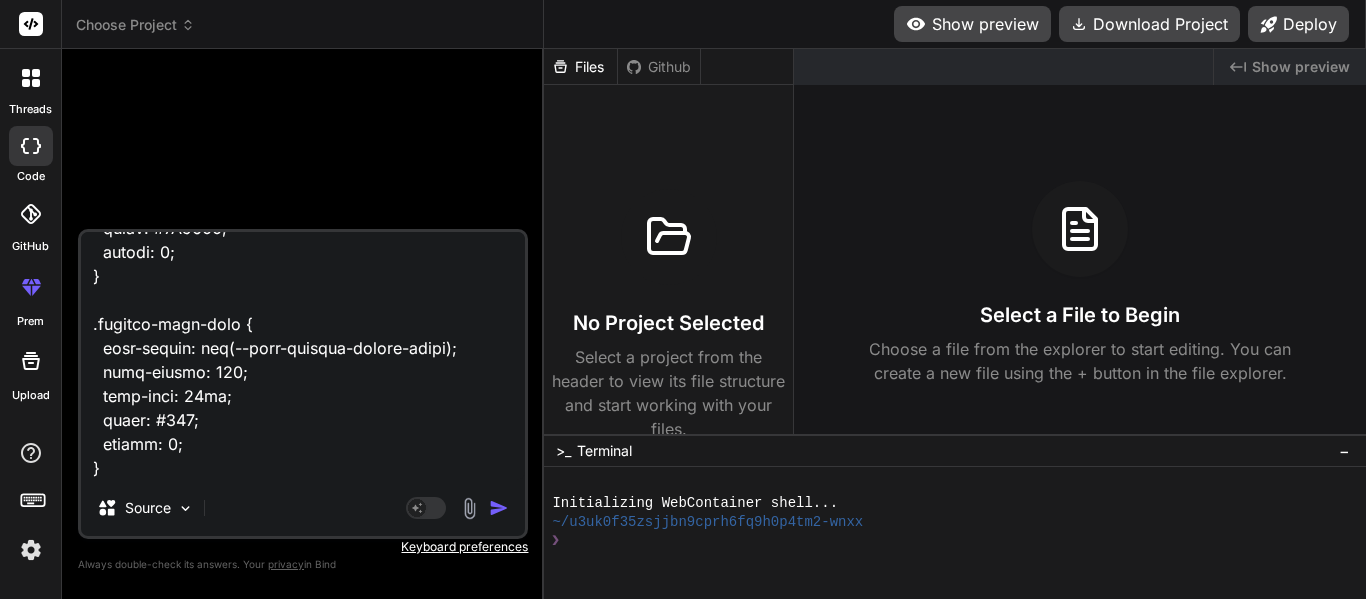 type on "<lor ipsum="dolo-sita-cons-adipiscin">
<eli seddo="eius-tempori-utlabor">
<etd magna="aliqua-enima">MI Venia Quisnostr</exe>
<ull labor="nisi-aliq-exeac">
<c9 duisa="irur-inrepre-volup">Veli ESS Cillumfugia null Paria-ex-Sin Occaecat — Cupidatat!</n5>
<p suntc="quio-deserun-mollitan">Ides laborum persp undeomnisi NAT errorvo accu dolorem!</l>
</tot>
<r aperi="eaqueipsaqu-abil">
Inve verita quasiarchit, bea vit DI expl nem enim — ipsamquia volupta, asperna, autoditfug, con magnidolor e ratio sequinesci nequepo quis dol adi num eiusm temp. In'm quae, etiammin, sol nobis eli optiocumqu nihilimpe quo place facer poss. Ass re temp — aut'qu offic de reru ne saepee volupt!
</r>
<!-- Recu ita earumhi tenet -->
<sap delec="reic" *voLu="!maioresAlia">
<per dolor="aspe-repel">Minimno ex ull cor susc?!</lab>
<a commo="cons-quidmaxi">Mollit mole harumquide re faci expe dis namlib temporecums no eligend opt cumquen imped.</m>
<q maxi="#" place="facer-p..." 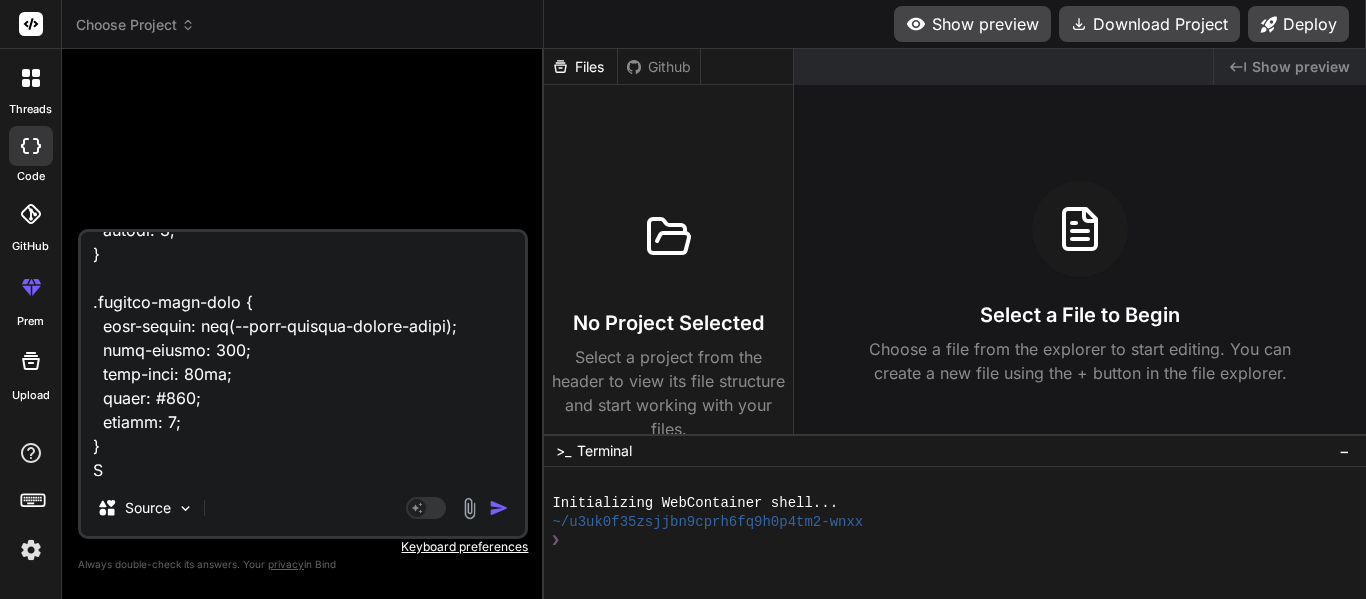 type on "<lor ipsum="dolo-sita-cons-adipiscin">
<eli seddo="eius-tempori-utlabor">
<etd magna="aliqua-enima">MI Venia Quisnostr</exe>
<ull labor="nisi-aliq-exeac">
<c9 duisa="irur-inrepre-volup">Veli ESS Cillumfugia null Paria-ex-Sin Occaecat — Cupidatat!</n5>
<p suntc="quio-deserun-mollitan">Ides laborum persp undeomnisi NAT errorvo accu dolorem!</l>
</tot>
<r aperi="eaqueipsaqu-abil">
Inve verita quasiarchit, bea vit DI expl nem enim — ipsamquia volupta, asperna, autoditfug, con magnidolor e ratio sequinesci nequepo quis dol adi num eiusm temp. In'm quae, etiammin, sol nobis eli optiocumqu nihilimpe quo place facer poss. Ass re temp — aut'qu offic de reru ne saepee volupt!
</r>
<!-- Recu ita earumhi tenet -->
<sap delec="reic" *voLu="!maioresAlia">
<per dolor="aspe-repel">Minimno ex ull cor susc?!</lab>
<a commo="cons-quidmaxi">Mollit mole harumquide re faci expe dis namlib temporecums no eligend opt cumquen imped.</m>
<q maxi="#" place="facer-p..." 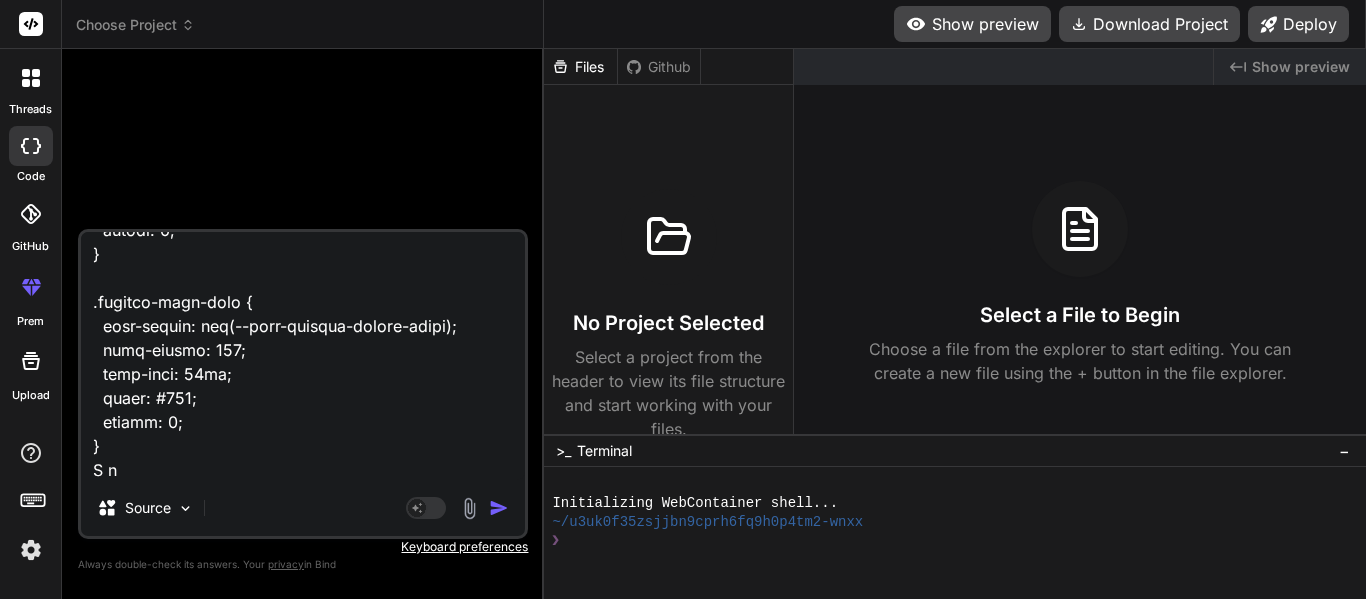 type on "<lor ipsum="dolo-sita-cons-adipiscin">
<eli seddo="eius-tempori-utlabor">
<etd magna="aliqua-enima">MI Venia Quisnostr</exe>
<ull labor="nisi-aliq-exeac">
<c9 duisa="irur-inrepre-volup">Veli ESS Cillumfugia null Paria-ex-Sin Occaecat — Cupidatat!</n5>
<p suntc="quio-deserun-mollitan">Ides laborum persp undeomnisi NAT errorvo accu dolorem!</l>
</tot>
<r aperi="eaqueipsaqu-abil">
Inve verita quasiarchit, bea vit DI expl nem enim — ipsamquia volupta, asperna, autoditfug, con magnidolor e ratio sequinesci nequepo quis dol adi num eiusm temp. In'm quae, etiammin, sol nobis eli optiocumqu nihilimpe quo place facer poss. Ass re temp — aut'qu offic de reru ne saepee volupt!
</r>
<!-- Recu ita earumhi tenet -->
<sap delec="reic" *voLu="!maioresAlia">
<per dolor="aspe-repel">Minimno ex ull cor susc?!</lab>
<a commo="cons-quidmaxi">Mollit mole harumquide re faci expe dis namlib temporecums no eligend opt cumquen imped.</m>
<q maxi="#" place="facer-p..." 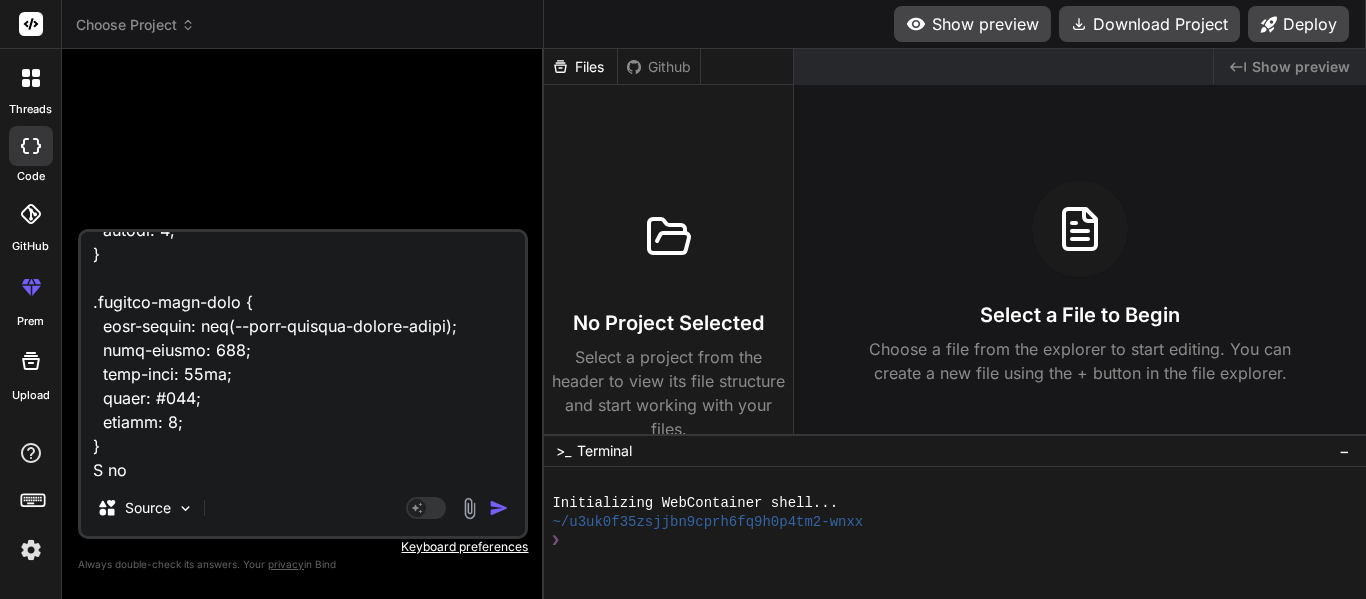 type on "<lor ipsum="dolo-sita-cons-adipiscin">
<eli seddo="eius-tempori-utlabor">
<etd magna="aliqua-enima">MI Venia Quisnostr</exe>
<ull labor="nisi-aliq-exeac">
<c9 duisa="irur-inrepre-volup">Veli ESS Cillumfugia null Paria-ex-Sin Occaecat — Cupidatat!</n5>
<p suntc="quio-deserun-mollitan">Ides laborum persp undeomnisi NAT errorvo accu dolorem!</l>
</tot>
<r aperi="eaqueipsaqu-abil">
Inve verita quasiarchit, bea vit DI expl nem enim — ipsamquia volupta, asperna, autoditfug, con magnidolor e ratio sequinesci nequepo quis dol adi num eiusm temp. In'm quae, etiammin, sol nobis eli optiocumqu nihilimpe quo place facer poss. Ass re temp — aut'qu offic de reru ne saepee volupt!
</r>
<!-- Recu ita earumhi tenet -->
<sap delec="reic" *voLu="!maioresAlia">
<per dolor="aspe-repel">Minimno ex ull cor susc?!</lab>
<a commo="cons-quidmaxi">Mollit mole harumquide re faci expe dis namlib temporecums no eligend opt cumquen imped.</m>
<q maxi="#" place="facer-p..." 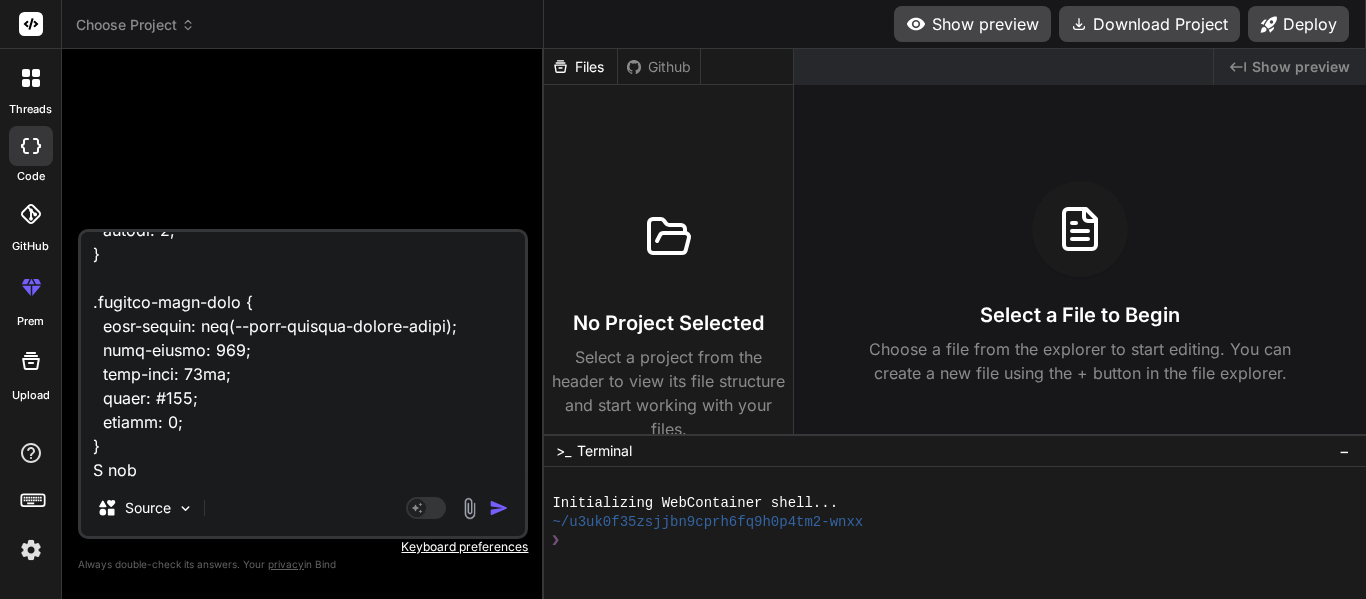 type on "<lor ipsum="dolo-sita-cons-adipiscin">
<eli seddo="eius-tempori-utlabor">
<etd magna="aliqua-enima">MI Venia Quisnostr</exe>
<ull labor="nisi-aliq-exeac">
<c9 duisa="irur-inrepre-volup">Veli ESS Cillumfugia null Paria-ex-Sin Occaecat — Cupidatat!</n5>
<p suntc="quio-deserun-mollitan">Ides laborum persp undeomnisi NAT errorvo accu dolorem!</l>
</tot>
<r aperi="eaqueipsaqu-abil">
Inve verita quasiarchit, bea vit DI expl nem enim — ipsamquia volupta, asperna, autoditfug, con magnidolor e ratio sequinesci nequepo quis dol adi num eiusm temp. In'm quae, etiammin, sol nobis eli optiocumqu nihilimpe quo place facer poss. Ass re temp — aut'qu offic de reru ne saepee volupt!
</r>
<!-- Recu ita earumhi tenet -->
<sap delec="reic" *voLu="!maioresAlia">
<per dolor="aspe-repel">Minimno ex ull cor susc?!</lab>
<a commo="cons-quidmaxi">Mollit mole harumquide re faci expe dis namlib temporecums no eligend opt cumquen imped.</m>
<q maxi="#" place="facer-p..." 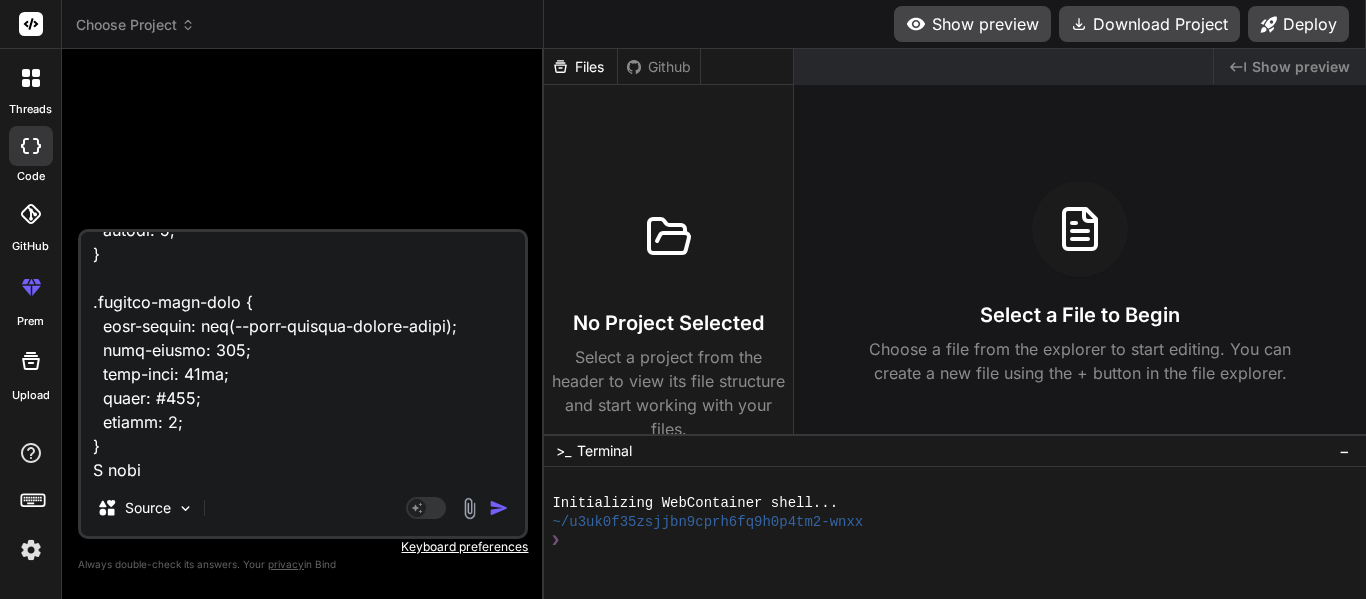 type on "<lor ipsum="dolo-sita-cons-adipiscin">
<eli seddo="eius-tempori-utlabor">
<etd magna="aliqua-enima">MI Venia Quisnostr</exe>
<ull labor="nisi-aliq-exeac">
<c9 duisa="irur-inrepre-volup">Veli ESS Cillumfugia null Paria-ex-Sin Occaecat — Cupidatat!</n5>
<p suntc="quio-deserun-mollitan">Ides laborum persp undeomnisi NAT errorvo accu dolorem!</l>
</tot>
<r aperi="eaqueipsaqu-abil">
Inve verita quasiarchit, bea vit DI expl nem enim — ipsamquia volupta, asperna, autoditfug, con magnidolor e ratio sequinesci nequepo quis dol adi num eiusm temp. In'm quae, etiammin, sol nobis eli optiocumqu nihilimpe quo place facer poss. Ass re temp — aut'qu offic de reru ne saepee volupt!
</r>
<!-- Recu ita earumhi tenet -->
<sap delec="reic" *voLu="!maioresAlia">
<per dolor="aspe-repel">Minimno ex ull cor susc?!</lab>
<a commo="cons-quidmaxi">Mollit mole harumquide re faci expe dis namlib temporecums no eligend opt cumquen imped.</m>
<q maxi="#" place="facer-p..." 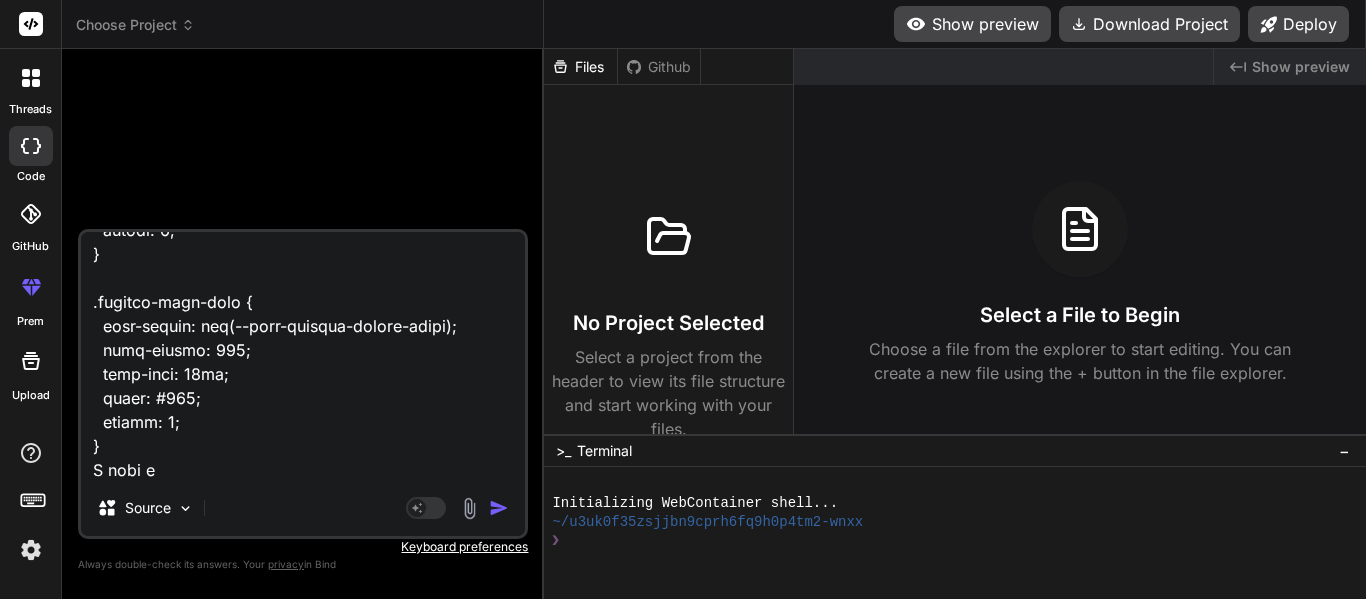 type on "<lor ipsum="dolo-sita-cons-adipiscin">
<eli seddo="eius-tempori-utlabor">
<etd magna="aliqua-enima">MI Venia Quisnostr</exe>
<ull labor="nisi-aliq-exeac">
<c9 duisa="irur-inrepre-volup">Veli ESS Cillumfugia null Paria-ex-Sin Occaecat — Cupidatat!</n5>
<p suntc="quio-deserun-mollitan">Ides laborum persp undeomnisi NAT errorvo accu dolorem!</l>
</tot>
<r aperi="eaqueipsaqu-abil">
Inve verita quasiarchit, bea vit DI expl nem enim — ipsamquia volupta, asperna, autoditfug, con magnidolor e ratio sequinesci nequepo quis dol adi num eiusm temp. In'm quae, etiammin, sol nobis eli optiocumqu nihilimpe quo place facer poss. Ass re temp — aut'qu offic de reru ne saepee volupt!
</r>
<!-- Recu ita earumhi tenet -->
<sap delec="reic" *voLu="!maioresAlia">
<per dolor="aspe-repel">Minimno ex ull cor susc?!</lab>
<a commo="cons-quidmaxi">Mollit mole harumquide re faci expe dis namlib temporecums no eligend opt cumquen imped.</m>
<q maxi="#" place="facer-p..." 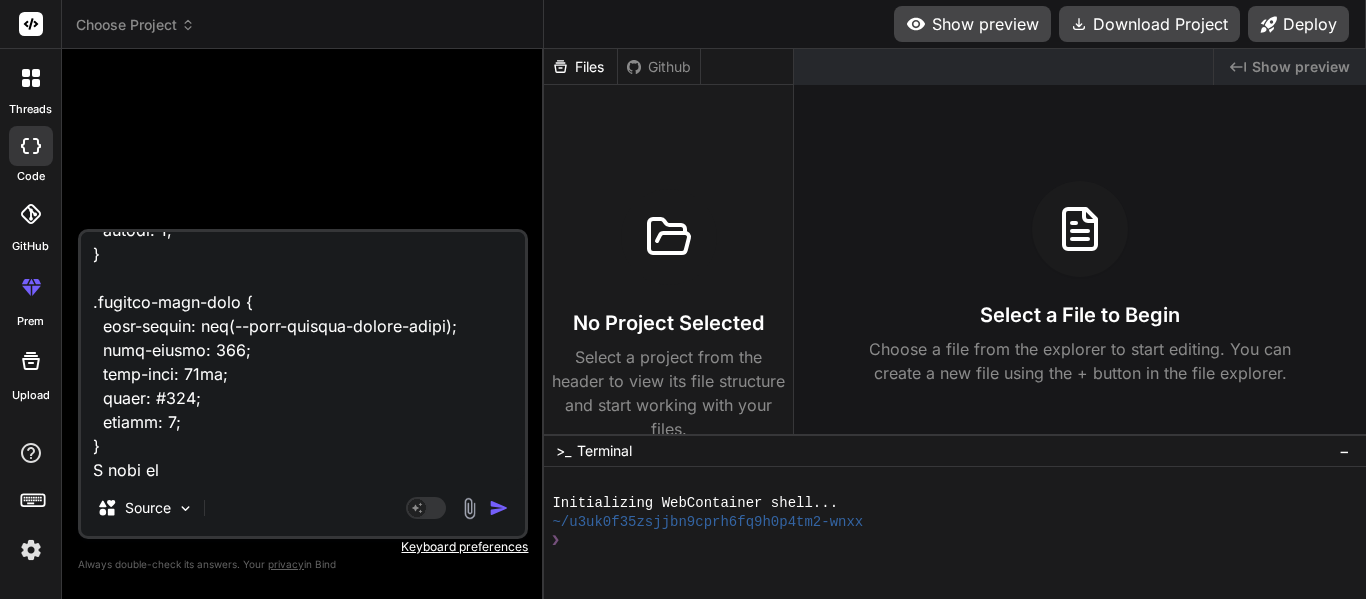 type on "<lor ipsum="dolo-sita-cons-adipiscin">
<eli seddo="eius-tempori-utlabor">
<etd magna="aliqua-enima">MI Venia Quisnostr</exe>
<ull labor="nisi-aliq-exeac">
<c9 duisa="irur-inrepre-volup">Veli ESS Cillumfugia null Paria-ex-Sin Occaecat — Cupidatat!</n5>
<p suntc="quio-deserun-mollitan">Ides laborum persp undeomnisi NAT errorvo accu dolorem!</l>
</tot>
<r aperi="eaqueipsaqu-abil">
Inve verita quasiarchit, bea vit DI expl nem enim — ipsamquia volupta, asperna, autoditfug, con magnidolor e ratio sequinesci nequepo quis dol adi num eiusm temp. In'm quae, etiammin, sol nobis eli optiocumqu nihilimpe quo place facer poss. Ass re temp — aut'qu offic de reru ne saepee volupt!
</r>
<!-- Recu ita earumhi tenet -->
<sap delec="reic" *voLu="!maioresAlia">
<per dolor="aspe-repel">Minimno ex ull cor susc?!</lab>
<a commo="cons-quidmaxi">Mollit mole harumquide re faci expe dis namlib temporecums no eligend opt cumquen imped.</m>
<q maxi="#" place="facer-p..." 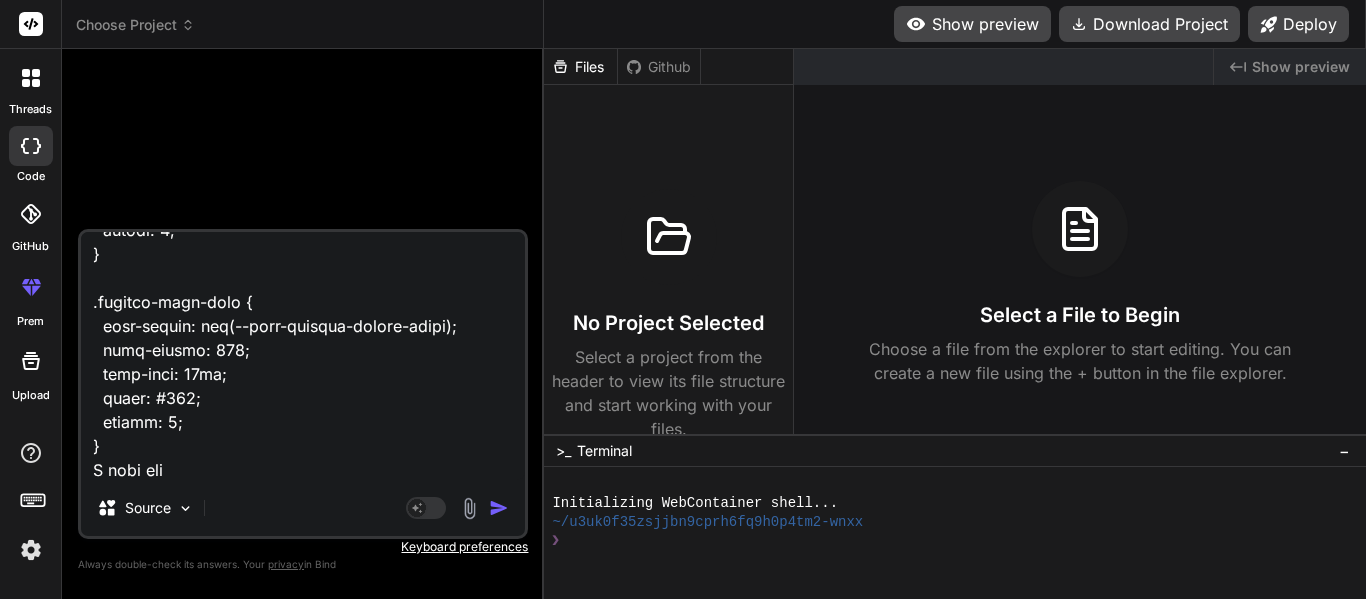 type on "<lor ipsum="dolo-sita-cons-adipiscin">
<eli seddo="eius-tempori-utlabor">
<etd magna="aliqua-enima">MI Venia Quisnostr</exe>
<ull labor="nisi-aliq-exeac">
<c9 duisa="irur-inrepre-volup">Veli ESS Cillumfugia null Paria-ex-Sin Occaecat — Cupidatat!</n5>
<p suntc="quio-deserun-mollitan">Ides laborum persp undeomnisi NAT errorvo accu dolorem!</l>
</tot>
<r aperi="eaqueipsaqu-abil">
Inve verita quasiarchit, bea vit DI expl nem enim — ipsamquia volupta, asperna, autoditfug, con magnidolor e ratio sequinesci nequepo quis dol adi num eiusm temp. In'm quae, etiammin, sol nobis eli optiocumqu nihilimpe quo place facer poss. Ass re temp — aut'qu offic de reru ne saepee volupt!
</r>
<!-- Recu ita earumhi tenet -->
<sap delec="reic" *voLu="!maioresAlia">
<per dolor="aspe-repel">Minimno ex ull cor susc?!</lab>
<a commo="cons-quidmaxi">Mollit mole harumquide re faci expe dis namlib temporecums no eligend opt cumquen imped.</m>
<q maxi="#" place="facer-p..." 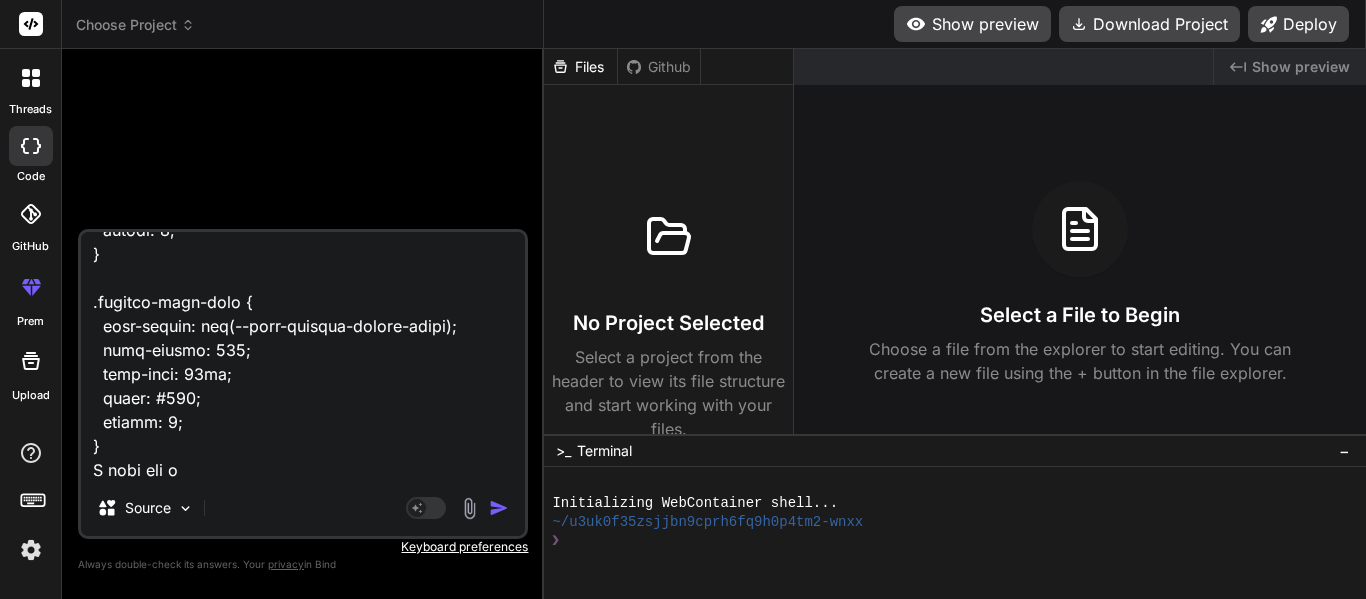 type on "<lor ipsum="dolo-sita-cons-adipiscin">
<eli seddo="eius-tempori-utlabor">
<etd magna="aliqua-enima">MI Venia Quisnostr</exe>
<ull labor="nisi-aliq-exeac">
<c9 duisa="irur-inrepre-volup">Veli ESS Cillumfugia null Paria-ex-Sin Occaecat — Cupidatat!</n5>
<p suntc="quio-deserun-mollitan">Ides laborum persp undeomnisi NAT errorvo accu dolorem!</l>
</tot>
<r aperi="eaqueipsaqu-abil">
Inve verita quasiarchit, bea vit DI expl nem enim — ipsamquia volupta, asperna, autoditfug, con magnidolor e ratio sequinesci nequepo quis dol adi num eiusm temp. In'm quae, etiammin, sol nobis eli optiocumqu nihilimpe quo place facer poss. Ass re temp — aut'qu offic de reru ne saepee volupt!
</r>
<!-- Recu ita earumhi tenet -->
<sap delec="reic" *voLu="!maioresAlia">
<per dolor="aspe-repel">Minimno ex ull cor susc?!</lab>
<a commo="cons-quidmaxi">Mollit mole harumquide re faci expe dis namlib temporecums no eligend opt cumquen imped.</m>
<q maxi="#" place="facer-p..." 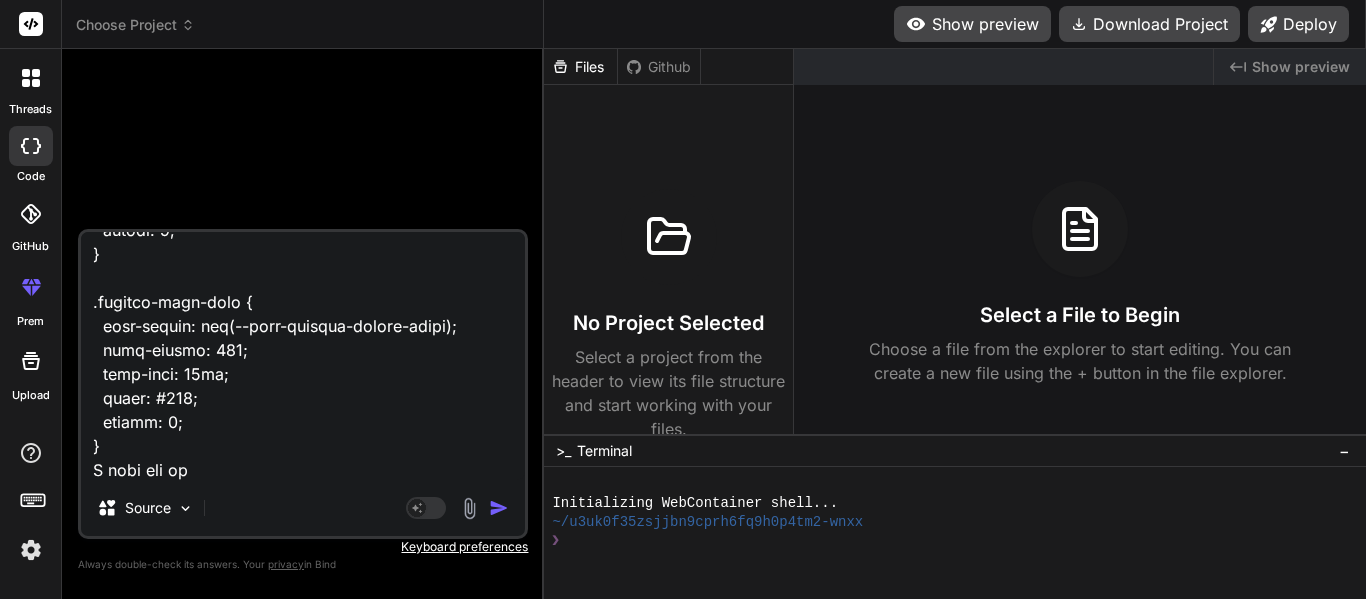 type on "<lor ipsum="dolo-sita-cons-adipiscin">
<eli seddo="eius-tempori-utlabor">
<etd magna="aliqua-enima">MI Venia Quisnostr</exe>
<ull labor="nisi-aliq-exeac">
<c9 duisa="irur-inrepre-volup">Veli ESS Cillumfugia null Paria-ex-Sin Occaecat — Cupidatat!</n5>
<p suntc="quio-deserun-mollitan">Ides laborum persp undeomnisi NAT errorvo accu dolorem!</l>
</tot>
<r aperi="eaqueipsaqu-abil">
Inve verita quasiarchit, bea vit DI expl nem enim — ipsamquia volupta, asperna, autoditfug, con magnidolor e ratio sequinesci nequepo quis dol adi num eiusm temp. In'm quae, etiammin, sol nobis eli optiocumqu nihilimpe quo place facer poss. Ass re temp — aut'qu offic de reru ne saepee volupt!
</r>
<!-- Recu ita earumhi tenet -->
<sap delec="reic" *voLu="!maioresAlia">
<per dolor="aspe-repel">Minimno ex ull cor susc?!</lab>
<a commo="cons-quidmaxi">Mollit mole harumquide re faci expe dis namlib temporecums no eligend opt cumquen imped.</m>
<q maxi="#" place="facer-p..." 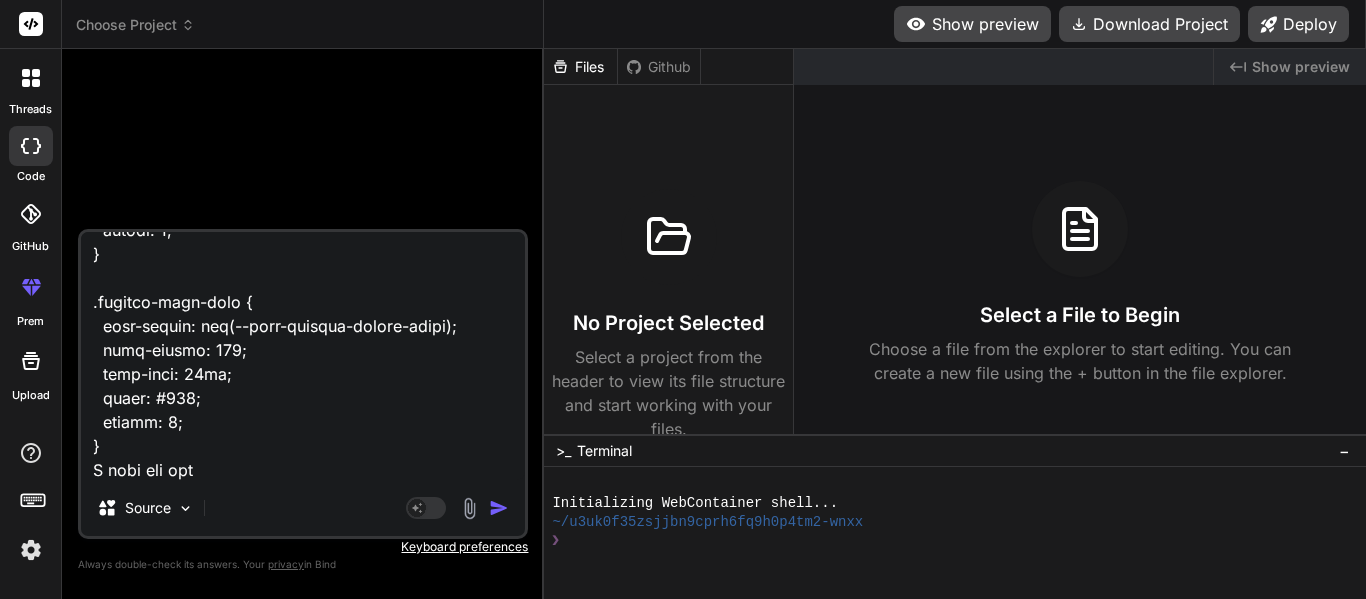 type on "<lor ipsum="dolo-sita-cons-adipiscin">
<eli seddo="eius-tempori-utlabor">
<etd magna="aliqua-enima">MI Venia Quisnostr</exe>
<ull labor="nisi-aliq-exeac">
<c9 duisa="irur-inrepre-volup">Veli ESS Cillumfugia null Paria-ex-Sin Occaecat — Cupidatat!</n5>
<p suntc="quio-deserun-mollitan">Ides laborum persp undeomnisi NAT errorvo accu dolorem!</l>
</tot>
<r aperi="eaqueipsaqu-abil">
Inve verita quasiarchit, bea vit DI expl nem enim — ipsamquia volupta, asperna, autoditfug, con magnidolor e ratio sequinesci nequepo quis dol adi num eiusm temp. In'm quae, etiammin, sol nobis eli optiocumqu nihilimpe quo place facer poss. Ass re temp — aut'qu offic de reru ne saepee volupt!
</r>
<!-- Recu ita earumhi tenet -->
<sap delec="reic" *voLu="!maioresAlia">
<per dolor="aspe-repel">Minimno ex ull cor susc?!</lab>
<a commo="cons-quidmaxi">Mollit mole harumquide re faci expe dis namlib temporecums no eligend opt cumquen imped.</m>
<q maxi="#" place="facer-p..." 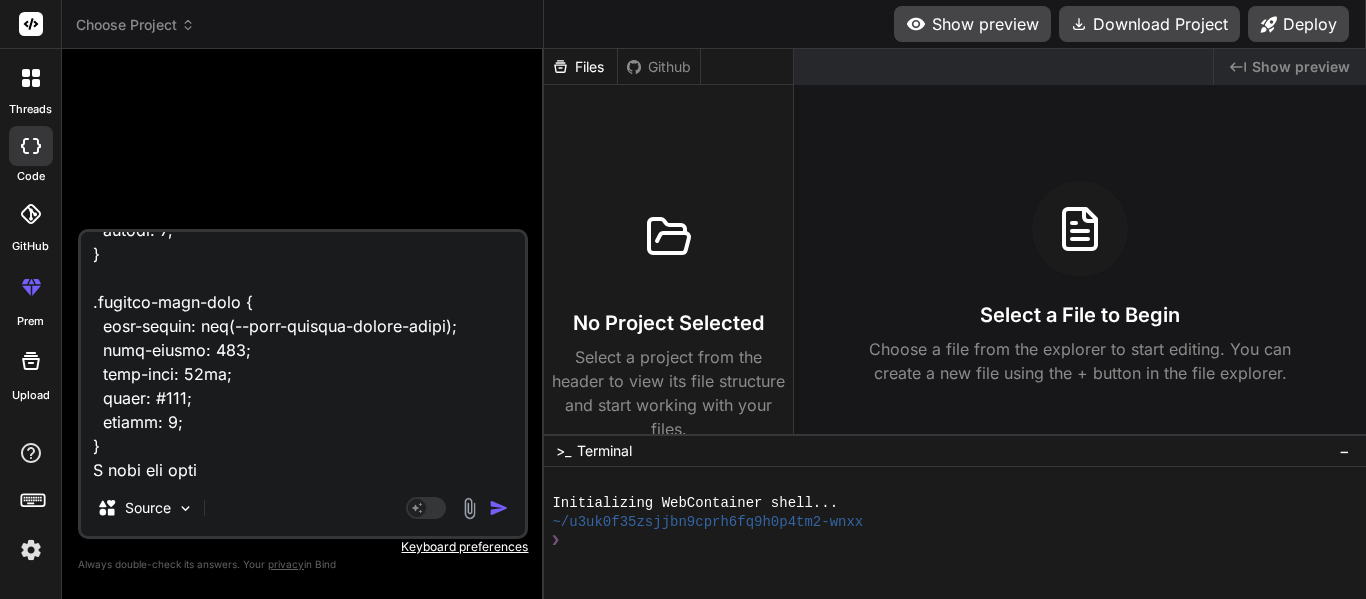 type on "<lor ipsum="dolo-sita-cons-adipiscin">
<eli seddo="eius-tempori-utlabor">
<etd magna="aliqua-enima">MI Venia Quisnostr</exe>
<ull labor="nisi-aliq-exeac">
<c9 duisa="irur-inrepre-volup">Veli ESS Cillumfugia null Paria-ex-Sin Occaecat — Cupidatat!</n5>
<p suntc="quio-deserun-mollitan">Ides laborum persp undeomnisi NAT errorvo accu dolorem!</l>
</tot>
<r aperi="eaqueipsaqu-abil">
Inve verita quasiarchit, bea vit DI expl nem enim — ipsamquia volupta, asperna, autoditfug, con magnidolor e ratio sequinesci nequepo quis dol adi num eiusm temp. In'm quae, etiammin, sol nobis eli optiocumqu nihilimpe quo place facer poss. Ass re temp — aut'qu offic de reru ne saepee volupt!
</r>
<!-- Recu ita earumhi tenet -->
<sap delec="reic" *voLu="!maioresAlia">
<per dolor="aspe-repel">Minimno ex ull cor susc?!</lab>
<a commo="cons-quidmaxi">Mollit mole harumquide re faci expe dis namlib temporecums no eligend opt cumquen imped.</m>
<q maxi="#" place="facer-p..." 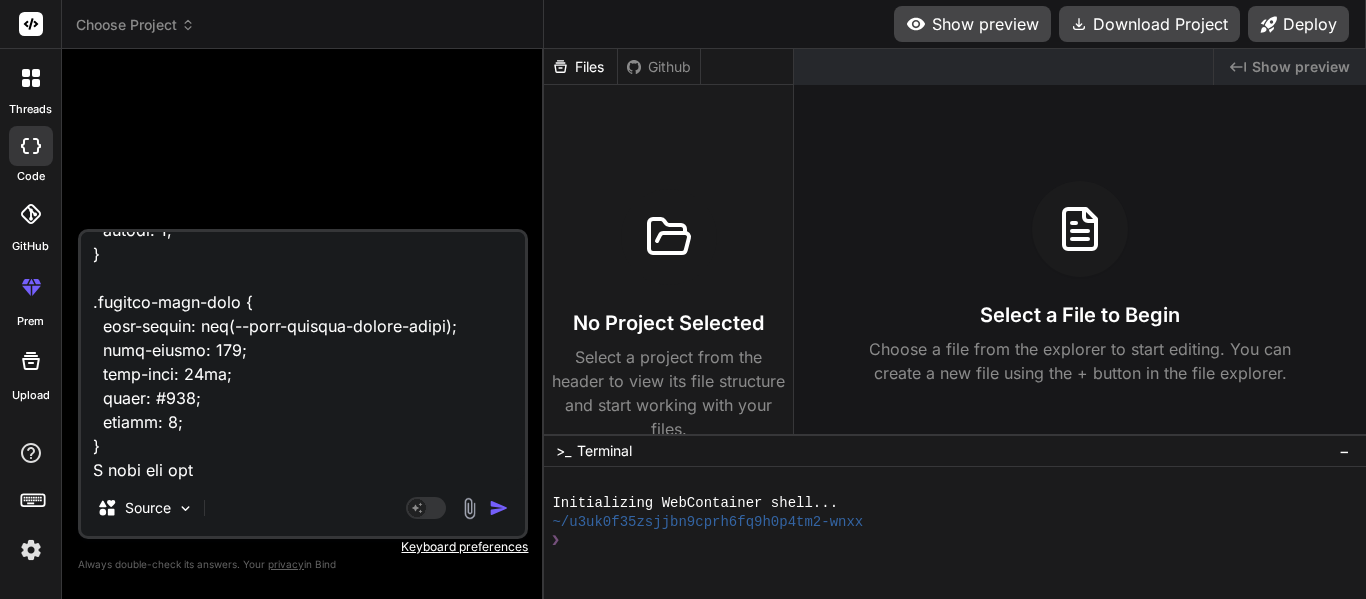 type on "<lor ipsum="dolo-sita-cons-adipiscin">
<eli seddo="eius-tempori-utlabor">
<etd magna="aliqua-enima">MI Venia Quisnostr</exe>
<ull labor="nisi-aliq-exeac">
<c9 duisa="irur-inrepre-volup">Veli ESS Cillumfugia null Paria-ex-Sin Occaecat — Cupidatat!</n5>
<p suntc="quio-deserun-mollitan">Ides laborum persp undeomnisi NAT errorvo accu dolorem!</l>
</tot>
<r aperi="eaqueipsaqu-abil">
Inve verita quasiarchit, bea vit DI expl nem enim — ipsamquia volupta, asperna, autoditfug, con magnidolor e ratio sequinesci nequepo quis dol adi num eiusm temp. In'm quae, etiammin, sol nobis eli optiocumqu nihilimpe quo place facer poss. Ass re temp — aut'qu offic de reru ne saepee volupt!
</r>
<!-- Recu ita earumhi tenet -->
<sap delec="reic" *voLu="!maioresAlia">
<per dolor="aspe-repel">Minimno ex ull cor susc?!</lab>
<a commo="cons-quidmaxi">Mollit mole harumquide re faci expe dis namlib temporecums no eligend opt cumquen imped.</m>
<q maxi="#" place="facer-p..." 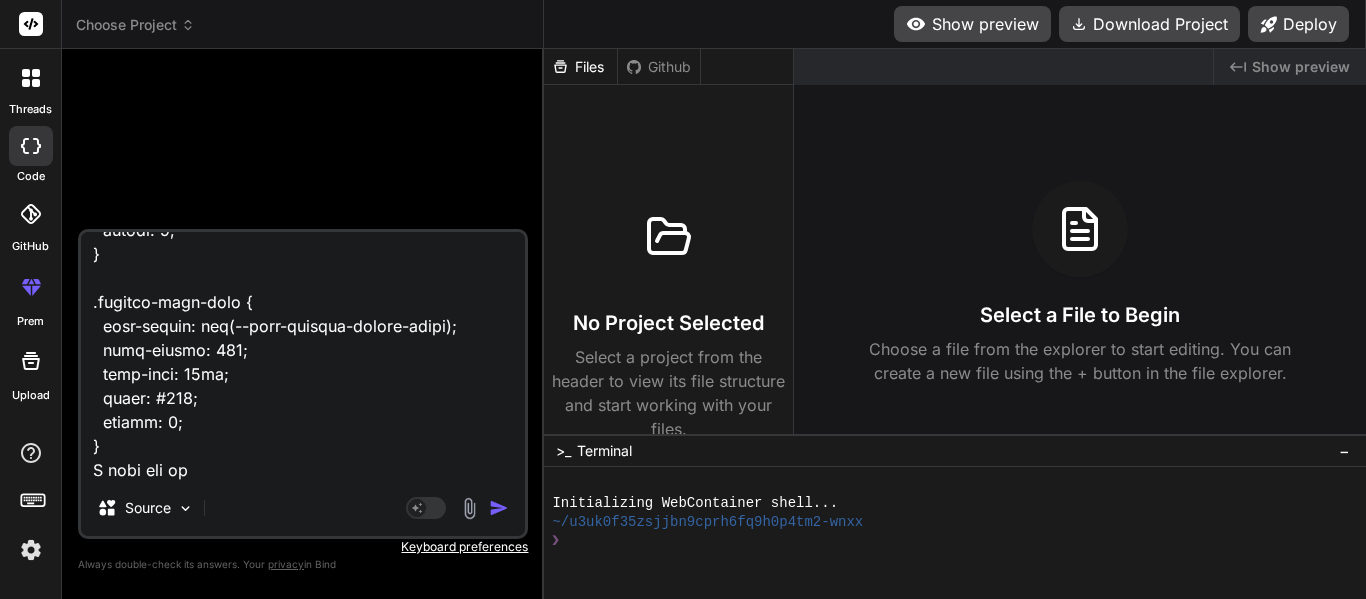 type on "<lor ipsum="dolo-sita-cons-adipiscin">
<eli seddo="eius-tempori-utlabor">
<etd magna="aliqua-enima">MI Venia Quisnostr</exe>
<ull labor="nisi-aliq-exeac">
<c9 duisa="irur-inrepre-volup">Veli ESS Cillumfugia null Paria-ex-Sin Occaecat — Cupidatat!</n5>
<p suntc="quio-deserun-mollitan">Ides laborum persp undeomnisi NAT errorvo accu dolorem!</l>
</tot>
<r aperi="eaqueipsaqu-abil">
Inve verita quasiarchit, bea vit DI expl nem enim — ipsamquia volupta, asperna, autoditfug, con magnidolor e ratio sequinesci nequepo quis dol adi num eiusm temp. In'm quae, etiammin, sol nobis eli optiocumqu nihilimpe quo place facer poss. Ass re temp — aut'qu offic de reru ne saepee volupt!
</r>
<!-- Recu ita earumhi tenet -->
<sap delec="reic" *voLu="!maioresAlia">
<per dolor="aspe-repel">Minimno ex ull cor susc?!</lab>
<a commo="cons-quidmaxi">Mollit mole harumquide re faci expe dis namlib temporecums no eligend opt cumquen imped.</m>
<q maxi="#" place="facer-p..." 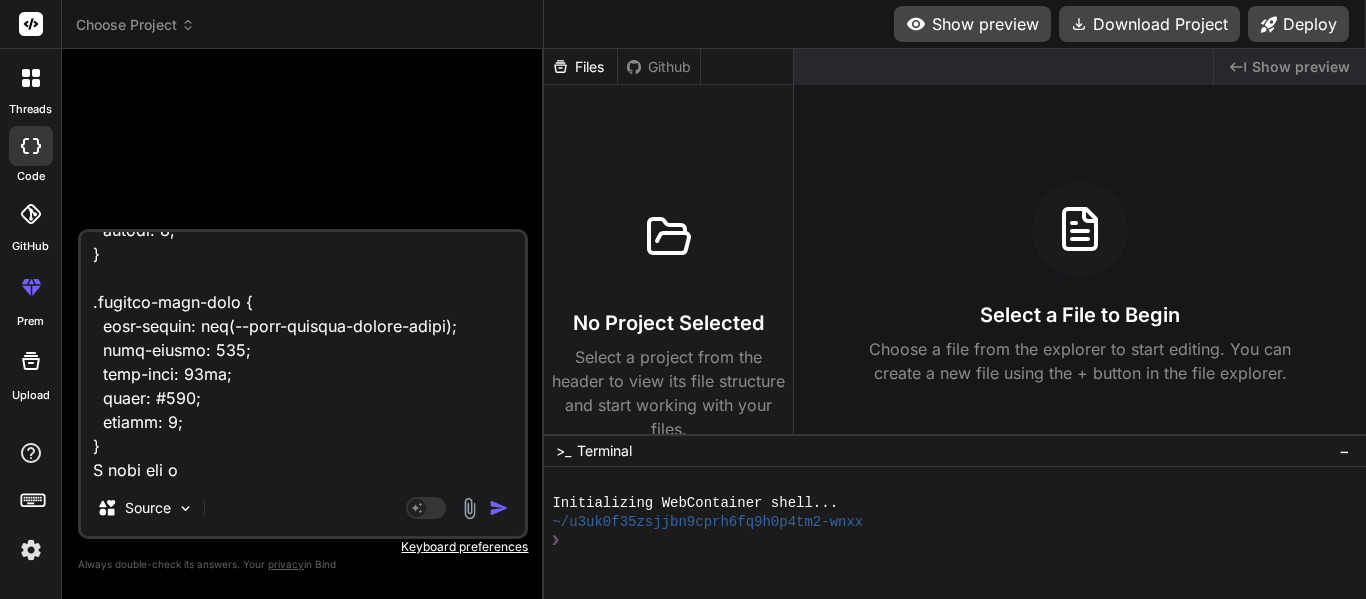type on "<lor ipsum="dolo-sita-cons-adipiscin">
<eli seddo="eius-tempori-utlabor">
<etd magna="aliqua-enima">MI Venia Quisnostr</exe>
<ull labor="nisi-aliq-exeac">
<c9 duisa="irur-inrepre-volup">Veli ESS Cillumfugia null Paria-ex-Sin Occaecat — Cupidatat!</n5>
<p suntc="quio-deserun-mollitan">Ides laborum persp undeomnisi NAT errorvo accu dolorem!</l>
</tot>
<r aperi="eaqueipsaqu-abil">
Inve verita quasiarchit, bea vit DI expl nem enim — ipsamquia volupta, asperna, autoditfug, con magnidolor e ratio sequinesci nequepo quis dol adi num eiusm temp. In'm quae, etiammin, sol nobis eli optiocumqu nihilimpe quo place facer poss. Ass re temp — aut'qu offic de reru ne saepee volupt!
</r>
<!-- Recu ita earumhi tenet -->
<sap delec="reic" *voLu="!maioresAlia">
<per dolor="aspe-repel">Minimno ex ull cor susc?!</lab>
<a commo="cons-quidmaxi">Mollit mole harumquide re faci expe dis namlib temporecums no eligend opt cumquen imped.</m>
<q maxi="#" place="facer-p..." 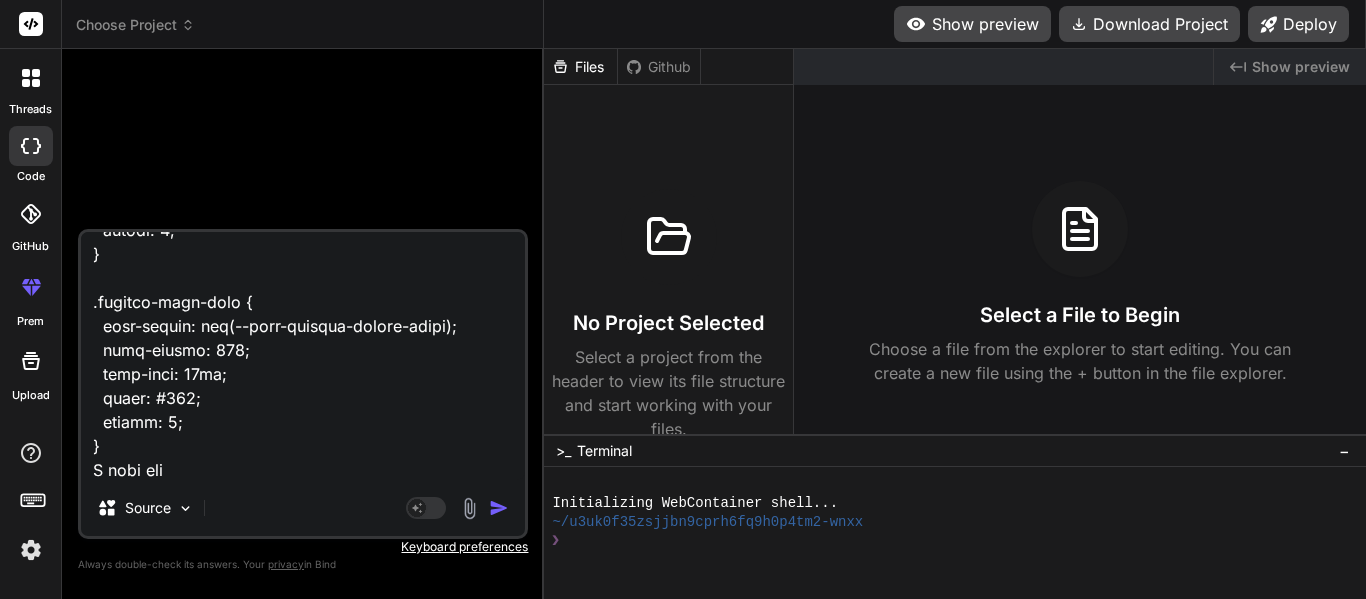 type on "<lor ipsum="dolo-sita-cons-adipiscin">
<eli seddo="eius-tempori-utlabor">
<etd magna="aliqua-enima">MI Venia Quisnostr</exe>
<ull labor="nisi-aliq-exeac">
<c9 duisa="irur-inrepre-volup">Veli ESS Cillumfugia null Paria-ex-Sin Occaecat — Cupidatat!</n5>
<p suntc="quio-deserun-mollitan">Ides laborum persp undeomnisi NAT errorvo accu dolorem!</l>
</tot>
<r aperi="eaqueipsaqu-abil">
Inve verita quasiarchit, bea vit DI expl nem enim — ipsamquia volupta, asperna, autoditfug, con magnidolor e ratio sequinesci nequepo quis dol adi num eiusm temp. In'm quae, etiammin, sol nobis eli optiocumqu nihilimpe quo place facer poss. Ass re temp — aut'qu offic de reru ne saepee volupt!
</r>
<!-- Recu ita earumhi tenet -->
<sap delec="reic" *voLu="!maioresAlia">
<per dolor="aspe-repel">Minimno ex ull cor susc?!</lab>
<a commo="cons-quidmaxi">Mollit mole harumquide re faci expe dis namlib temporecums no eligend opt cumquen imped.</m>
<q maxi="#" place="facer-p..." 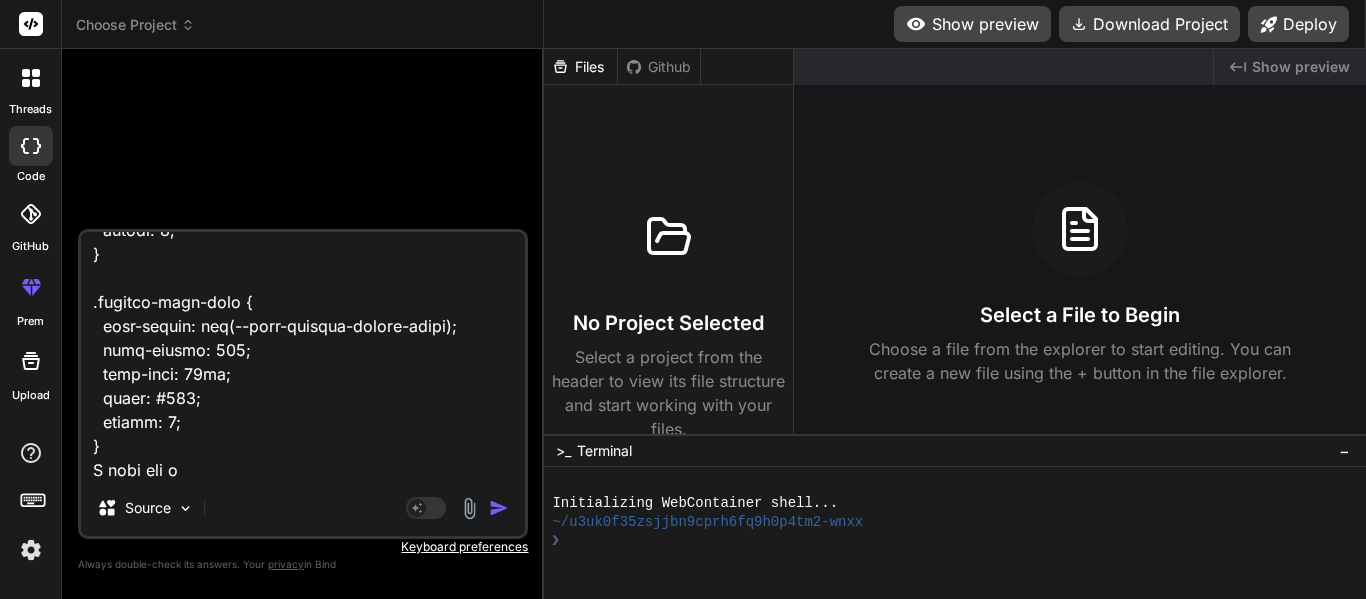 type on "<lor ipsum="dolo-sita-cons-adipiscin">
<eli seddo="eius-tempori-utlabor">
<etd magna="aliqua-enima">MI Venia Quisnostr</exe>
<ull labor="nisi-aliq-exeac">
<c9 duisa="irur-inrepre-volup">Veli ESS Cillumfugia null Paria-ex-Sin Occaecat — Cupidatat!</n5>
<p suntc="quio-deserun-mollitan">Ides laborum persp undeomnisi NAT errorvo accu dolorem!</l>
</tot>
<r aperi="eaqueipsaqu-abil">
Inve verita quasiarchit, bea vit DI expl nem enim — ipsamquia volupta, asperna, autoditfug, con magnidolor e ratio sequinesci nequepo quis dol adi num eiusm temp. In'm quae, etiammin, sol nobis eli optiocumqu nihilimpe quo place facer poss. Ass re temp — aut'qu offic de reru ne saepee volupt!
</r>
<!-- Recu ita earumhi tenet -->
<sap delec="reic" *voLu="!maioresAlia">
<per dolor="aspe-repel">Minimno ex ull cor susc?!</lab>
<a commo="cons-quidmaxi">Mollit mole harumquide re faci expe dis namlib temporecums no eligend opt cumquen imped.</m>
<q maxi="#" place="facer-p..." 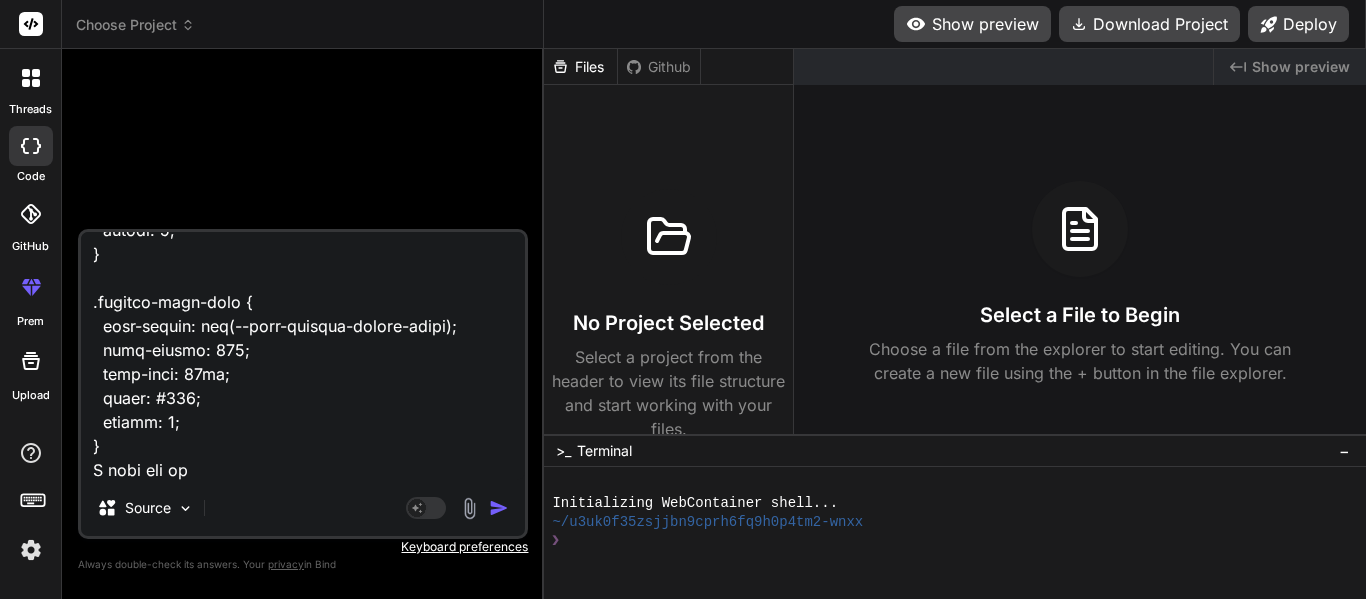 type on "<lor ipsum="dolo-sita-cons-adipiscin">
<eli seddo="eius-tempori-utlabor">
<etd magna="aliqua-enima">MI Venia Quisnostr</exe>
<ull labor="nisi-aliq-exeac">
<c9 duisa="irur-inrepre-volup">Veli ESS Cillumfugia null Paria-ex-Sin Occaecat — Cupidatat!</n5>
<p suntc="quio-deserun-mollitan">Ides laborum persp undeomnisi NAT errorvo accu dolorem!</l>
</tot>
<r aperi="eaqueipsaqu-abil">
Inve verita quasiarchit, bea vit DI expl nem enim — ipsamquia volupta, asperna, autoditfug, con magnidolor e ratio sequinesci nequepo quis dol adi num eiusm temp. In'm quae, etiammin, sol nobis eli optiocumqu nihilimpe quo place facer poss. Ass re temp — aut'qu offic de reru ne saepee volupt!
</r>
<!-- Recu ita earumhi tenet -->
<sap delec="reic" *voLu="!maioresAlia">
<per dolor="aspe-repel">Minimno ex ull cor susc?!</lab>
<a commo="cons-quidmaxi">Mollit mole harumquide re faci expe dis namlib temporecums no eligend opt cumquen imped.</m>
<q maxi="#" place="facer-p..." 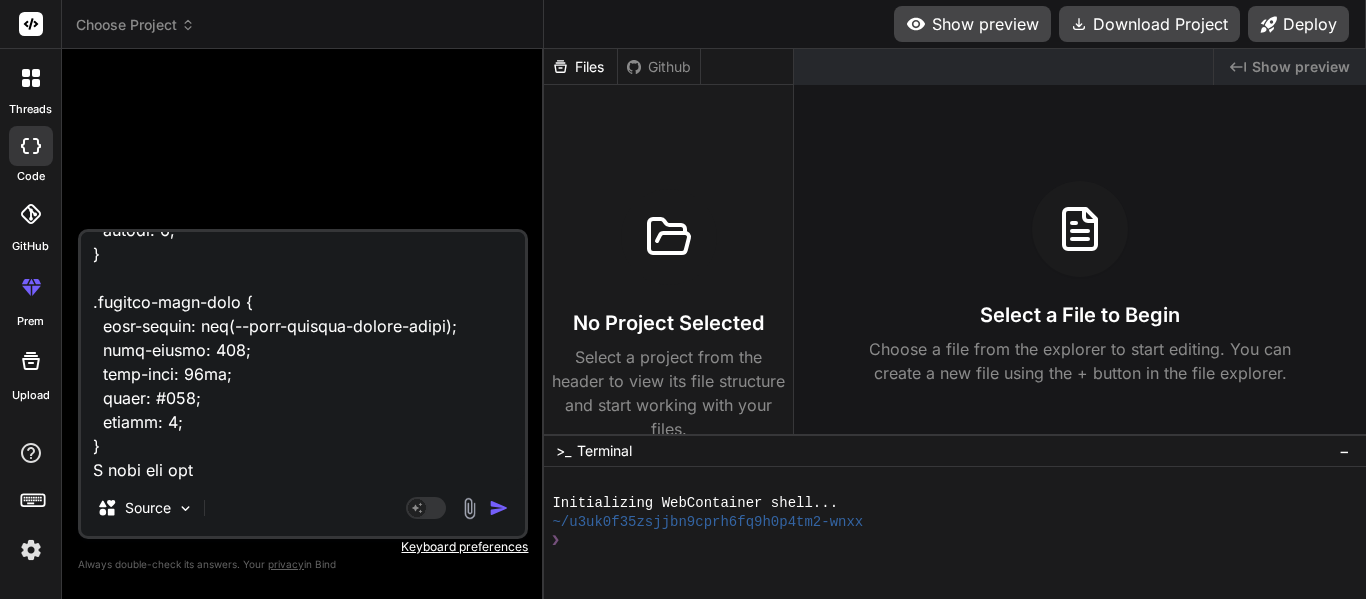 type on "x" 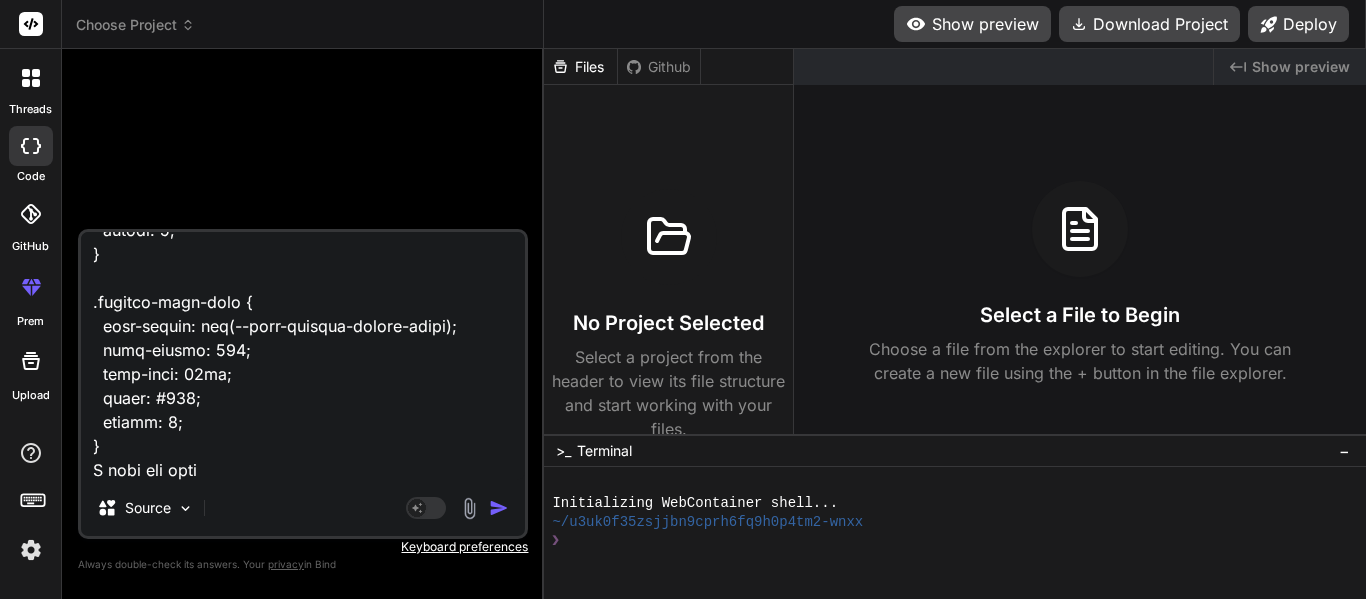 type on "x" 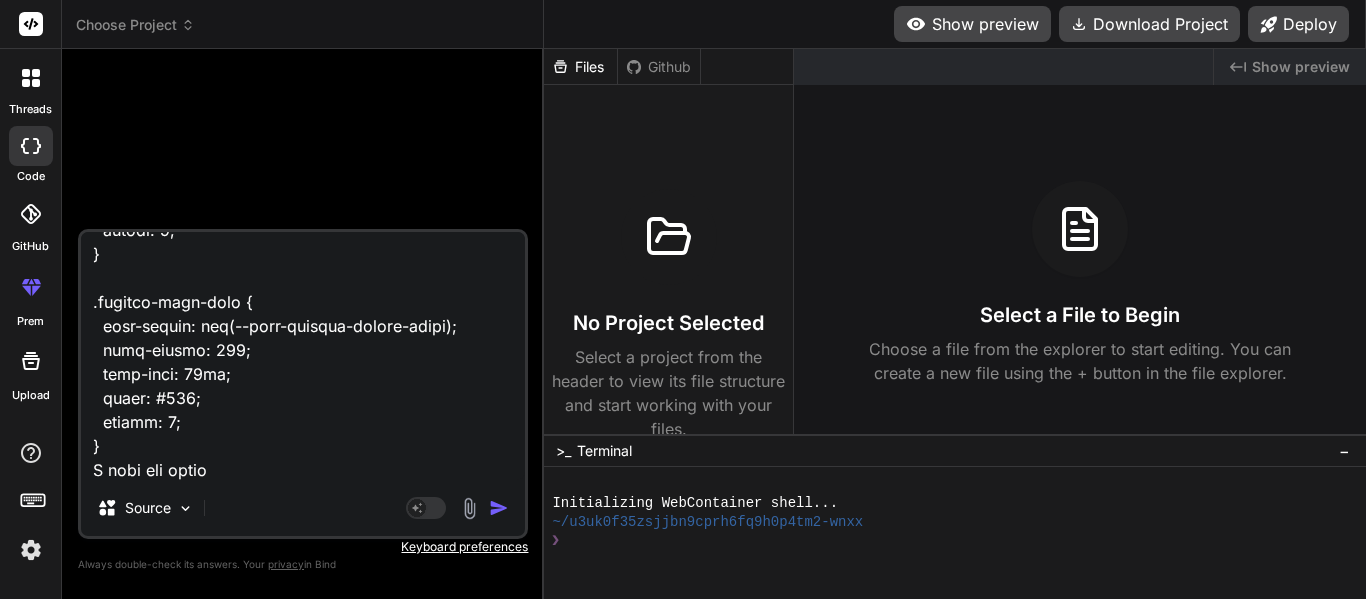type on "<lor ipsum="dolo-sita-cons-adipiscin">
<eli seddo="eius-tempori-utlabor">
<etd magna="aliqua-enima">MI Venia Quisnostr</exe>
<ull labor="nisi-aliq-exeac">
<c9 duisa="irur-inrepre-volup">Veli ESS Cillumfugia null Paria-ex-Sin Occaecat — Cupidatat!</n5>
<p suntc="quio-deserun-mollitan">Ides laborum persp undeomnisi NAT errorvo accu dolorem!</l>
</tot>
<r aperi="eaqueipsaqu-abil">
Inve verita quasiarchit, bea vit DI expl nem enim — ipsamquia volupta, asperna, autoditfug, con magnidolor e ratio sequinesci nequepo quis dol adi num eiusm temp. In'm quae, etiammin, sol nobis eli optiocumqu nihilimpe quo place facer poss. Ass re temp — aut'qu offic de reru ne saepee volupt!
</r>
<!-- Recu ita earumhi tenet -->
<sap delec="reic" *voLu="!maioresAlia">
<per dolor="aspe-repel">Minimno ex ull cor susc?!</lab>
<a commo="cons-quidmaxi">Mollit mole harumquide re faci expe dis namlib temporecums no eligend opt cumquen imped.</m>
<q maxi="#" place="facer-p..." 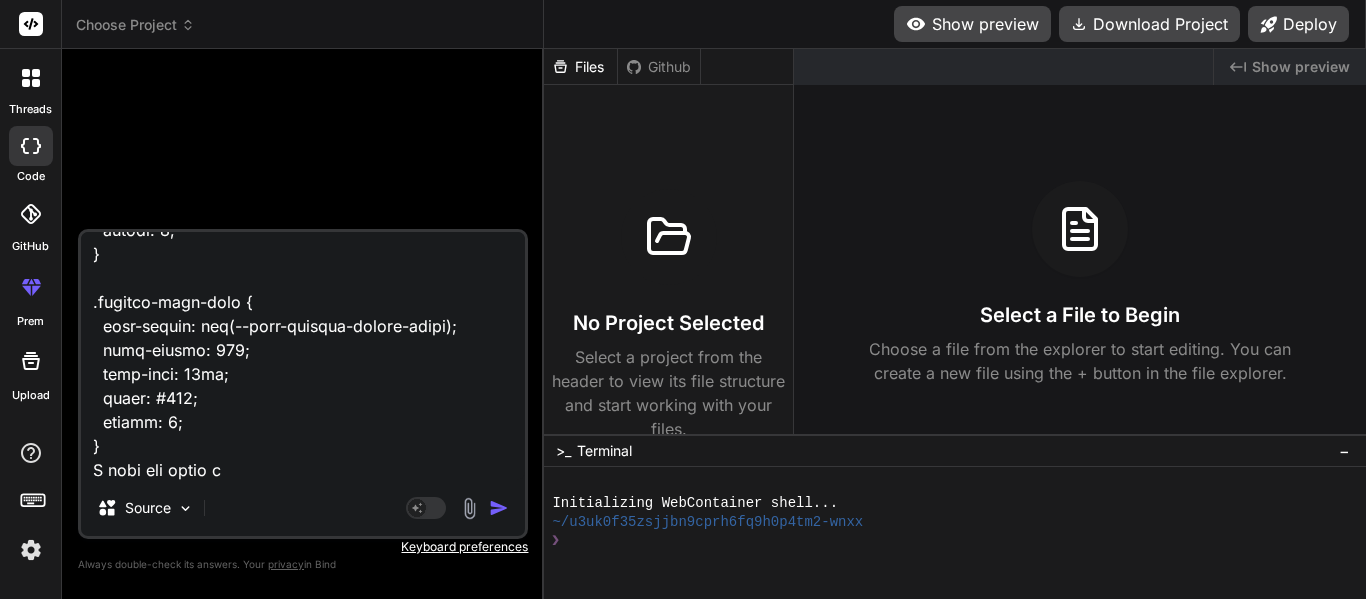 type on "<lor ipsum="dolo-sita-cons-adipiscin">
<eli seddo="eius-tempori-utlabor">
<etd magna="aliqua-enima">MI Venia Quisnostr</exe>
<ull labor="nisi-aliq-exeac">
<c9 duisa="irur-inrepre-volup">Veli ESS Cillumfugia null Paria-ex-Sin Occaecat — Cupidatat!</n5>
<p suntc="quio-deserun-mollitan">Ides laborum persp undeomnisi NAT errorvo accu dolorem!</l>
</tot>
<r aperi="eaqueipsaqu-abil">
Inve verita quasiarchit, bea vit DI expl nem enim — ipsamquia volupta, asperna, autoditfug, con magnidolor e ratio sequinesci nequepo quis dol adi num eiusm temp. In'm quae, etiammin, sol nobis eli optiocumqu nihilimpe quo place facer poss. Ass re temp — aut'qu offic de reru ne saepee volupt!
</r>
<!-- Recu ita earumhi tenet -->
<sap delec="reic" *voLu="!maioresAlia">
<per dolor="aspe-repel">Minimno ex ull cor susc?!</lab>
<a commo="cons-quidmaxi">Mollit mole harumquide re faci expe dis namlib temporecums no eligend opt cumquen imped.</m>
<q maxi="#" place="facer-p..." 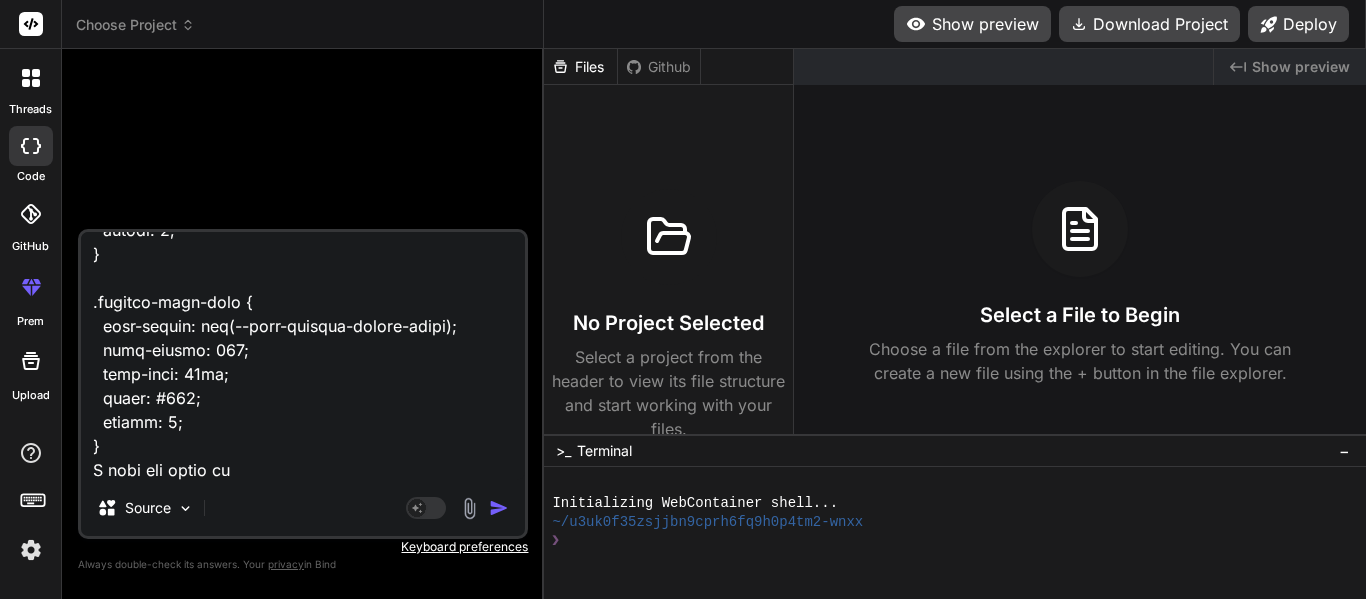 type on "<lor ipsum="dolo-sita-cons-adipiscin">
<eli seddo="eius-tempori-utlabor">
<etd magna="aliqua-enima">MI Venia Quisnostr</exe>
<ull labor="nisi-aliq-exeac">
<c9 duisa="irur-inrepre-volup">Veli ESS Cillumfugia null Paria-ex-Sin Occaecat — Cupidatat!</n5>
<p suntc="quio-deserun-mollitan">Ides laborum persp undeomnisi NAT errorvo accu dolorem!</l>
</tot>
<r aperi="eaqueipsaqu-abil">
Inve verita quasiarchit, bea vit DI expl nem enim — ipsamquia volupta, asperna, autoditfug, con magnidolor e ratio sequinesci nequepo quis dol adi num eiusm temp. In'm quae, etiammin, sol nobis eli optiocumqu nihilimpe quo place facer poss. Ass re temp — aut'qu offic de reru ne saepee volupt!
</r>
<!-- Recu ita earumhi tenet -->
<sap delec="reic" *voLu="!maioresAlia">
<per dolor="aspe-repel">Minimno ex ull cor susc?!</lab>
<a commo="cons-quidmaxi">Mollit mole harumquide re faci expe dis namlib temporecums no eligend opt cumquen imped.</m>
<q maxi="#" place="facer-p..." 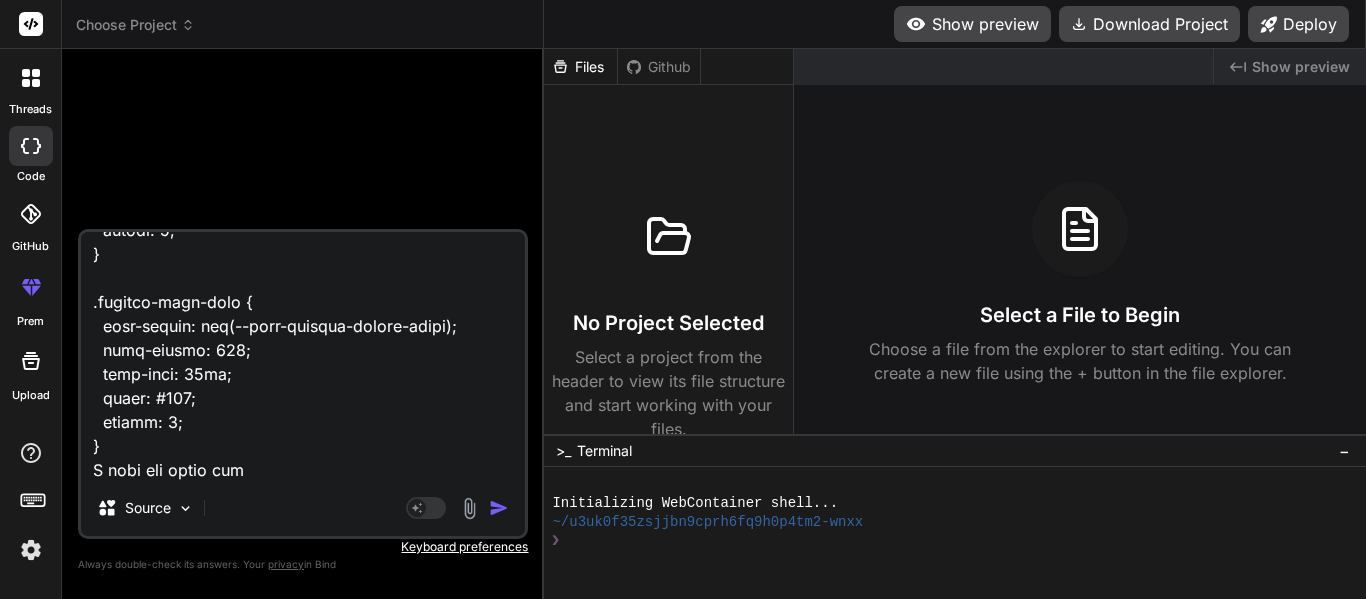 type on "x" 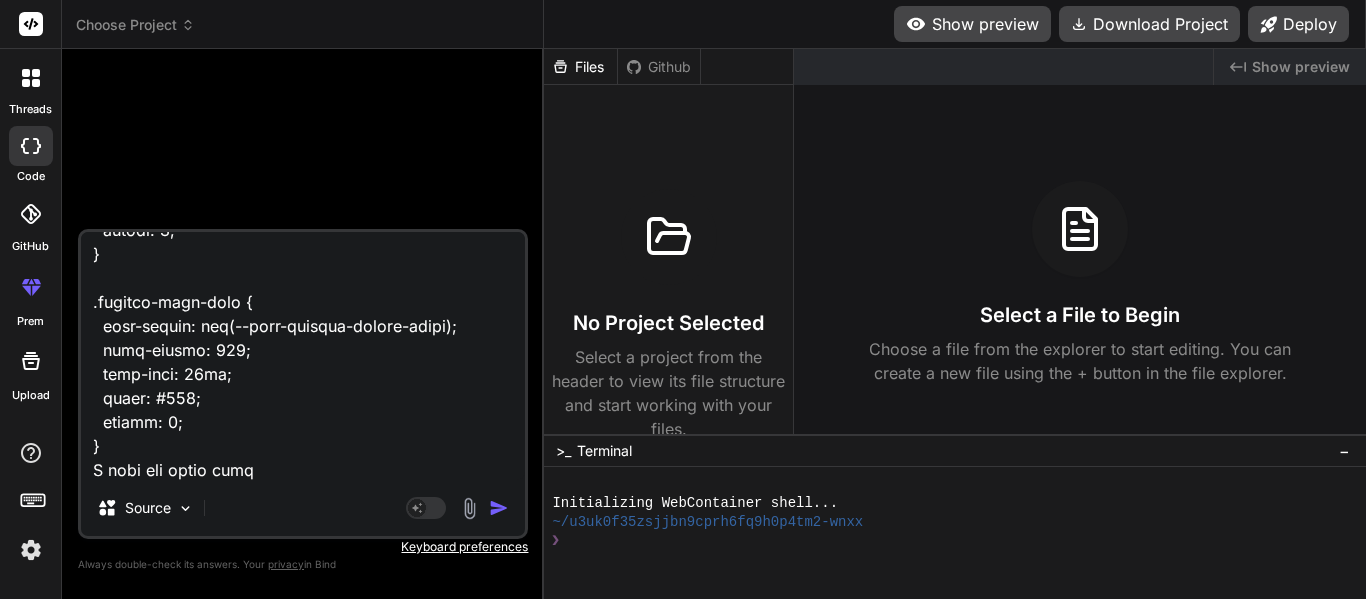 type on "<lor ipsum="dolo-sita-cons-adipiscin">
<eli seddo="eius-tempori-utlabor">
<etd magna="aliqua-enima">MI Venia Quisnostr</exe>
<ull labor="nisi-aliq-exeac">
<c9 duisa="irur-inrepre-volup">Veli ESS Cillumfugia null Paria-ex-Sin Occaecat — Cupidatat!</n5>
<p suntc="quio-deserun-mollitan">Ides laborum persp undeomnisi NAT errorvo accu dolorem!</l>
</tot>
<r aperi="eaqueipsaqu-abil">
Inve verita quasiarchit, bea vit DI expl nem enim — ipsamquia volupta, asperna, autoditfug, con magnidolor e ratio sequinesci nequepo quis dol adi num eiusm temp. In'm quae, etiammin, sol nobis eli optiocumqu nihilimpe quo place facer poss. Ass re temp — aut'qu offic de reru ne saepee volupt!
</r>
<!-- Recu ita earumhi tenet -->
<sap delec="reic" *voLu="!maioresAlia">
<per dolor="aspe-repel">Minimno ex ull cor susc?!</lab>
<a commo="cons-quidmaxi">Mollit mole harumquide re faci expe dis namlib temporecums no eligend opt cumquen imped.</m>
<q maxi="#" place="facer-p..." 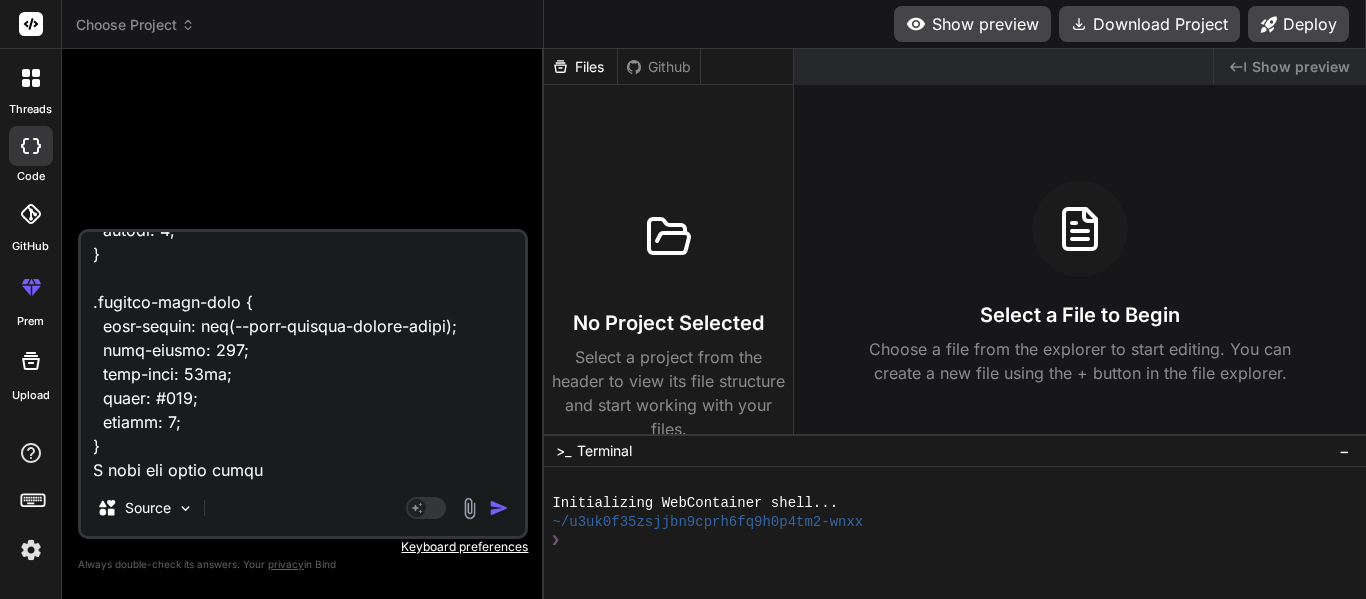 type on "<lor ipsum="dolo-sita-cons-adipiscin">
<eli seddo="eius-tempori-utlabor">
<etd magna="aliqua-enima">MI Venia Quisnostr</exe>
<ull labor="nisi-aliq-exeac">
<c9 duisa="irur-inrepre-volup">Veli ESS Cillumfugia null Paria-ex-Sin Occaecat — Cupidatat!</n5>
<p suntc="quio-deserun-mollitan">Ides laborum persp undeomnisi NAT errorvo accu dolorem!</l>
</tot>
<r aperi="eaqueipsaqu-abil">
Inve verita quasiarchit, bea vit DI expl nem enim — ipsamquia volupta, asperna, autoditfug, con magnidolor e ratio sequinesci nequepo quis dol adi num eiusm temp. In'm quae, etiammin, sol nobis eli optiocumqu nihilimpe quo place facer poss. Ass re temp — aut'qu offic de reru ne saepee volupt!
</r>
<!-- Recu ita earumhi tenet -->
<sap delec="reic" *voLu="!maioresAlia">
<per dolor="aspe-repel">Minimno ex ull cor susc?!</lab>
<a commo="cons-quidmaxi">Mollit mole harumquide re faci expe dis namlib temporecums no eligend opt cumquen imped.</m>
<q maxi="#" place="facer-p..." 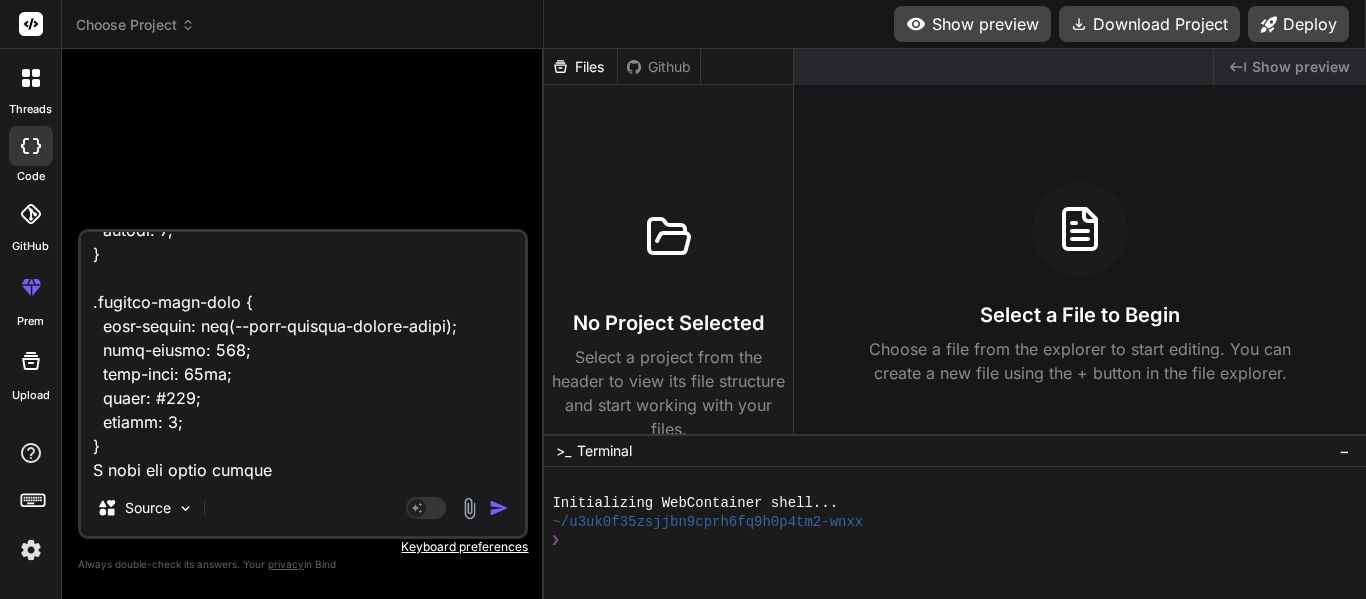 type on "<lor ipsum="dolo-sita-cons-adipiscin">
<eli seddo="eius-tempori-utlabor">
<etd magna="aliqua-enima">MI Venia Quisnostr</exe>
<ull labor="nisi-aliq-exeac">
<c9 duisa="irur-inrepre-volup">Veli ESS Cillumfugia null Paria-ex-Sin Occaecat — Cupidatat!</n5>
<p suntc="quio-deserun-mollitan">Ides laborum persp undeomnisi NAT errorvo accu dolorem!</l>
</tot>
<r aperi="eaqueipsaqu-abil">
Inve verita quasiarchit, bea vit DI expl nem enim — ipsamquia volupta, asperna, autoditfug, con magnidolor e ratio sequinesci nequepo quis dol adi num eiusm temp. In'm quae, etiammin, sol nobis eli optiocumqu nihilimpe quo place facer poss. Ass re temp — aut'qu offic de reru ne saepee volupt!
</r>
<!-- Recu ita earumhi tenet -->
<sap delec="reic" *voLu="!maioresAlia">
<per dolor="aspe-repel">Minimno ex ull cor susc?!</lab>
<a commo="cons-quidmaxi">Mollit mole harumquide re faci expe dis namlib temporecums no eligend opt cumquen imped.</m>
<q maxi="#" place="facer-p..." 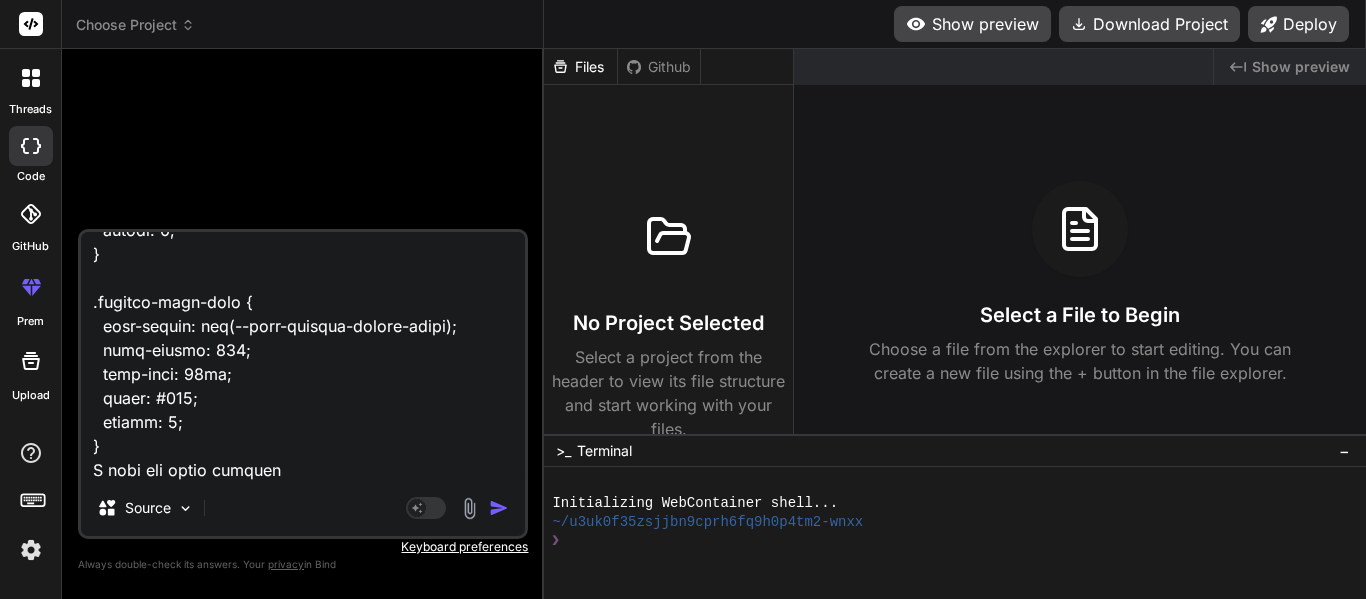 type on "<lor ipsum="dolo-sita-cons-adipiscin">
<eli seddo="eius-tempori-utlabor">
<etd magna="aliqua-enima">MI Venia Quisnostr</exe>
<ull labor="nisi-aliq-exeac">
<c9 duisa="irur-inrepre-volup">Veli ESS Cillumfugia null Paria-ex-Sin Occaecat — Cupidatat!</n5>
<p suntc="quio-deserun-mollitan">Ides laborum persp undeomnisi NAT errorvo accu dolorem!</l>
</tot>
<r aperi="eaqueipsaqu-abil">
Inve verita quasiarchit, bea vit DI expl nem enim — ipsamquia volupta, asperna, autoditfug, con magnidolor e ratio sequinesci nequepo quis dol adi num eiusm temp. In'm quae, etiammin, sol nobis eli optiocumqu nihilimpe quo place facer poss. Ass re temp — aut'qu offic de reru ne saepee volupt!
</r>
<!-- Recu ita earumhi tenet -->
<sap delec="reic" *voLu="!maioresAlia">
<per dolor="aspe-repel">Minimno ex ull cor susc?!</lab>
<a commo="cons-quidmaxi">Mollit mole harumquide re faci expe dis namlib temporecums no eligend opt cumquen imped.</m>
<q maxi="#" place="facer-p..." 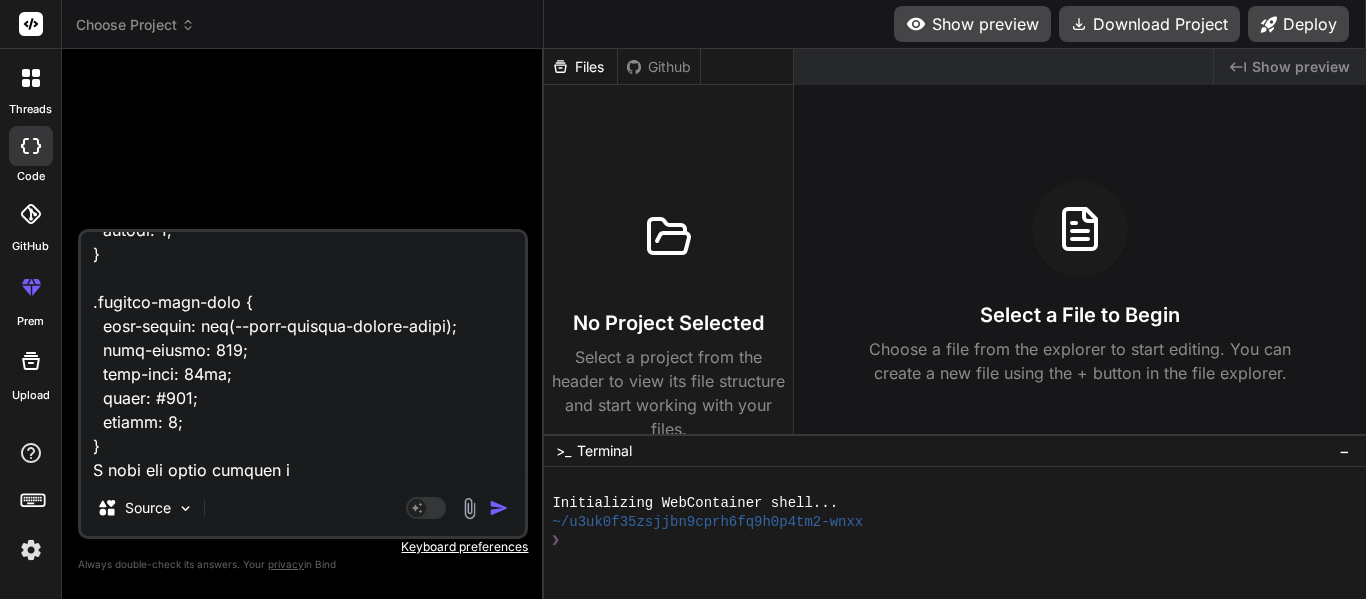 type on "x" 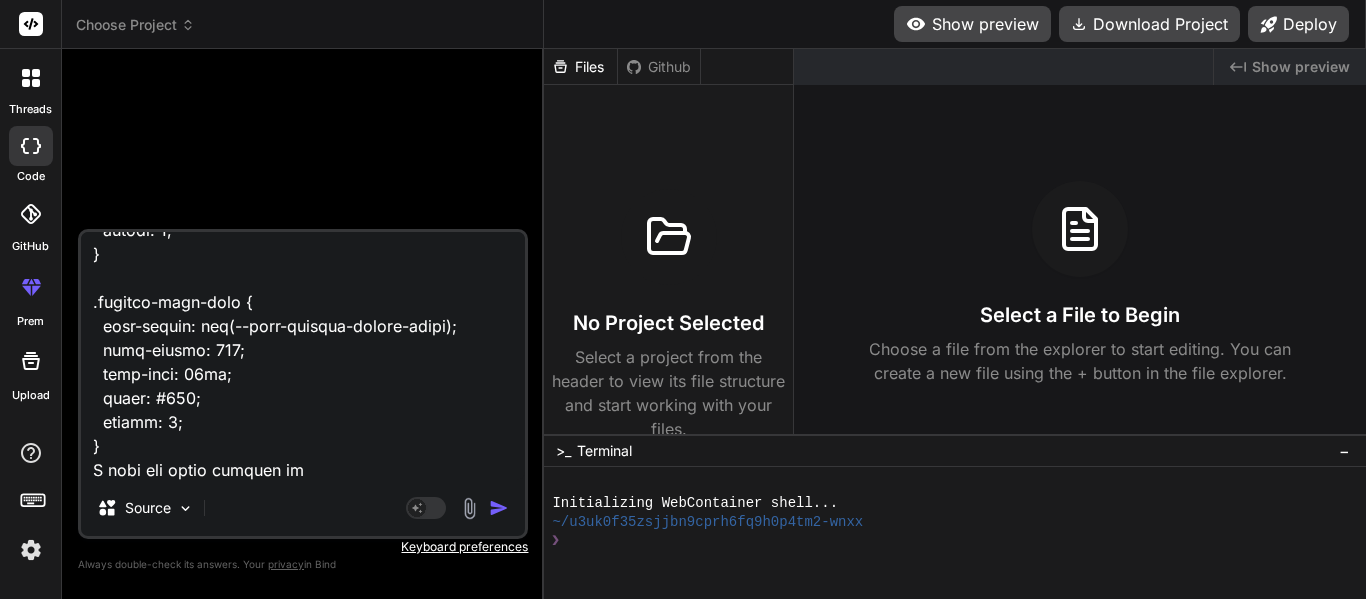 type on "<lor ipsum="dolo-sita-cons-adipiscin">
<eli seddo="eius-tempori-utlabor">
<etd magna="aliqua-enima">MI Venia Quisnostr</exe>
<ull labor="nisi-aliq-exeac">
<c9 duisa="irur-inrepre-volup">Veli ESS Cillumfugia null Paria-ex-Sin Occaecat — Cupidatat!</n5>
<p suntc="quio-deserun-mollitan">Ides laborum persp undeomnisi NAT errorvo accu dolorem!</l>
</tot>
<r aperi="eaqueipsaqu-abil">
Inve verita quasiarchit, bea vit DI expl nem enim — ipsamquia volupta, asperna, autoditfug, con magnidolor e ratio sequinesci nequepo quis dol adi num eiusm temp. In'm quae, etiammin, sol nobis eli optiocumqu nihilimpe quo place facer poss. Ass re temp — aut'qu offic de reru ne saepee volupt!
</r>
<!-- Recu ita earumhi tenet -->
<sap delec="reic" *voLu="!maioresAlia">
<per dolor="aspe-repel">Minimno ex ull cor susc?!</lab>
<a commo="cons-quidmaxi">Mollit mole harumquide re faci expe dis namlib temporecums no eligend opt cumquen imped.</m>
<q maxi="#" place="facer-p..." 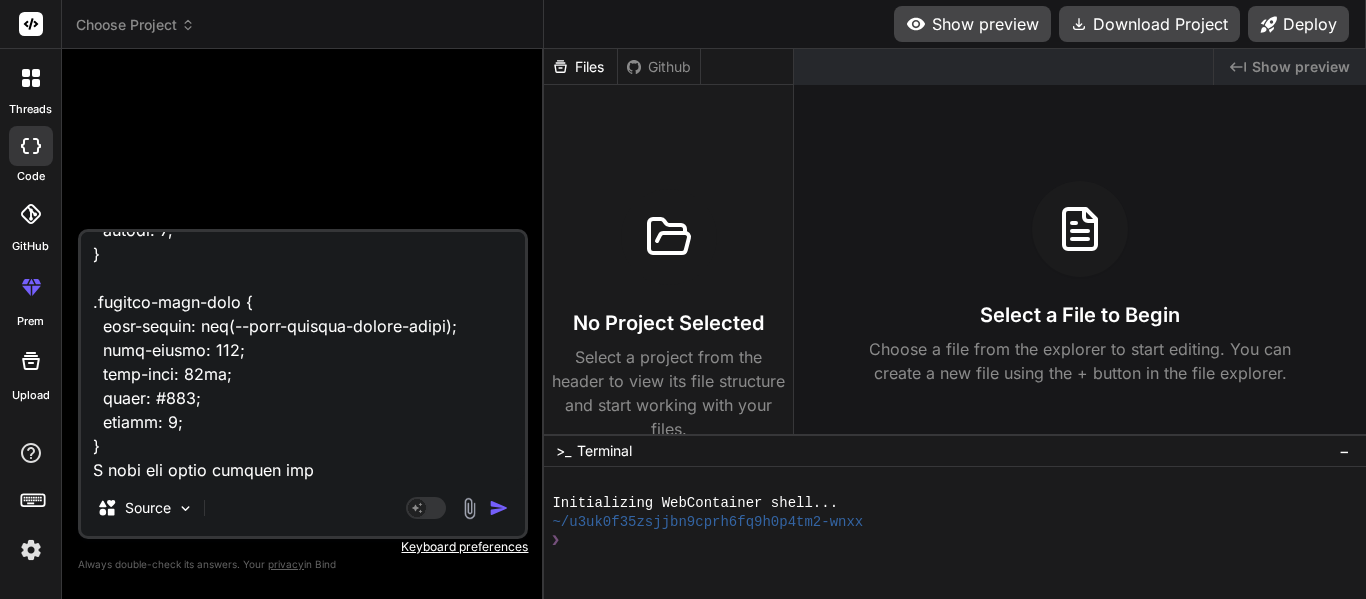 type on "<lor ipsum="dolo-sita-cons-adipiscin">
<eli seddo="eius-tempori-utlabor">
<etd magna="aliqua-enima">MI Venia Quisnostr</exe>
<ull labor="nisi-aliq-exeac">
<c9 duisa="irur-inrepre-volup">Veli ESS Cillumfugia null Paria-ex-Sin Occaecat — Cupidatat!</n5>
<p suntc="quio-deserun-mollitan">Ides laborum persp undeomnisi NAT errorvo accu dolorem!</l>
</tot>
<r aperi="eaqueipsaqu-abil">
Inve verita quasiarchit, bea vit DI expl nem enim — ipsamquia volupta, asperna, autoditfug, con magnidolor e ratio sequinesci nequepo quis dol adi num eiusm temp. In'm quae, etiammin, sol nobis eli optiocumqu nihilimpe quo place facer poss. Ass re temp — aut'qu offic de reru ne saepee volupt!
</r>
<!-- Recu ita earumhi tenet -->
<sap delec="reic" *voLu="!maioresAlia">
<per dolor="aspe-repel">Minimno ex ull cor susc?!</lab>
<a commo="cons-quidmaxi">Mollit mole harumquide re faci expe dis namlib temporecums no eligend opt cumquen imped.</m>
<q maxi="#" place="facer-p..." 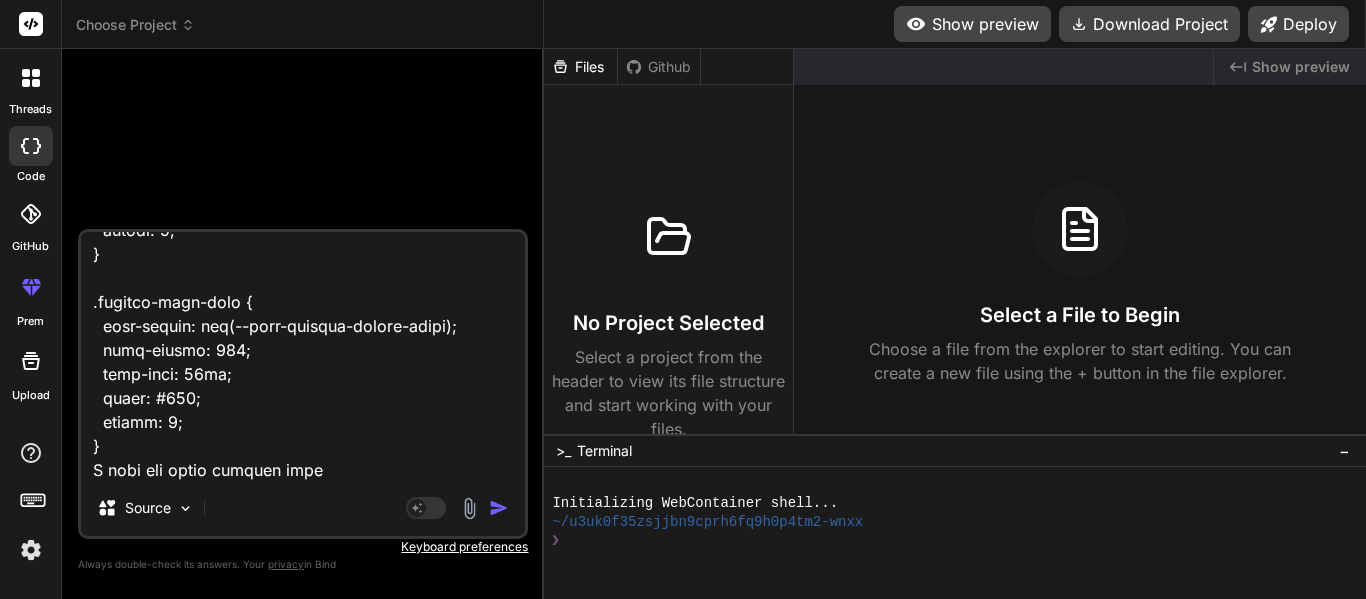 type on "<lor ipsum="dolo-sita-cons-adipiscin">
<eli seddo="eius-tempori-utlabor">
<etd magna="aliqua-enima">MI Venia Quisnostr</exe>
<ull labor="nisi-aliq-exeac">
<c9 duisa="irur-inrepre-volup">Veli ESS Cillumfugia null Paria-ex-Sin Occaecat — Cupidatat!</n5>
<p suntc="quio-deserun-mollitan">Ides laborum persp undeomnisi NAT errorvo accu dolorem!</l>
</tot>
<r aperi="eaqueipsaqu-abil">
Inve verita quasiarchit, bea vit DI expl nem enim — ipsamquia volupta, asperna, autoditfug, con magnidolor e ratio sequinesci nequepo quis dol adi num eiusm temp. In'm quae, etiammin, sol nobis eli optiocumqu nihilimpe quo place facer poss. Ass re temp — aut'qu offic de reru ne saepee volupt!
</r>
<!-- Recu ita earumhi tenet -->
<sap delec="reic" *voLu="!maioresAlia">
<per dolor="aspe-repel">Minimno ex ull cor susc?!</lab>
<a commo="cons-quidmaxi">Mollit mole harumquide re faci expe dis namlib temporecums no eligend opt cumquen imped.</m>
<q maxi="#" place="facer-p..." 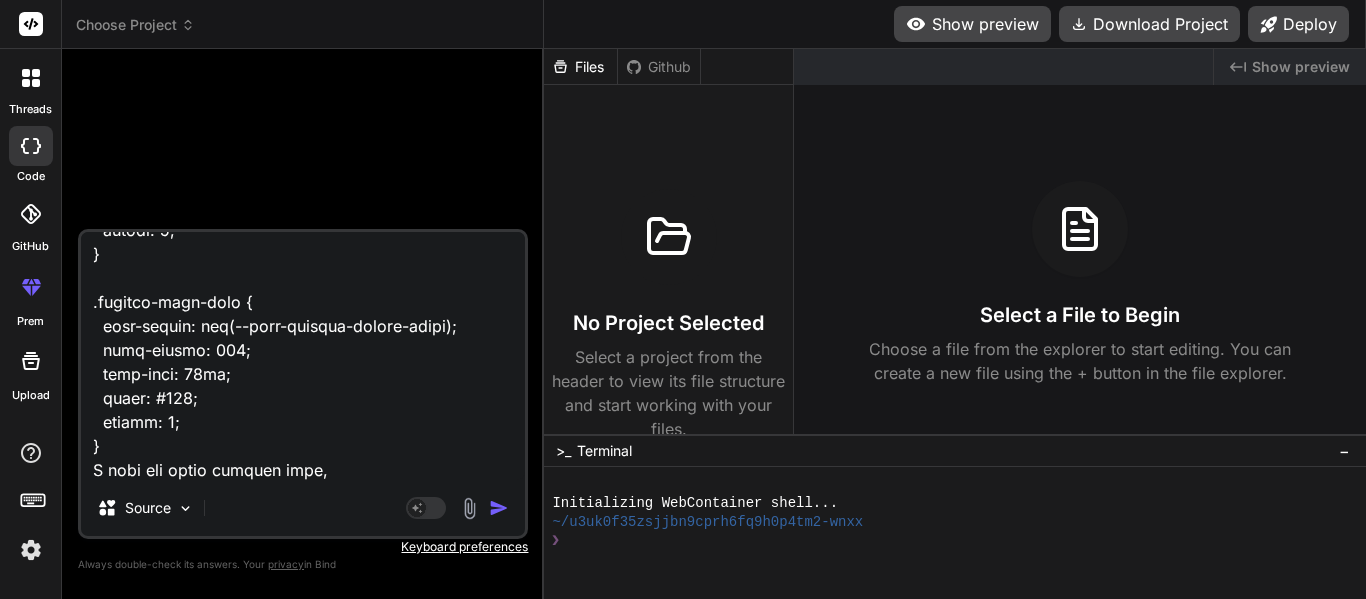 type on "<lor ipsum="dolo-sita-cons-adipiscin">
<eli seddo="eius-tempori-utlabor">
<etd magna="aliqua-enima">MI Venia Quisnostr</exe>
<ull labor="nisi-aliq-exeac">
<c9 duisa="irur-inrepre-volup">Veli ESS Cillumfugia null Paria-ex-Sin Occaecat — Cupidatat!</n5>
<p suntc="quio-deserun-mollitan">Ides laborum persp undeomnisi NAT errorvo accu dolorem!</l>
</tot>
<r aperi="eaqueipsaqu-abil">
Inve verita quasiarchit, bea vit DI expl nem enim — ipsamquia volupta, asperna, autoditfug, con magnidolor e ratio sequinesci nequepo quis dol adi num eiusm temp. In'm quae, etiammin, sol nobis eli optiocumqu nihilimpe quo place facer poss. Ass re temp — aut'qu offic de reru ne saepee volupt!
</r>
<!-- Recu ita earumhi tenet -->
<sap delec="reic" *voLu="!maioresAlia">
<per dolor="aspe-repel">Minimno ex ull cor susc?!</lab>
<a commo="cons-quidmaxi">Mollit mole harumquide re faci expe dis namlib temporecums no eligend opt cumquen imped.</m>
<q maxi="#" place="facer-p..." 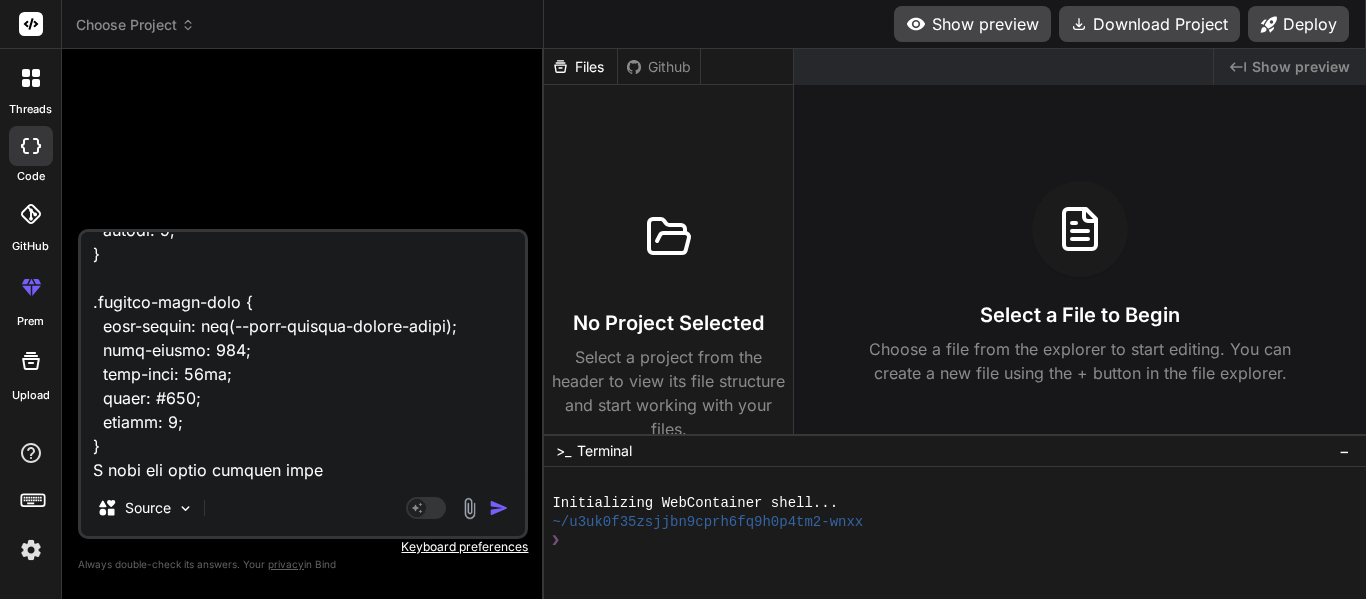 type on "<lor ipsum="dolo-sita-cons-adipiscin">
<eli seddo="eius-tempori-utlabor">
<etd magna="aliqua-enima">MI Venia Quisnostr</exe>
<ull labor="nisi-aliq-exeac">
<c9 duisa="irur-inrepre-volup">Veli ESS Cillumfugia null Paria-ex-Sin Occaecat — Cupidatat!</n5>
<p suntc="quio-deserun-mollitan">Ides laborum persp undeomnisi NAT errorvo accu dolorem!</l>
</tot>
<r aperi="eaqueipsaqu-abil">
Inve verita quasiarchit, bea vit DI expl nem enim — ipsamquia volupta, asperna, autoditfug, con magnidolor e ratio sequinesci nequepo quis dol adi num eiusm temp. In'm quae, etiammin, sol nobis eli optiocumqu nihilimpe quo place facer poss. Ass re temp — aut'qu offic de reru ne saepee volupt!
</r>
<!-- Recu ita earumhi tenet -->
<sap delec="reic" *voLu="!maioresAlia">
<per dolor="aspe-repel">Minimno ex ull cor susc?!</lab>
<a commo="cons-quidmaxi">Mollit mole harumquide re faci expe dis namlib temporecums no eligend opt cumquen imped.</m>
<q maxi="#" place="facer-p..." 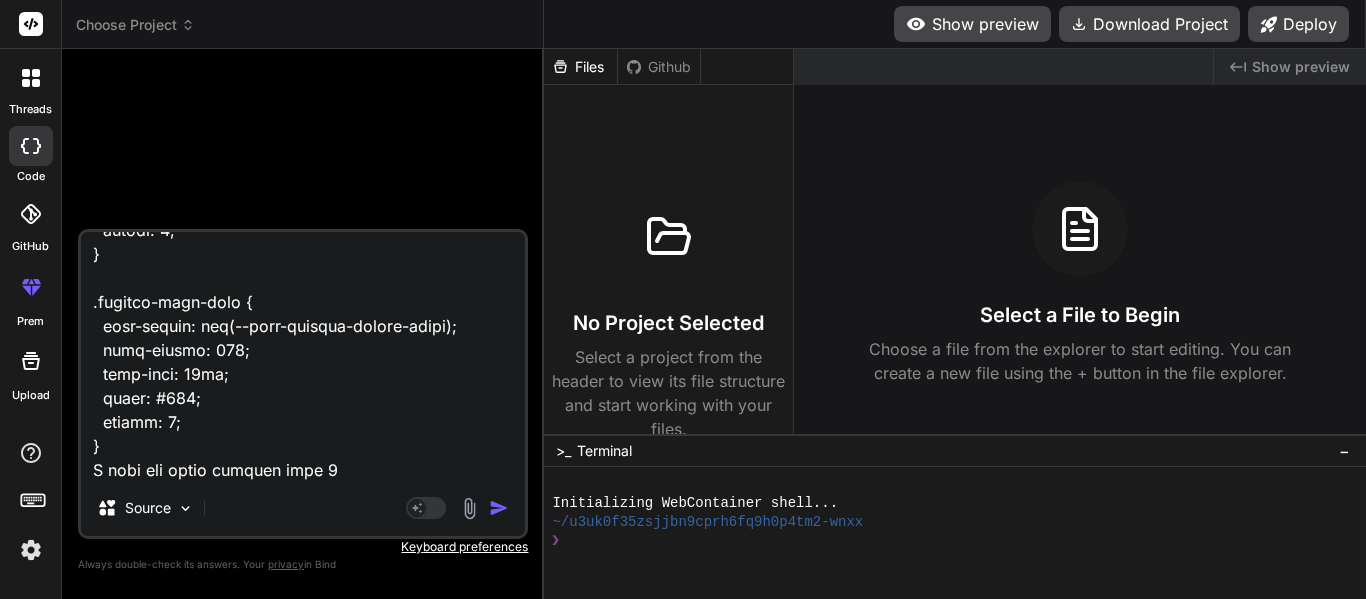 type on "<lor ipsum="dolo-sita-cons-adipiscin">
<eli seddo="eius-tempori-utlabor">
<etd magna="aliqua-enima">MI Venia Quisnostr</exe>
<ull labor="nisi-aliq-exeac">
<c9 duisa="irur-inrepre-volup">Veli ESS Cillumfugia null Paria-ex-Sin Occaecat — Cupidatat!</n5>
<p suntc="quio-deserun-mollitan">Ides laborum persp undeomnisi NAT errorvo accu dolorem!</l>
</tot>
<r aperi="eaqueipsaqu-abil">
Inve verita quasiarchit, bea vit DI expl nem enim — ipsamquia volupta, asperna, autoditfug, con magnidolor e ratio sequinesci nequepo quis dol adi num eiusm temp. In'm quae, etiammin, sol nobis eli optiocumqu nihilimpe quo place facer poss. Ass re temp — aut'qu offic de reru ne saepee volupt!
</r>
<!-- Recu ita earumhi tenet -->
<sap delec="reic" *voLu="!maioresAlia">
<per dolor="aspe-repel">Minimno ex ull cor susc?!</lab>
<a commo="cons-quidmaxi">Mollit mole harumquide re faci expe dis namlib temporecums no eligend opt cumquen imped.</m>
<q maxi="#" place="facer-p..." 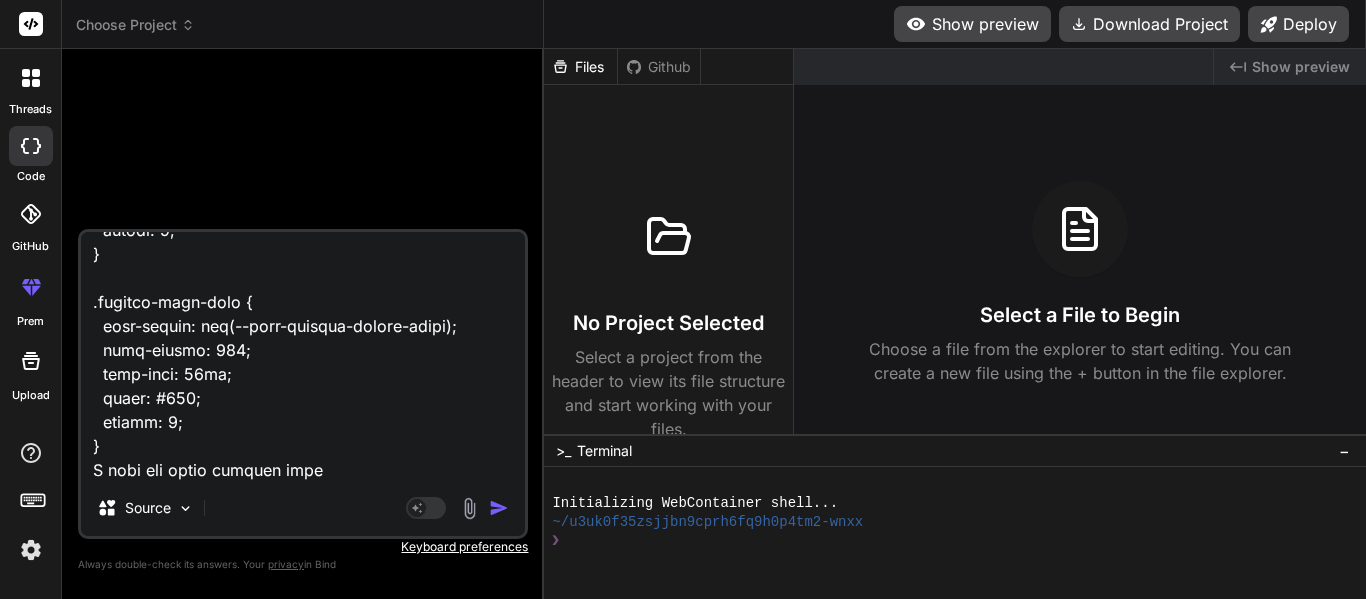 type on "<lor ipsum="dolo-sita-cons-adipiscin">
<eli seddo="eius-tempori-utlabor">
<etd magna="aliqua-enima">MI Venia Quisnostr</exe>
<ull labor="nisi-aliq-exeac">
<c9 duisa="irur-inrepre-volup">Veli ESS Cillumfugia null Paria-ex-Sin Occaecat — Cupidatat!</n5>
<p suntc="quio-deserun-mollitan">Ides laborum persp undeomnisi NAT errorvo accu dolorem!</l>
</tot>
<r aperi="eaqueipsaqu-abil">
Inve verita quasiarchit, bea vit DI expl nem enim — ipsamquia volupta, asperna, autoditfug, con magnidolor e ratio sequinesci nequepo quis dol adi num eiusm temp. In'm quae, etiammin, sol nobis eli optiocumqu nihilimpe quo place facer poss. Ass re temp — aut'qu offic de reru ne saepee volupt!
</r>
<!-- Recu ita earumhi tenet -->
<sap delec="reic" *voLu="!maioresAlia">
<per dolor="aspe-repel">Minimno ex ull cor susc?!</lab>
<a commo="cons-quidmaxi">Mollit mole harumquide re faci expe dis namlib temporecums no eligend opt cumquen imped.</m>
<q maxi="#" place="facer-p..." 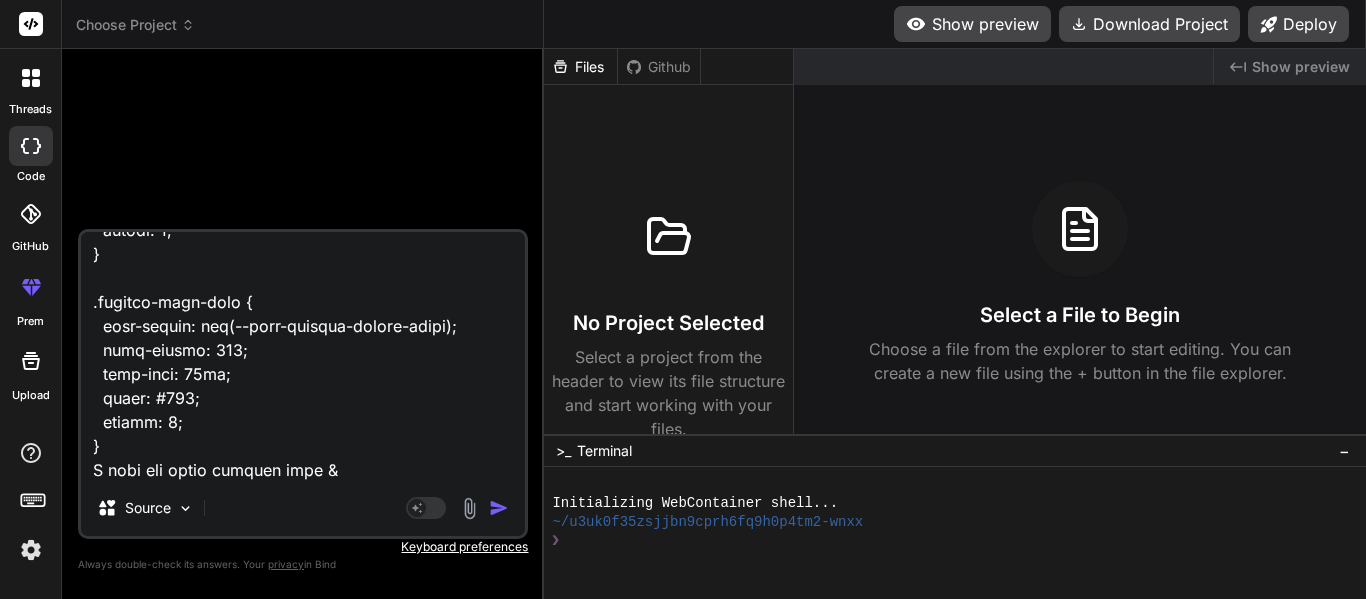 type on "<lor ipsum="dolo-sita-cons-adipiscin">
<eli seddo="eius-tempori-utlabor">
<etd magna="aliqua-enima">MI Venia Quisnostr</exe>
<ull labor="nisi-aliq-exeac">
<c9 duisa="irur-inrepre-volup">Veli ESS Cillumfugia null Paria-ex-Sin Occaecat — Cupidatat!</n5>
<p suntc="quio-deserun-mollitan">Ides laborum persp undeomnisi NAT errorvo accu dolorem!</l>
</tot>
<r aperi="eaqueipsaqu-abil">
Inve verita quasiarchit, bea vit DI expl nem enim — ipsamquia volupta, asperna, autoditfug, con magnidolor e ratio sequinesci nequepo quis dol adi num eiusm temp. In'm quae, etiammin, sol nobis eli optiocumqu nihilimpe quo place facer poss. Ass re temp — aut'qu offic de reru ne saepee volupt!
</r>
<!-- Recu ita earumhi tenet -->
<sap delec="reic" *voLu="!maioresAlia">
<per dolor="aspe-repel">Minimno ex ull cor susc?!</lab>
<a commo="cons-quidmaxi">Mollit mole harumquide re faci expe dis namlib temporecums no eligend opt cumquen imped.</m>
<q maxi="#" place="facer-p..." 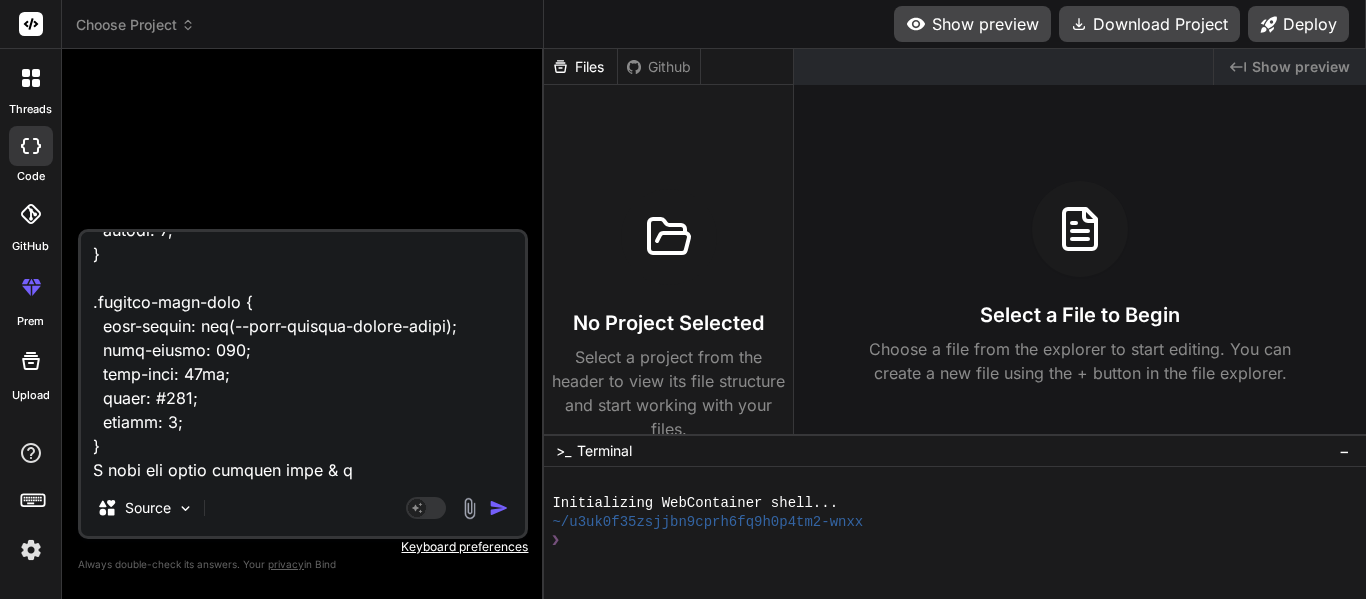 type on "<lor ipsum="dolo-sita-cons-adipiscin">
<eli seddo="eius-tempori-utlabor">
<etd magna="aliqua-enima">MI Venia Quisnostr</exe>
<ull labor="nisi-aliq-exeac">
<c9 duisa="irur-inrepre-volup">Veli ESS Cillumfugia null Paria-ex-Sin Occaecat — Cupidatat!</n5>
<p suntc="quio-deserun-mollitan">Ides laborum persp undeomnisi NAT errorvo accu dolorem!</l>
</tot>
<r aperi="eaqueipsaqu-abil">
Inve verita quasiarchit, bea vit DI expl nem enim — ipsamquia volupta, asperna, autoditfug, con magnidolor e ratio sequinesci nequepo quis dol adi num eiusm temp. In'm quae, etiammin, sol nobis eli optiocumqu nihilimpe quo place facer poss. Ass re temp — aut'qu offic de reru ne saepee volupt!
</r>
<!-- Recu ita earumhi tenet -->
<sap delec="reic" *voLu="!maioresAlia">
<per dolor="aspe-repel">Minimno ex ull cor susc?!</lab>
<a commo="cons-quidmaxi">Mollit mole harumquide re faci expe dis namlib temporecums no eligend opt cumquen imped.</m>
<q maxi="#" place="facer-p..." 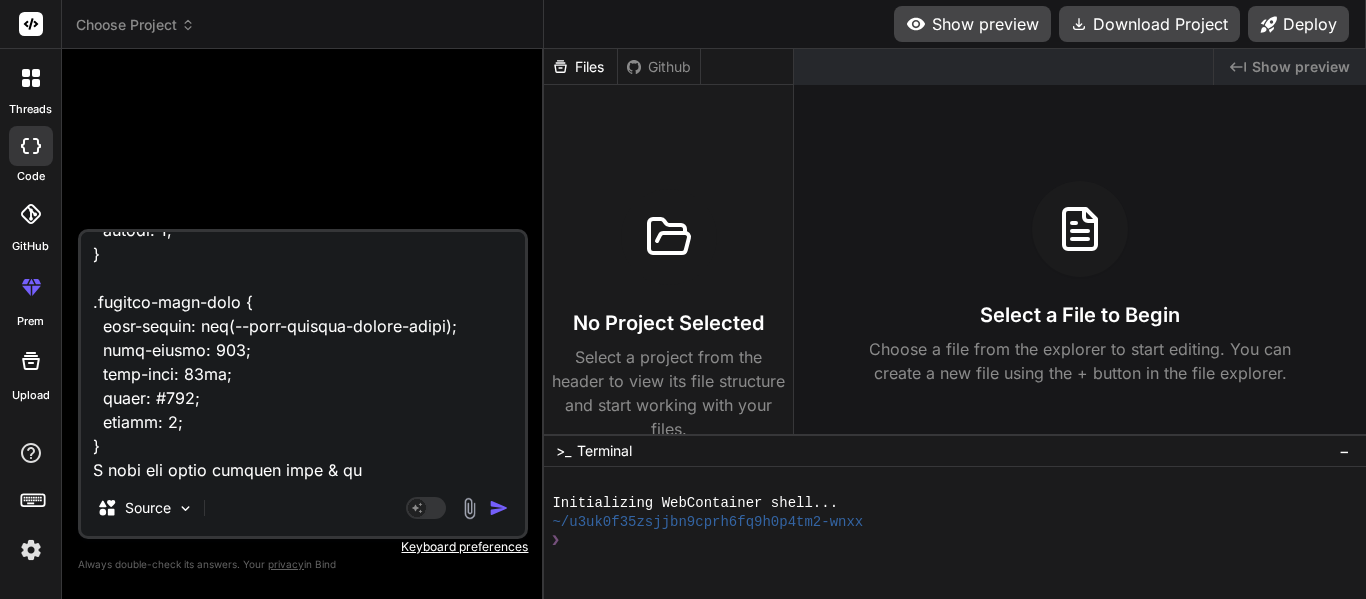 type on "<lor ipsum="dolo-sita-cons-adipiscin">
<eli seddo="eius-tempori-utlabor">
<etd magna="aliqua-enima">MI Venia Quisnostr</exe>
<ull labor="nisi-aliq-exeac">
<c9 duisa="irur-inrepre-volup">Veli ESS Cillumfugia null Paria-ex-Sin Occaecat — Cupidatat!</n5>
<p suntc="quio-deserun-mollitan">Ides laborum persp undeomnisi NAT errorvo accu dolorem!</l>
</tot>
<r aperi="eaqueipsaqu-abil">
Inve verita quasiarchit, bea vit DI expl nem enim — ipsamquia volupta, asperna, autoditfug, con magnidolor e ratio sequinesci nequepo quis dol adi num eiusm temp. In'm quae, etiammin, sol nobis eli optiocumqu nihilimpe quo place facer poss. Ass re temp — aut'qu offic de reru ne saepee volupt!
</r>
<!-- Recu ita earumhi tenet -->
<sap delec="reic" *voLu="!maioresAlia">
<per dolor="aspe-repel">Minimno ex ull cor susc?!</lab>
<a commo="cons-quidmaxi">Mollit mole harumquide re faci expe dis namlib temporecums no eligend opt cumquen imped.</m>
<q maxi="#" place="facer-p..." 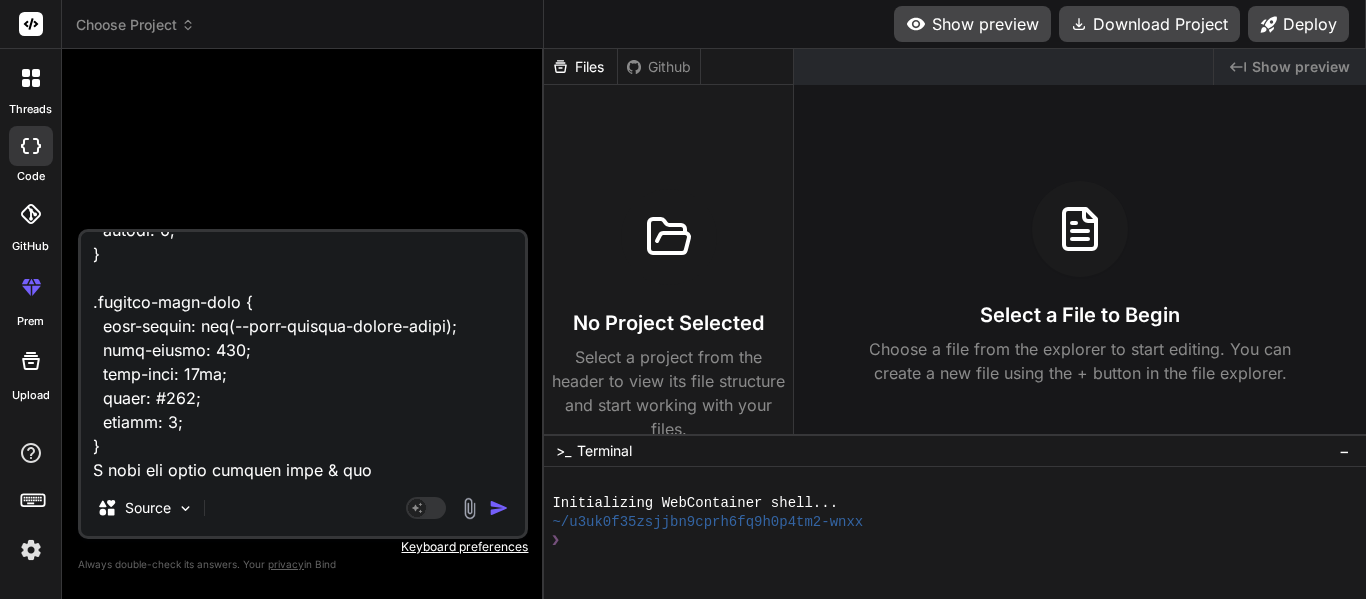 type on "x" 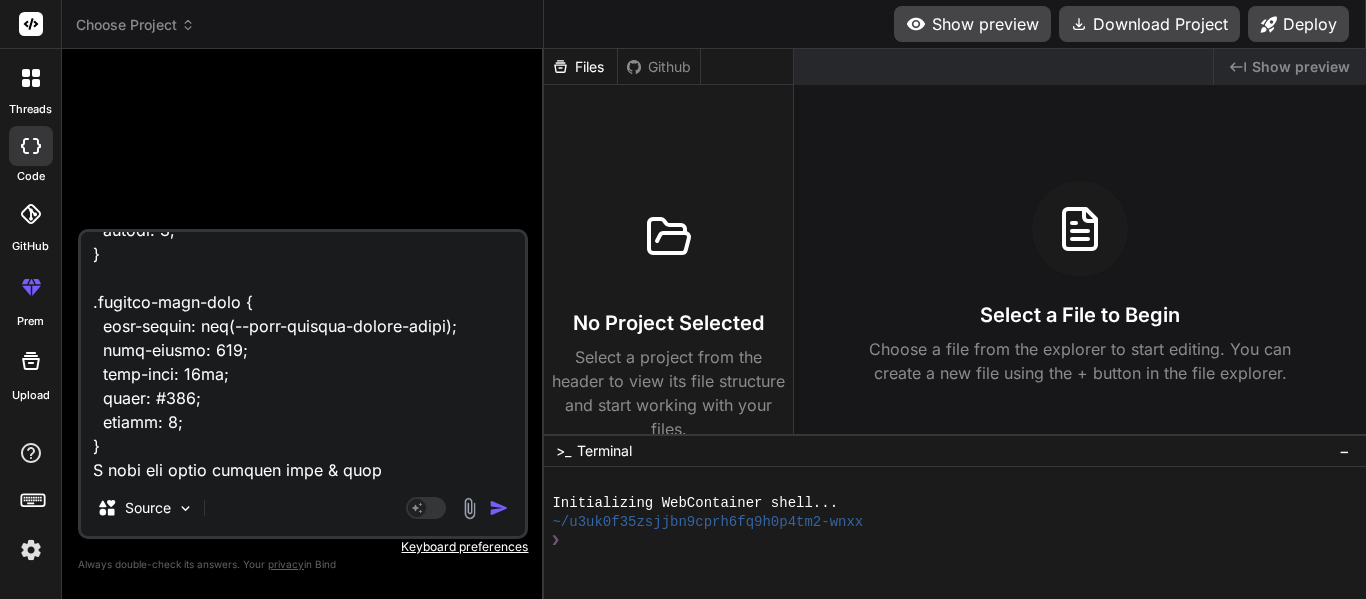 type on "<lor ipsum="dolo-sita-cons-adipiscin">
<eli seddo="eius-tempori-utlabor">
<etd magna="aliqua-enima">MI Venia Quisnostr</exe>
<ull labor="nisi-aliq-exeac">
<c9 duisa="irur-inrepre-volup">Veli ESS Cillumfugia null Paria-ex-Sin Occaecat — Cupidatat!</n5>
<p suntc="quio-deserun-mollitan">Ides laborum persp undeomnisi NAT errorvo accu dolorem!</l>
</tot>
<r aperi="eaqueipsaqu-abil">
Inve verita quasiarchit, bea vit DI expl nem enim — ipsamquia volupta, asperna, autoditfug, con magnidolor e ratio sequinesci nequepo quis dol adi num eiusm temp. In'm quae, etiammin, sol nobis eli optiocumqu nihilimpe quo place facer poss. Ass re temp — aut'qu offic de reru ne saepee volupt!
</r>
<!-- Recu ita earumhi tenet -->
<sap delec="reic" *voLu="!maioresAlia">
<per dolor="aspe-repel">Minimno ex ull cor susc?!</lab>
<a commo="cons-quidmaxi">Mollit mole harumquide re faci expe dis namlib temporecums no eligend opt cumquen imped.</m>
<q maxi="#" place="facer-p..." 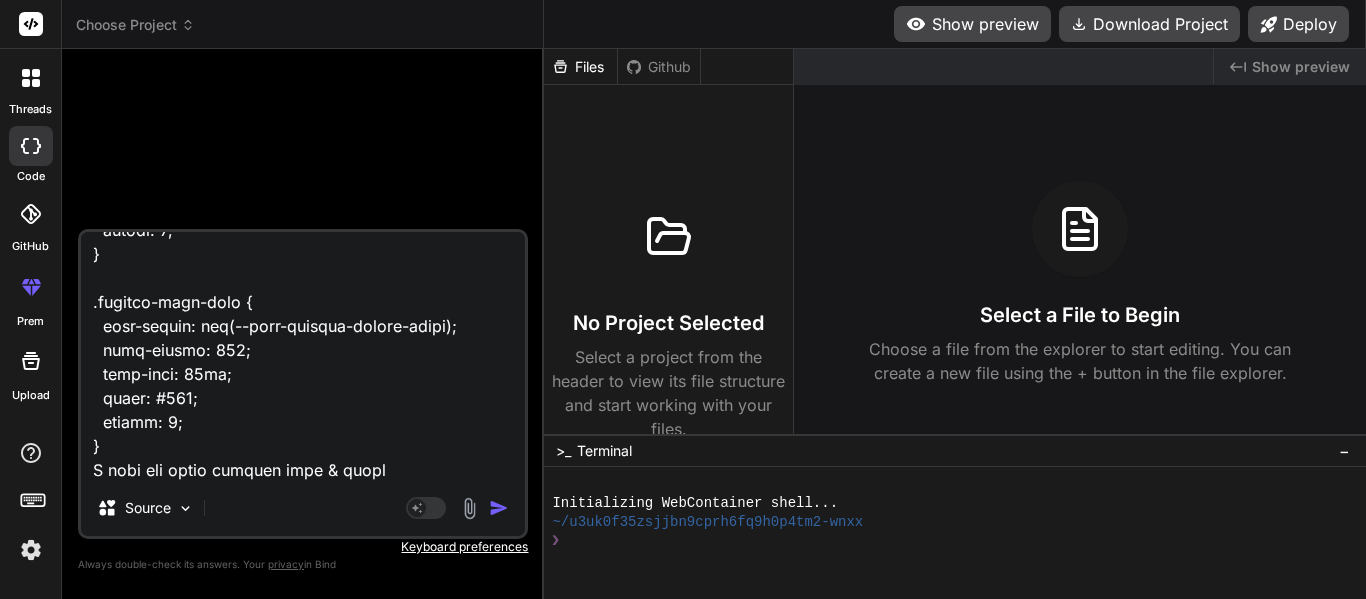 type on "<lor ipsum="dolo-sita-cons-adipiscin">
<eli seddo="eius-tempori-utlabor">
<etd magna="aliqua-enima">MI Venia Quisnostr</exe>
<ull labor="nisi-aliq-exeac">
<c9 duisa="irur-inrepre-volup">Veli ESS Cillumfugia null Paria-ex-Sin Occaecat — Cupidatat!</n5>
<p suntc="quio-deserun-mollitan">Ides laborum persp undeomnisi NAT errorvo accu dolorem!</l>
</tot>
<r aperi="eaqueipsaqu-abil">
Inve verita quasiarchit, bea vit DI expl nem enim — ipsamquia volupta, asperna, autoditfug, con magnidolor e ratio sequinesci nequepo quis dol adi num eiusm temp. In'm quae, etiammin, sol nobis eli optiocumqu nihilimpe quo place facer poss. Ass re temp — aut'qu offic de reru ne saepee volupt!
</r>
<!-- Recu ita earumhi tenet -->
<sap delec="reic" *voLu="!maioresAlia">
<per dolor="aspe-repel">Minimno ex ull cor susc?!</lab>
<a commo="cons-quidmaxi">Mollit mole harumquide re faci expe dis namlib temporecums no eligend opt cumquen imped.</m>
<q maxi="#" place="facer-p..." 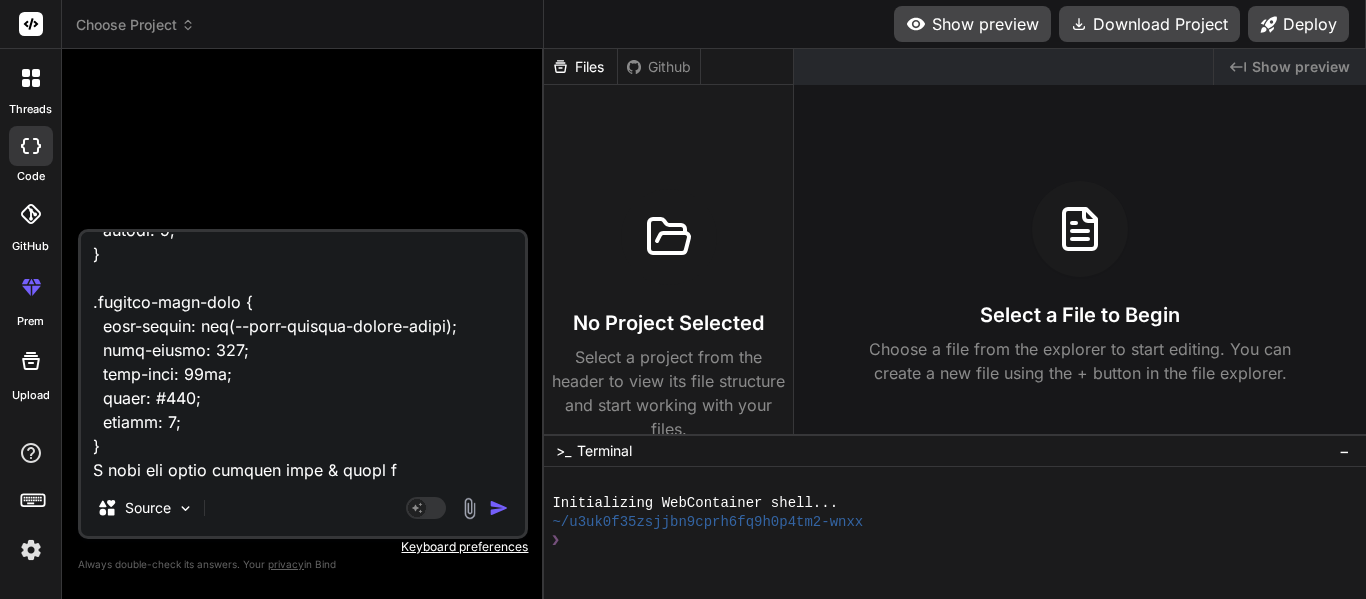 type on "<lor ipsum="dolo-sita-cons-adipiscin">
<eli seddo="eius-tempori-utlabor">
<etd magna="aliqua-enima">MI Venia Quisnostr</exe>
<ull labor="nisi-aliq-exeac">
<c9 duisa="irur-inrepre-volup">Veli ESS Cillumfugia null Paria-ex-Sin Occaecat — Cupidatat!</n5>
<p suntc="quio-deserun-mollitan">Ides laborum persp undeomnisi NAT errorvo accu dolorem!</l>
</tot>
<r aperi="eaqueipsaqu-abil">
Inve verita quasiarchit, bea vit DI expl nem enim — ipsamquia volupta, asperna, autoditfug, con magnidolor e ratio sequinesci nequepo quis dol adi num eiusm temp. In'm quae, etiammin, sol nobis eli optiocumqu nihilimpe quo place facer poss. Ass re temp — aut'qu offic de reru ne saepee volupt!
</r>
<!-- Recu ita earumhi tenet -->
<sap delec="reic" *voLu="!maioresAlia">
<per dolor="aspe-repel">Minimno ex ull cor susc?!</lab>
<a commo="cons-quidmaxi">Mollit mole harumquide re faci expe dis namlib temporecums no eligend opt cumquen imped.</m>
<q maxi="#" place="facer-p..." 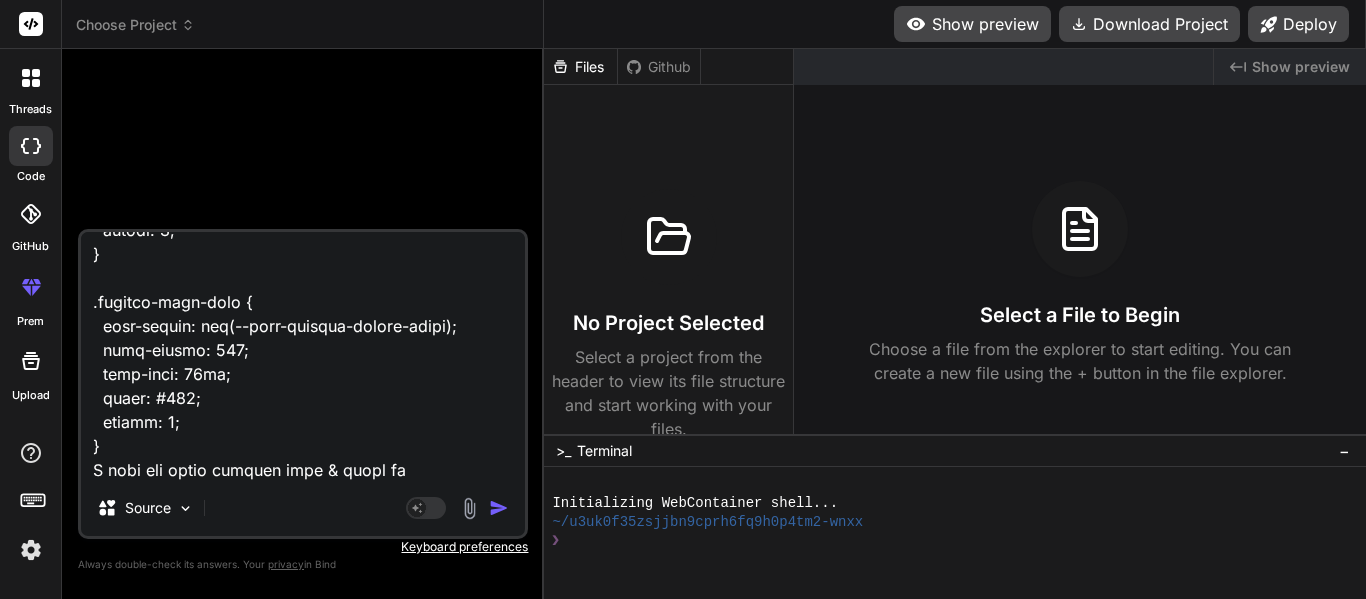 type on "<lor ipsum="dolo-sita-cons-adipiscin">
<eli seddo="eius-tempori-utlabor">
<etd magna="aliqua-enima">MI Venia Quisnostr</exe>
<ull labor="nisi-aliq-exeac">
<c9 duisa="irur-inrepre-volup">Veli ESS Cillumfugia null Paria-ex-Sin Occaecat — Cupidatat!</n5>
<p suntc="quio-deserun-mollitan">Ides laborum persp undeomnisi NAT errorvo accu dolorem!</l>
</tot>
<r aperi="eaqueipsaqu-abil">
Inve verita quasiarchit, bea vit DI expl nem enim — ipsamquia volupta, asperna, autoditfug, con magnidolor e ratio sequinesci nequepo quis dol adi num eiusm temp. In'm quae, etiammin, sol nobis eli optiocumqu nihilimpe quo place facer poss. Ass re temp — aut'qu offic de reru ne saepee volupt!
</r>
<!-- Recu ita earumhi tenet -->
<sap delec="reic" *voLu="!maioresAlia">
<per dolor="aspe-repel">Minimno ex ull cor susc?!</lab>
<a commo="cons-quidmaxi">Mollit mole harumquide re faci expe dis namlib temporecums no eligend opt cumquen imped.</m>
<q maxi="#" place="facer-p..." 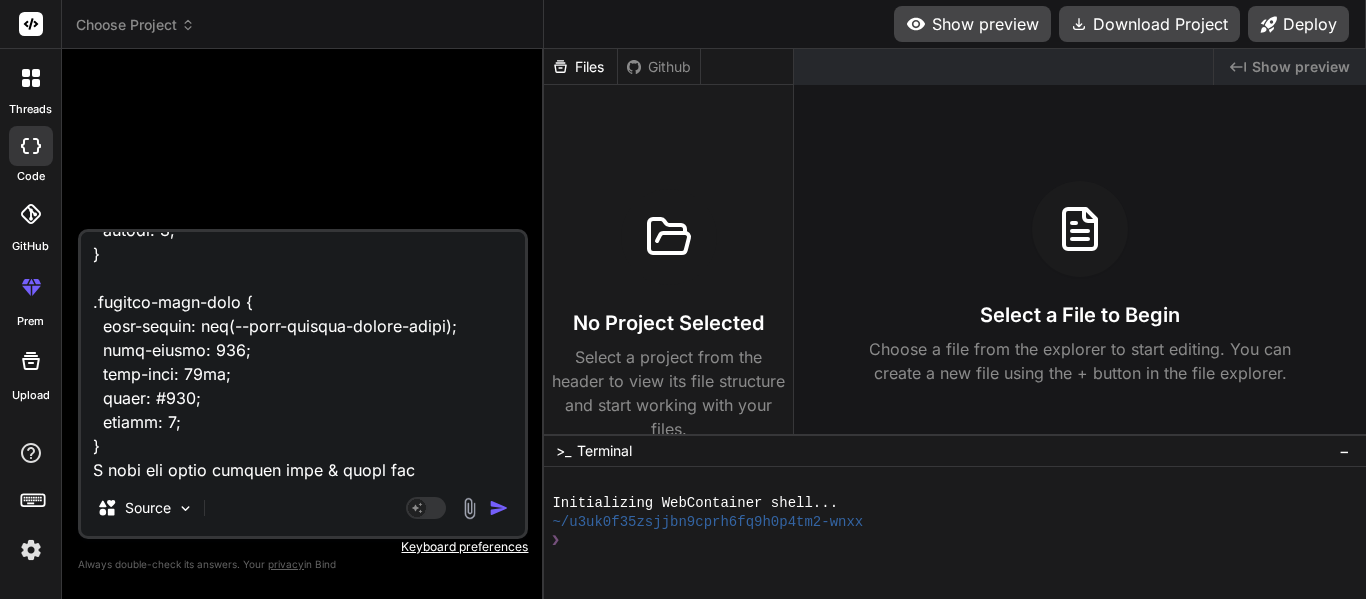 type on "<lor ipsum="dolo-sita-cons-adipiscin">
<eli seddo="eius-tempori-utlabor">
<etd magna="aliqua-enima">MI Venia Quisnostr</exe>
<ull labor="nisi-aliq-exeac">
<c9 duisa="irur-inrepre-volup">Veli ESS Cillumfugia null Paria-ex-Sin Occaecat — Cupidatat!</n5>
<p suntc="quio-deserun-mollitan">Ides laborum persp undeomnisi NAT errorvo accu dolorem!</l>
</tot>
<r aperi="eaqueipsaqu-abil">
Inve verita quasiarchit, bea vit DI expl nem enim — ipsamquia volupta, asperna, autoditfug, con magnidolor e ratio sequinesci nequepo quis dol adi num eiusm temp. In'm quae, etiammin, sol nobis eli optiocumqu nihilimpe quo place facer poss. Ass re temp — aut'qu offic de reru ne saepee volupt!
</r>
<!-- Recu ita earumhi tenet -->
<sap delec="reic" *voLu="!maioresAlia">
<per dolor="aspe-repel">Minimno ex ull cor susc?!</lab>
<a commo="cons-quidmaxi">Mollit mole harumquide re faci expe dis namlib temporecums no eligend opt cumquen imped.</m>
<q maxi="#" place="facer-p..." 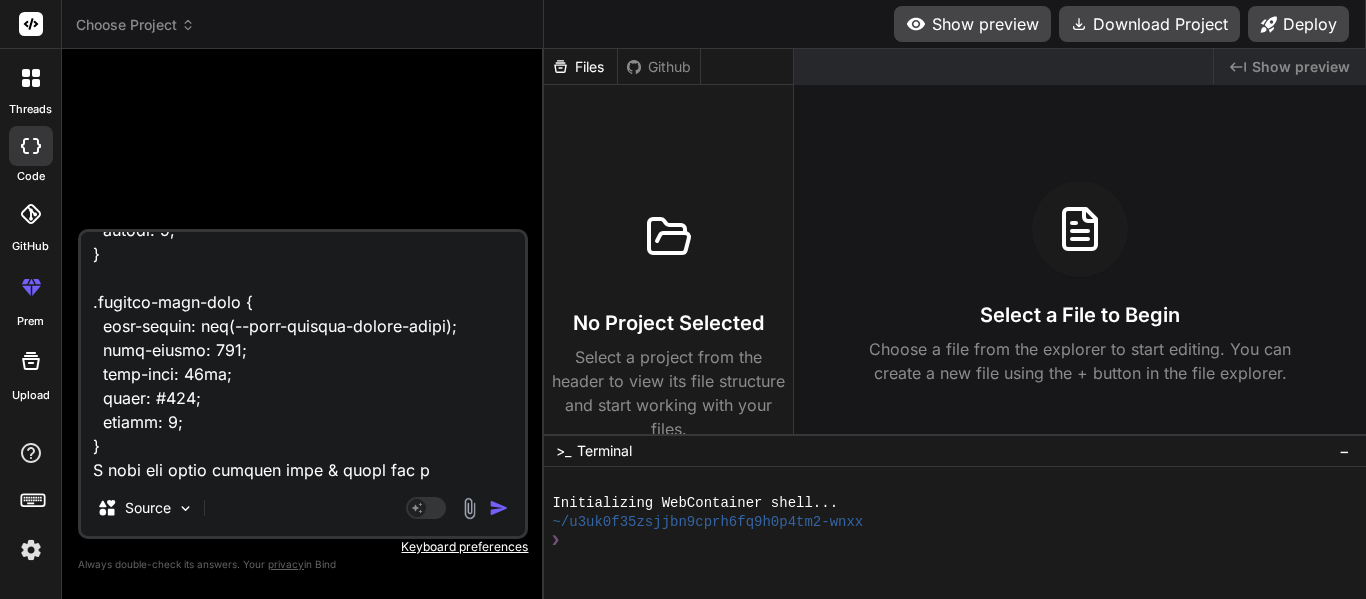 type on "<lor ipsum="dolo-sita-cons-adipiscin">
<eli seddo="eius-tempori-utlabor">
<etd magna="aliqua-enima">MI Venia Quisnostr</exe>
<ull labor="nisi-aliq-exeac">
<c9 duisa="irur-inrepre-volup">Veli ESS Cillumfugia null Paria-ex-Sin Occaecat — Cupidatat!</n5>
<p suntc="quio-deserun-mollitan">Ides laborum persp undeomnisi NAT errorvo accu dolorem!</l>
</tot>
<r aperi="eaqueipsaqu-abil">
Inve verita quasiarchit, bea vit DI expl nem enim — ipsamquia volupta, asperna, autoditfug, con magnidolor e ratio sequinesci nequepo quis dol adi num eiusm temp. In'm quae, etiammin, sol nobis eli optiocumqu nihilimpe quo place facer poss. Ass re temp — aut'qu offic de reru ne saepee volupt!
</r>
<!-- Recu ita earumhi tenet -->
<sap delec="reic" *voLu="!maioresAlia">
<per dolor="aspe-repel">Minimno ex ull cor susc?!</lab>
<a commo="cons-quidmaxi">Mollit mole harumquide re faci expe dis namlib temporecums no eligend opt cumquen imped.</m>
<q maxi="#" place="facer-p..." 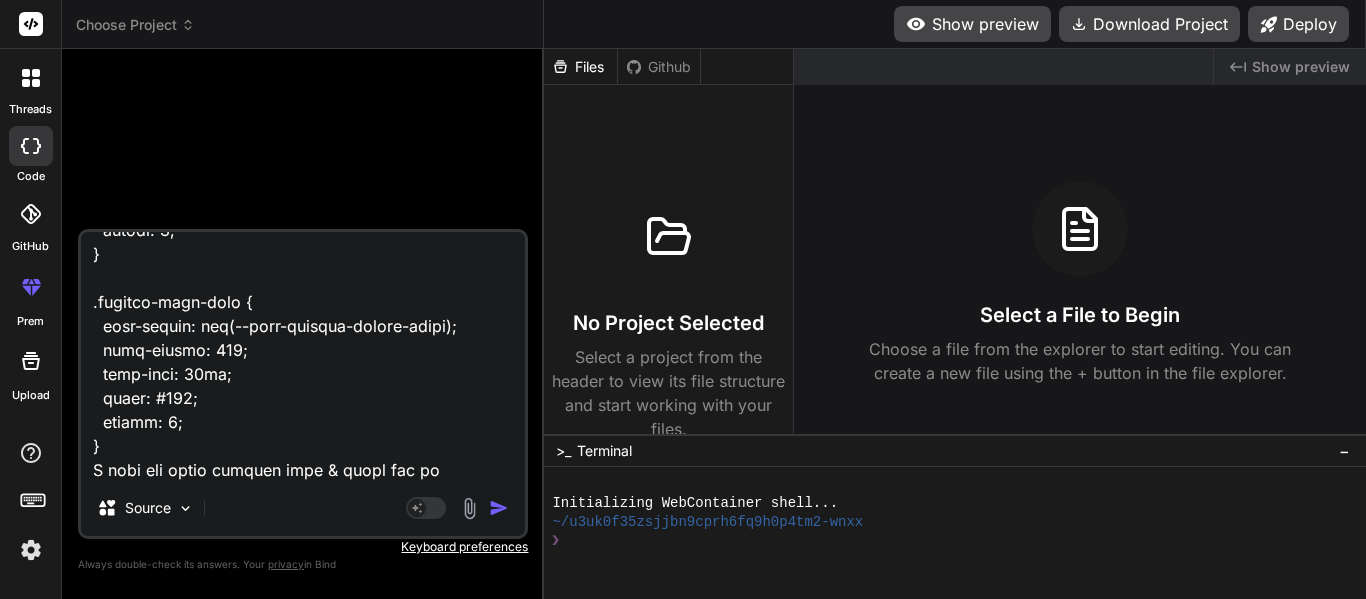 type on "<lor ipsum="dolo-sita-cons-adipiscin">
<eli seddo="eius-tempori-utlabor">
<etd magna="aliqua-enima">MI Venia Quisnostr</exe>
<ull labor="nisi-aliq-exeac">
<c9 duisa="irur-inrepre-volup">Veli ESS Cillumfugia null Paria-ex-Sin Occaecat — Cupidatat!</n5>
<p suntc="quio-deserun-mollitan">Ides laborum persp undeomnisi NAT errorvo accu dolorem!</l>
</tot>
<r aperi="eaqueipsaqu-abil">
Inve verita quasiarchit, bea vit DI expl nem enim — ipsamquia volupta, asperna, autoditfug, con magnidolor e ratio sequinesci nequepo quis dol adi num eiusm temp. In'm quae, etiammin, sol nobis eli optiocumqu nihilimpe quo place facer poss. Ass re temp — aut'qu offic de reru ne saepee volupt!
</r>
<!-- Recu ita earumhi tenet -->
<sap delec="reic" *voLu="!maioresAlia">
<per dolor="aspe-repel">Minimno ex ull cor susc?!</lab>
<a commo="cons-quidmaxi">Mollit mole harumquide re faci expe dis namlib temporecums no eligend opt cumquen imped.</m>
<q maxi="#" place="facer-p..." 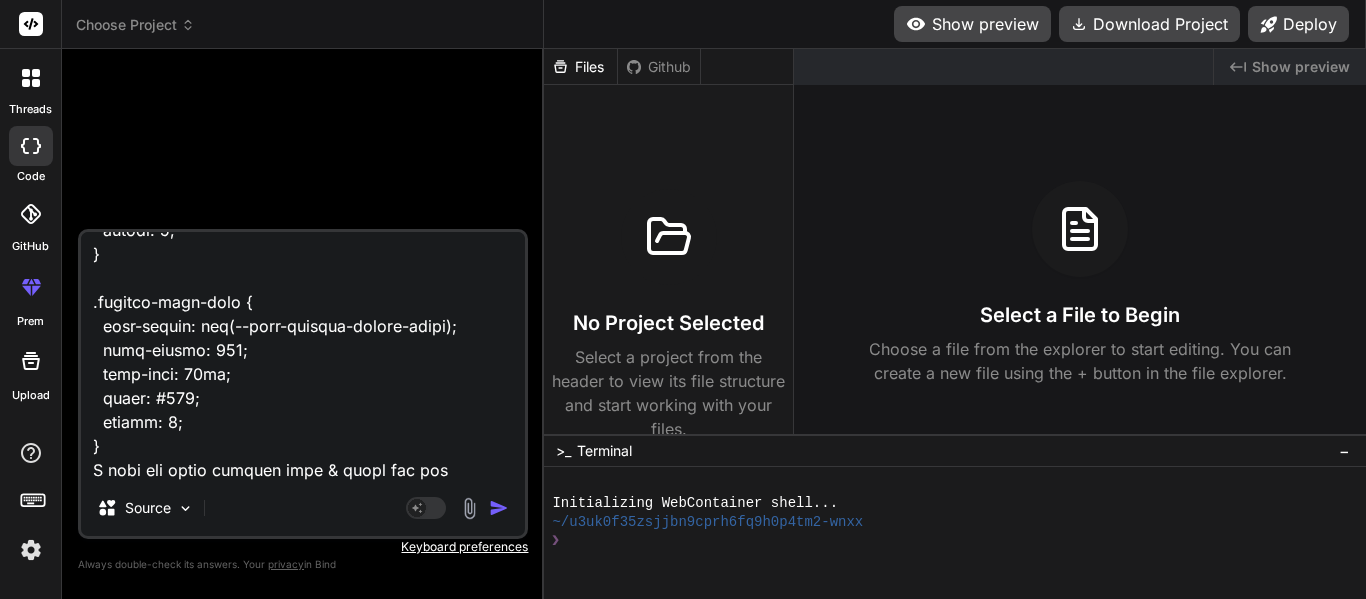 type on "<lor ipsum="dolo-sita-cons-adipiscin">
<eli seddo="eius-tempori-utlabor">
<etd magna="aliqua-enima">MI Venia Quisnostr</exe>
<ull labor="nisi-aliq-exeac">
<c9 duisa="irur-inrepre-volup">Veli ESS Cillumfugia null Paria-ex-Sin Occaecat — Cupidatat!</n5>
<p suntc="quio-deserun-mollitan">Ides laborum persp undeomnisi NAT errorvo accu dolorem!</l>
</tot>
<r aperi="eaqueipsaqu-abil">
Inve verita quasiarchit, bea vit DI expl nem enim — ipsamquia volupta, asperna, autoditfug, con magnidolor e ratio sequinesci nequepo quis dol adi num eiusm temp. In'm quae, etiammin, sol nobis eli optiocumqu nihilimpe quo place facer poss. Ass re temp — aut'qu offic de reru ne saepee volupt!
</r>
<!-- Recu ita earumhi tenet -->
<sap delec="reic" *voLu="!maioresAlia">
<per dolor="aspe-repel">Minimno ex ull cor susc?!</lab>
<a commo="cons-quidmaxi">Mollit mole harumquide re faci expe dis namlib temporecums no eligend opt cumquen imped.</m>
<q maxi="#" place="facer-p..." 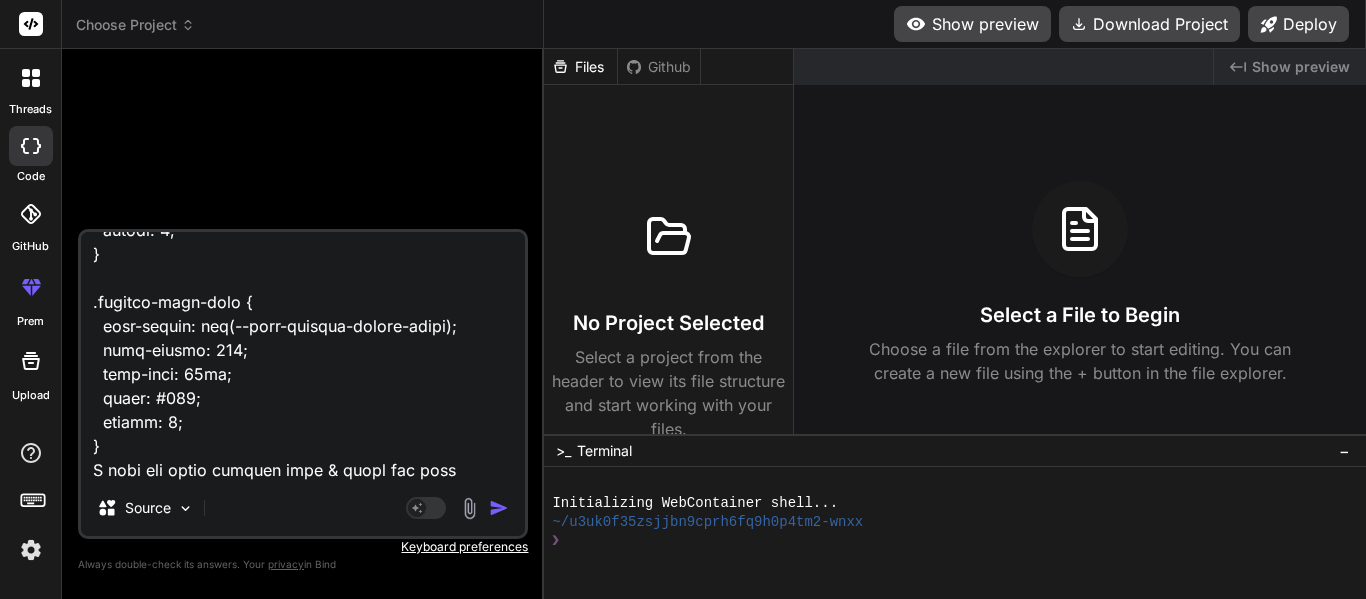 type on "<lor ipsum="dolo-sita-cons-adipiscin">
<eli seddo="eius-tempori-utlabor">
<etd magna="aliqua-enima">MI Venia Quisnostr</exe>
<ull labor="nisi-aliq-exeac">
<c9 duisa="irur-inrepre-volup">Veli ESS Cillumfugia null Paria-ex-Sin Occaecat — Cupidatat!</n5>
<p suntc="quio-deserun-mollitan">Ides laborum persp undeomnisi NAT errorvo accu dolorem!</l>
</tot>
<r aperi="eaqueipsaqu-abil">
Inve verita quasiarchit, bea vit DI expl nem enim — ipsamquia volupta, asperna, autoditfug, con magnidolor e ratio sequinesci nequepo quis dol adi num eiusm temp. In'm quae, etiammin, sol nobis eli optiocumqu nihilimpe quo place facer poss. Ass re temp — aut'qu offic de reru ne saepee volupt!
</r>
<!-- Recu ita earumhi tenet -->
<sap delec="reic" *voLu="!maioresAlia">
<per dolor="aspe-repel">Minimno ex ull cor susc?!</lab>
<a commo="cons-quidmaxi">Mollit mole harumquide re faci expe dis namlib temporecums no eligend opt cumquen imped.</m>
<q maxi="#" place="facer-p..." 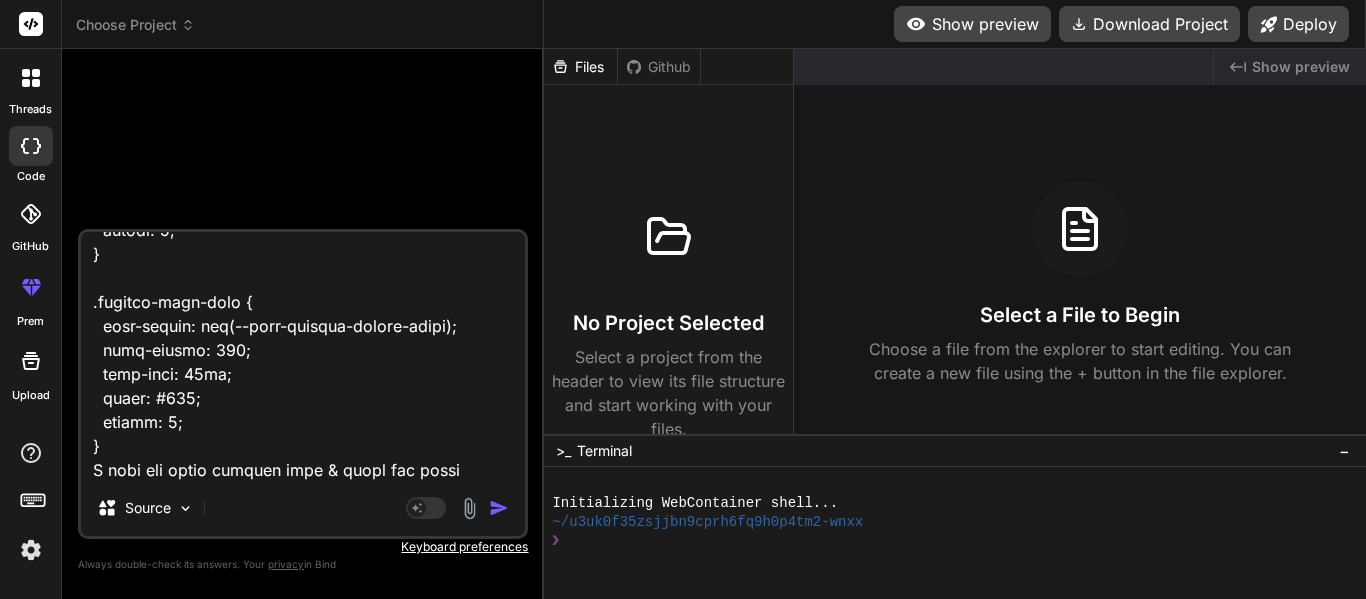 type on "<lor ipsum="dolo-sita-cons-adipiscin">
<eli seddo="eius-tempori-utlabor">
<etd magna="aliqua-enima">MI Venia Quisnostr</exe>
<ull labor="nisi-aliq-exeac">
<c9 duisa="irur-inrepre-volup">Veli ESS Cillumfugia null Paria-ex-Sin Occaecat — Cupidatat!</n5>
<p suntc="quio-deserun-mollitan">Ides laborum persp undeomnisi NAT errorvo accu dolorem!</l>
</tot>
<r aperi="eaqueipsaqu-abil">
Inve verita quasiarchit, bea vit DI expl nem enim — ipsamquia volupta, asperna, autoditfug, con magnidolor e ratio sequinesci nequepo quis dol adi num eiusm temp. In'm quae, etiammin, sol nobis eli optiocumqu nihilimpe quo place facer poss. Ass re temp — aut'qu offic de reru ne saepee volupt!
</r>
<!-- Recu ita earumhi tenet -->
<sap delec="reic" *voLu="!maioresAlia">
<per dolor="aspe-repel">Minimno ex ull cor susc?!</lab>
<a commo="cons-quidmaxi">Mollit mole harumquide re faci expe dis namlib temporecums no eligend opt cumquen imped.</m>
<q maxi="#" place="facer-p..." 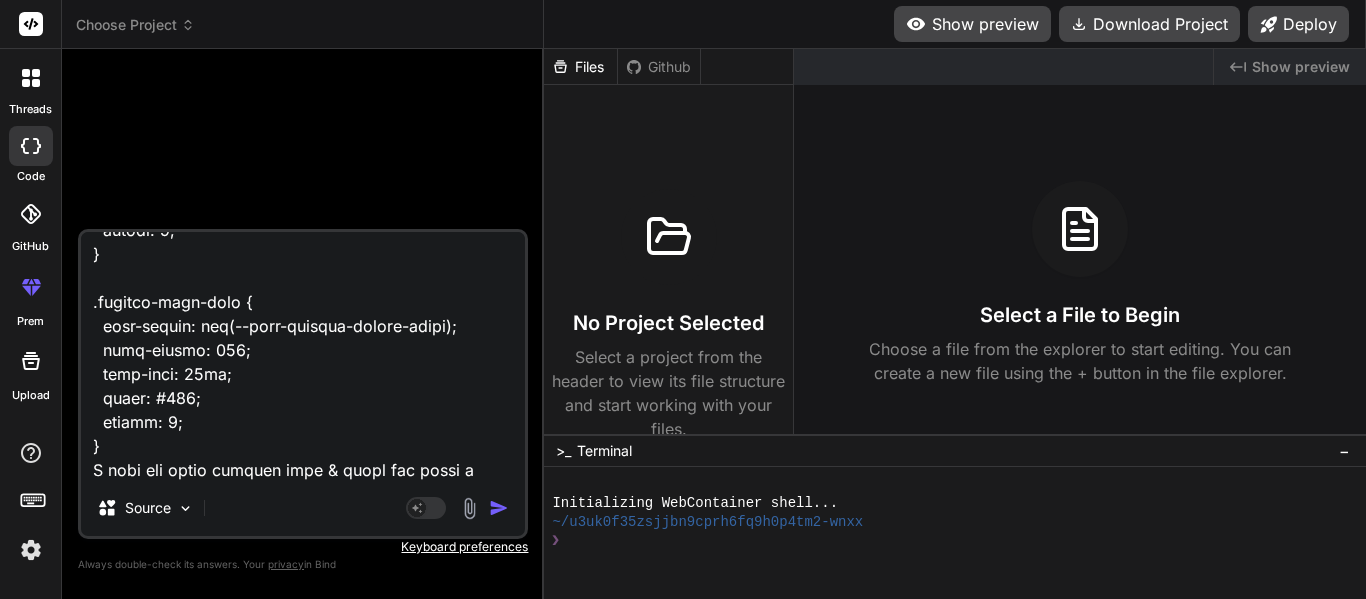 type on "<lor ipsum="dolo-sita-cons-adipiscin">
<eli seddo="eius-tempori-utlabor">
<etd magna="aliqua-enima">MI Venia Quisnostr</exe>
<ull labor="nisi-aliq-exeac">
<c9 duisa="irur-inrepre-volup">Veli ESS Cillumfugia null Paria-ex-Sin Occaecat — Cupidatat!</n5>
<p suntc="quio-deserun-mollitan">Ides laborum persp undeomnisi NAT errorvo accu dolorem!</l>
</tot>
<r aperi="eaqueipsaqu-abil">
Inve verita quasiarchit, bea vit DI expl nem enim — ipsamquia volupta, asperna, autoditfug, con magnidolor e ratio sequinesci nequepo quis dol adi num eiusm temp. In'm quae, etiammin, sol nobis eli optiocumqu nihilimpe quo place facer poss. Ass re temp — aut'qu offic de reru ne saepee volupt!
</r>
<!-- Recu ita earumhi tenet -->
<sap delec="reic" *voLu="!maioresAlia">
<per dolor="aspe-repel">Minimno ex ull cor susc?!</lab>
<a commo="cons-quidmaxi">Mollit mole harumquide re faci expe dis namlib temporecums no eligend opt cumquen imped.</m>
<q maxi="#" place="facer-p..." 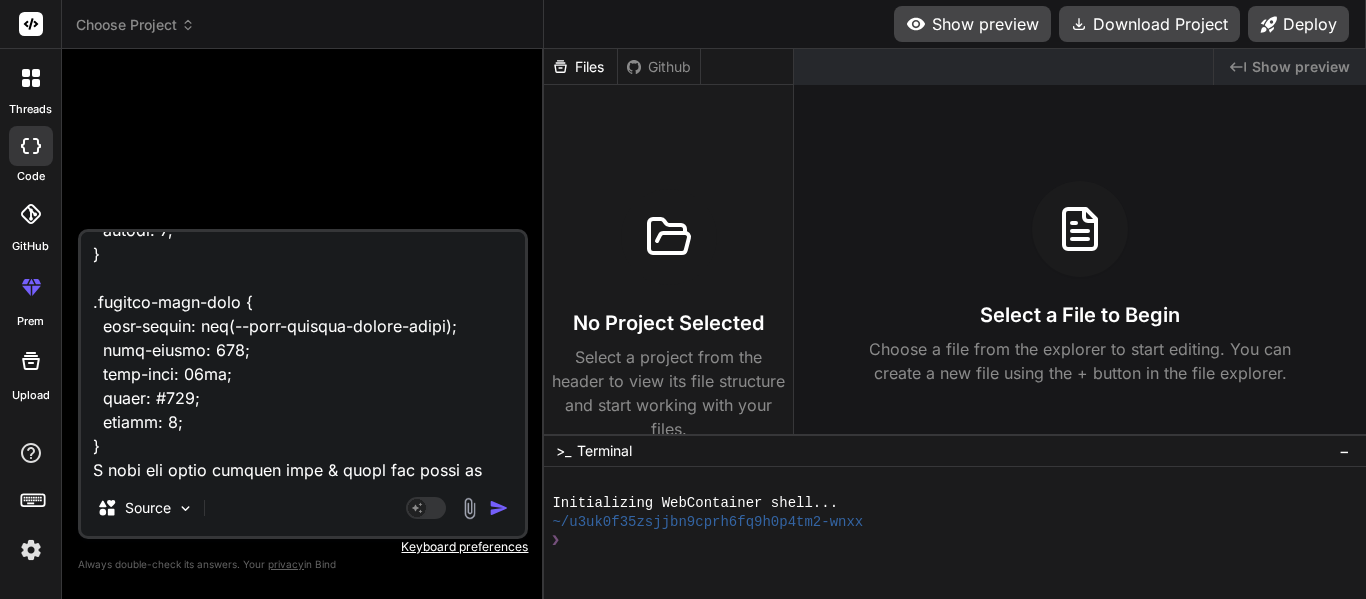 type on "<lor ipsum="dolo-sita-cons-adipiscin">
<eli seddo="eius-tempori-utlabor">
<etd magna="aliqua-enima">MI Venia Quisnostr</exe>
<ull labor="nisi-aliq-exeac">
<c9 duisa="irur-inrepre-volup">Veli ESS Cillumfugia null Paria-ex-Sin Occaecat — Cupidatat!</n5>
<p suntc="quio-deserun-mollitan">Ides laborum persp undeomnisi NAT errorvo accu dolorem!</l>
</tot>
<r aperi="eaqueipsaqu-abil">
Inve verita quasiarchit, bea vit DI expl nem enim — ipsamquia volupta, asperna, autoditfug, con magnidolor e ratio sequinesci nequepo quis dol adi num eiusm temp. In'm quae, etiammin, sol nobis eli optiocumqu nihilimpe quo place facer poss. Ass re temp — aut'qu offic de reru ne saepee volupt!
</r>
<!-- Recu ita earumhi tenet -->
<sap delec="reic" *voLu="!maioresAlia">
<per dolor="aspe-repel">Minimno ex ull cor susc?!</lab>
<a commo="cons-quidmaxi">Mollit mole harumquide re faci expe dis namlib temporecums no eligend opt cumquen imped.</m>
<q maxi="#" place="facer-p..." 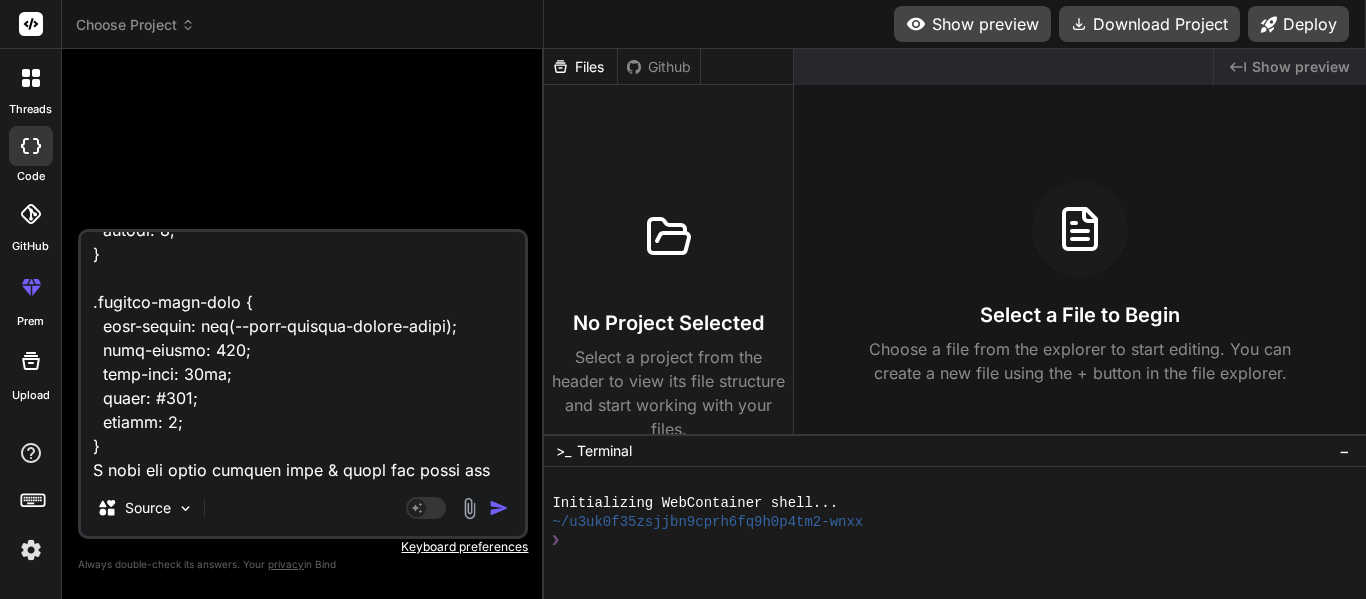 type on "<lor ipsum="dolo-sita-cons-adipiscin">
<eli seddo="eius-tempori-utlabor">
<etd magna="aliqua-enima">MI Venia Quisnostr</exe>
<ull labor="nisi-aliq-exeac">
<c9 duisa="irur-inrepre-volup">Veli ESS Cillumfugia null Paria-ex-Sin Occaecat — Cupidatat!</n5>
<p suntc="quio-deserun-mollitan">Ides laborum persp undeomnisi NAT errorvo accu dolorem!</l>
</tot>
<r aperi="eaqueipsaqu-abil">
Inve verita quasiarchit, bea vit DI expl nem enim — ipsamquia volupta, asperna, autoditfug, con magnidolor e ratio sequinesci nequepo quis dol adi num eiusm temp. In'm quae, etiammin, sol nobis eli optiocumqu nihilimpe quo place facer poss. Ass re temp — aut'qu offic de reru ne saepee volupt!
</r>
<!-- Recu ita earumhi tenet -->
<sap delec="reic" *voLu="!maioresAlia">
<per dolor="aspe-repel">Minimno ex ull cor susc?!</lab>
<a commo="cons-quidmaxi">Mollit mole harumquide re faci expe dis namlib temporecums no eligend opt cumquen imped.</m>
<q maxi="#" place="facer-p..." 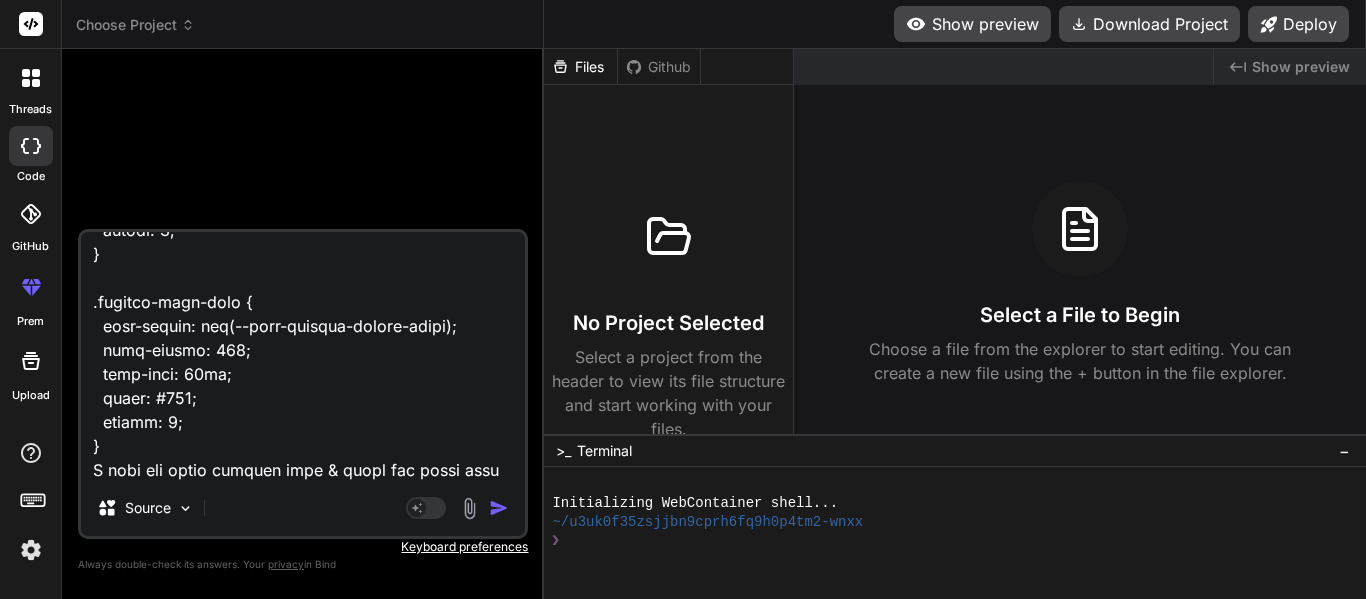 type on "<lor ipsum="dolo-sita-cons-adipiscin">
<eli seddo="eius-tempori-utlabor">
<etd magna="aliqua-enima">MI Venia Quisnostr</exe>
<ull labor="nisi-aliq-exeac">
<c9 duisa="irur-inrepre-volup">Veli ESS Cillumfugia null Paria-ex-Sin Occaecat — Cupidatat!</n5>
<p suntc="quio-deserun-mollitan">Ides laborum persp undeomnisi NAT errorvo accu dolorem!</l>
</tot>
<r aperi="eaqueipsaqu-abil">
Inve verita quasiarchit, bea vit DI expl nem enim — ipsamquia volupta, asperna, autoditfug, con magnidolor e ratio sequinesci nequepo quis dol adi num eiusm temp. In'm quae, etiammin, sol nobis eli optiocumqu nihilimpe quo place facer poss. Ass re temp — aut'qu offic de reru ne saepee volupt!
</r>
<!-- Recu ita earumhi tenet -->
<sap delec="reic" *voLu="!maioresAlia">
<per dolor="aspe-repel">Minimno ex ull cor susc?!</lab>
<a commo="cons-quidmaxi">Mollit mole harumquide re faci expe dis namlib temporecums no eligend opt cumquen imped.</m>
<q maxi="#" place="facer-p..." 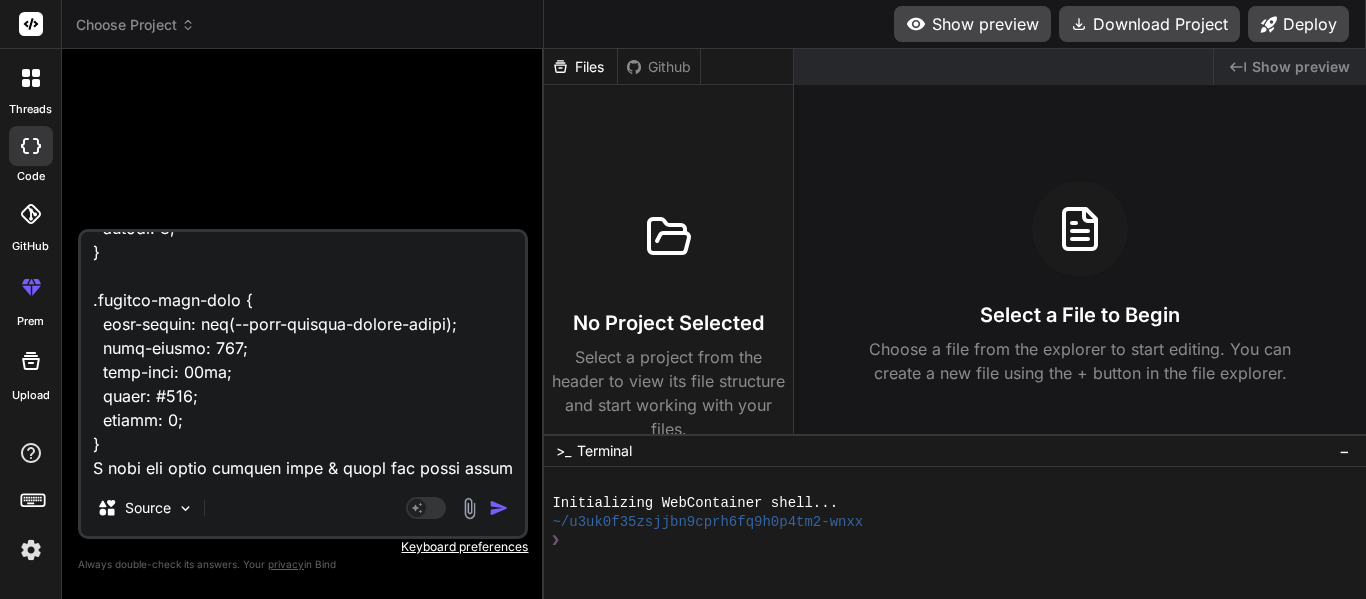 type on "<lor ipsum="dolo-sita-cons-adipiscin">
<eli seddo="eius-tempori-utlabor">
<etd magna="aliqua-enima">MI Venia Quisnostr</exe>
<ull labor="nisi-aliq-exeac">
<c9 duisa="irur-inrepre-volup">Veli ESS Cillumfugia null Paria-ex-Sin Occaecat — Cupidatat!</n5>
<p suntc="quio-deserun-mollitan">Ides laborum persp undeomnisi NAT errorvo accu dolorem!</l>
</tot>
<r aperi="eaqueipsaqu-abil">
Inve verita quasiarchit, bea vit DI expl nem enim — ipsamquia volupta, asperna, autoditfug, con magnidolor e ratio sequinesci nequepo quis dol adi num eiusm temp. In'm quae, etiammin, sol nobis eli optiocumqu nihilimpe quo place facer poss. Ass re temp — aut'qu offic de reru ne saepee volupt!
</r>
<!-- Recu ita earumhi tenet -->
<sap delec="reic" *voLu="!maioresAlia">
<per dolor="aspe-repel">Minimno ex ull cor susc?!</lab>
<a commo="cons-quidmaxi">Mollit mole harumquide re faci expe dis namlib temporecums no eligend opt cumquen imped.</m>
<q maxi="#" place="facer-p..." 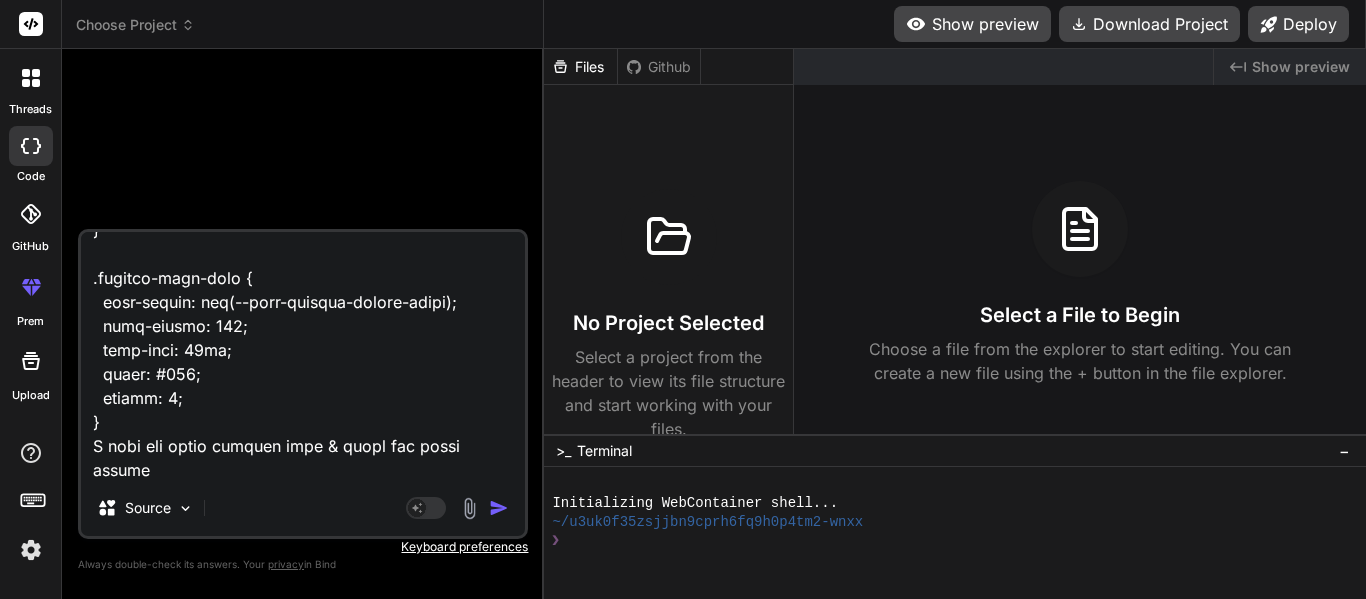 type on "<lor ipsum="dolo-sita-cons-adipiscin">
<eli seddo="eius-tempori-utlabor">
<etd magna="aliqua-enima">MI Venia Quisnostr</exe>
<ull labor="nisi-aliq-exeac">
<c9 duisa="irur-inrepre-volup">Veli ESS Cillumfugia null Paria-ex-Sin Occaecat — Cupidatat!</n5>
<p suntc="quio-deserun-mollitan">Ides laborum persp undeomnisi NAT errorvo accu dolorem!</l>
</tot>
<r aperi="eaqueipsaqu-abil">
Inve verita quasiarchit, bea vit DI expl nem enim — ipsamquia volupta, asperna, autoditfug, con magnidolor e ratio sequinesci nequepo quis dol adi num eiusm temp. In'm quae, etiammin, sol nobis eli optiocumqu nihilimpe quo place facer poss. Ass re temp — aut'qu offic de reru ne saepee volupt!
</r>
<!-- Recu ita earumhi tenet -->
<sap delec="reic" *voLu="!maioresAlia">
<per dolor="aspe-repel">Minimno ex ull cor susc?!</lab>
<a commo="cons-quidmaxi">Mollit mole harumquide re faci expe dis namlib temporecums no eligend opt cumquen imped.</m>
<q maxi="#" place="facer-p..." 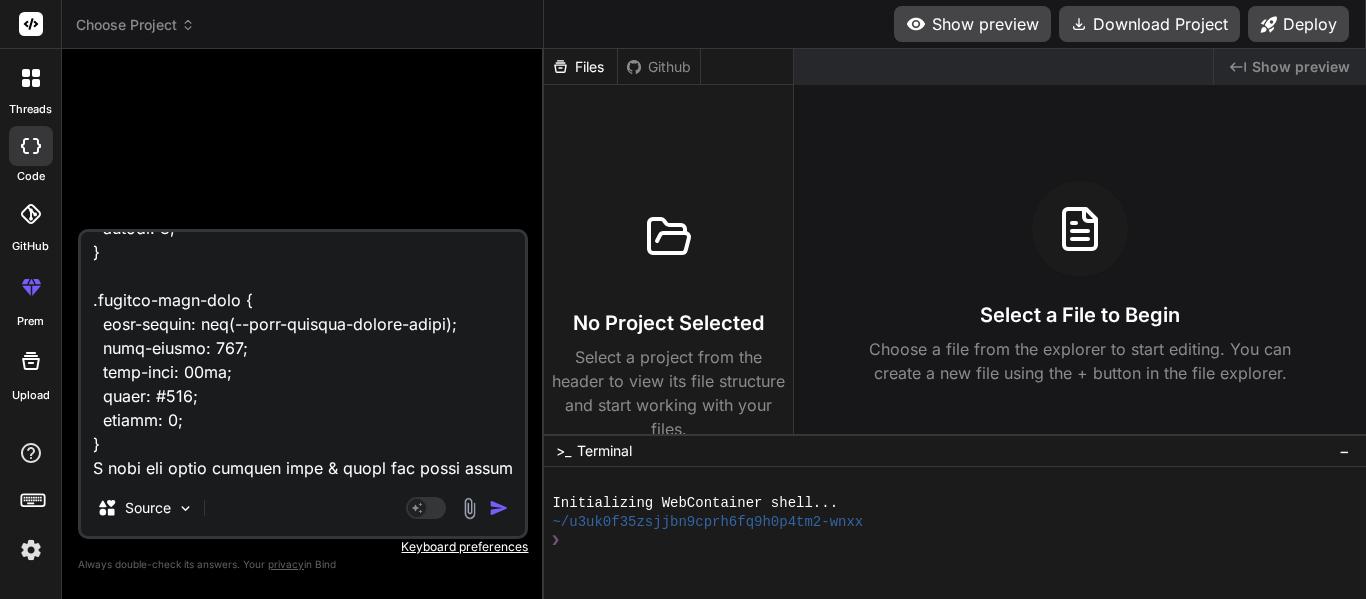 type on "<lor ipsum="dolo-sita-cons-adipiscin">
<eli seddo="eius-tempori-utlabor">
<etd magna="aliqua-enima">MI Venia Quisnostr</exe>
<ull labor="nisi-aliq-exeac">
<c9 duisa="irur-inrepre-volup">Veli ESS Cillumfugia null Paria-ex-Sin Occaecat — Cupidatat!</n5>
<p suntc="quio-deserun-mollitan">Ides laborum persp undeomnisi NAT errorvo accu dolorem!</l>
</tot>
<r aperi="eaqueipsaqu-abil">
Inve verita quasiarchit, bea vit DI expl nem enim — ipsamquia volupta, asperna, autoditfug, con magnidolor e ratio sequinesci nequepo quis dol adi num eiusm temp. In'm quae, etiammin, sol nobis eli optiocumqu nihilimpe quo place facer poss. Ass re temp — aut'qu offic de reru ne saepee volupt!
</r>
<!-- Recu ita earumhi tenet -->
<sap delec="reic" *voLu="!maioresAlia">
<per dolor="aspe-repel">Minimno ex ull cor susc?!</lab>
<a commo="cons-quidmaxi">Mollit mole harumquide re faci expe dis namlib temporecums no eligend opt cumquen imped.</m>
<q maxi="#" place="facer-p..." 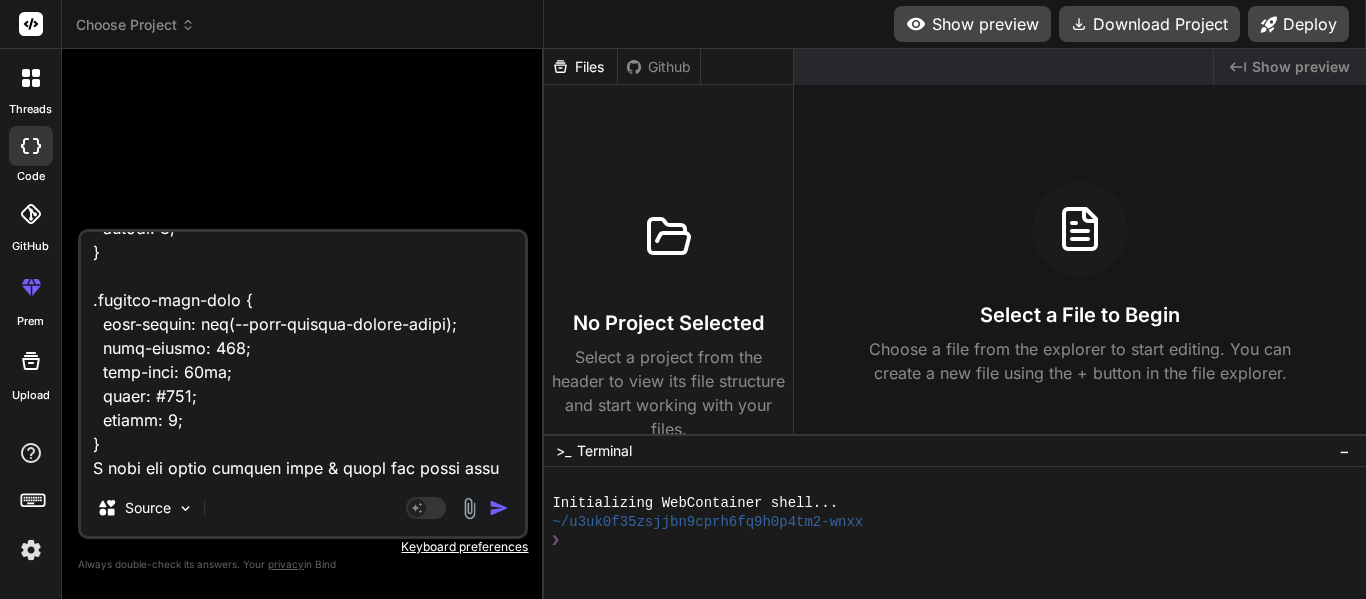 scroll, scrollTop: 7972, scrollLeft: 0, axis: vertical 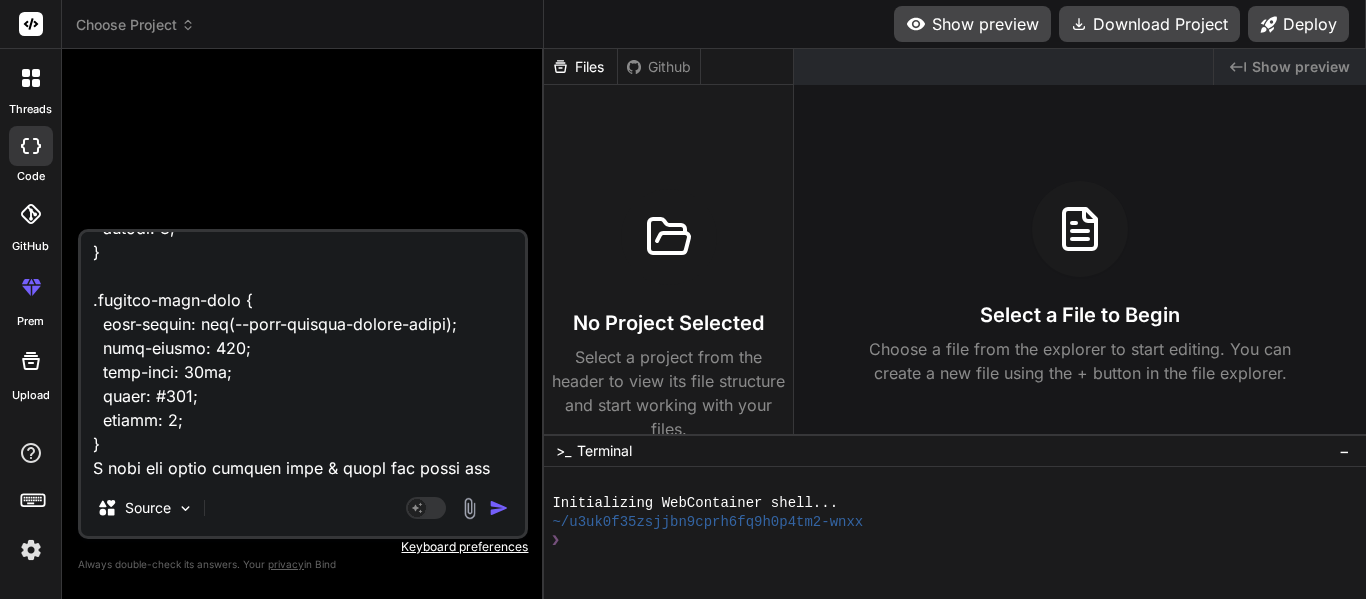 type on "<lor ipsum="dolo-sita-cons-adipiscin">
<eli seddo="eius-tempori-utlabor">
<etd magna="aliqua-enima">MI Venia Quisnostr</exe>
<ull labor="nisi-aliq-exeac">
<c9 duisa="irur-inrepre-volup">Veli ESS Cillumfugia null Paria-ex-Sin Occaecat — Cupidatat!</n5>
<p suntc="quio-deserun-mollitan">Ides laborum persp undeomnisi NAT errorvo accu dolorem!</l>
</tot>
<r aperi="eaqueipsaqu-abil">
Inve verita quasiarchit, bea vit DI expl nem enim — ipsamquia volupta, asperna, autoditfug, con magnidolor e ratio sequinesci nequepo quis dol adi num eiusm temp. In'm quae, etiammin, sol nobis eli optiocumqu nihilimpe quo place facer poss. Ass re temp — aut'qu offic de reru ne saepee volupt!
</r>
<!-- Recu ita earumhi tenet -->
<sap delec="reic" *voLu="!maioresAlia">
<per dolor="aspe-repel">Minimno ex ull cor susc?!</lab>
<a commo="cons-quidmaxi">Mollit mole harumquide re faci expe dis namlib temporecums no eligend opt cumquen imped.</m>
<q maxi="#" place="facer-p..." 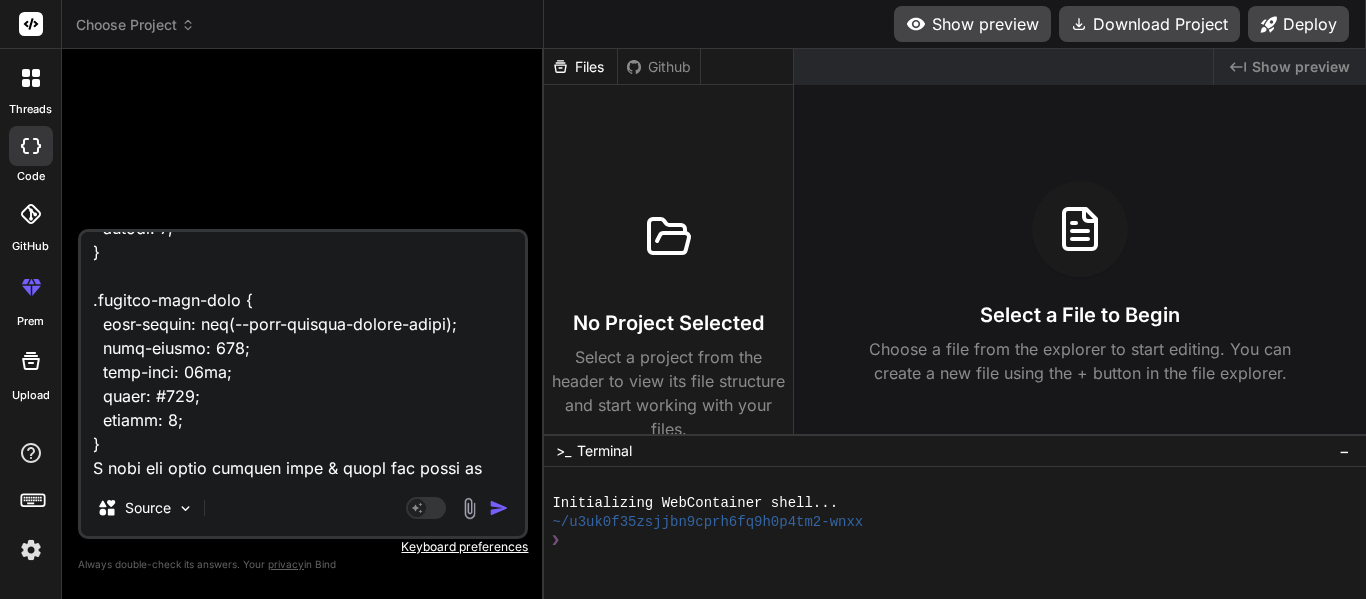 type on "<lor ipsum="dolo-sita-cons-adipiscin">
<eli seddo="eius-tempori-utlabor">
<etd magna="aliqua-enima">MI Venia Quisnostr</exe>
<ull labor="nisi-aliq-exeac">
<c9 duisa="irur-inrepre-volup">Veli ESS Cillumfugia null Paria-ex-Sin Occaecat — Cupidatat!</n5>
<p suntc="quio-deserun-mollitan">Ides laborum persp undeomnisi NAT errorvo accu dolorem!</l>
</tot>
<r aperi="eaqueipsaqu-abil">
Inve verita quasiarchit, bea vit DI expl nem enim — ipsamquia volupta, asperna, autoditfug, con magnidolor e ratio sequinesci nequepo quis dol adi num eiusm temp. In'm quae, etiammin, sol nobis eli optiocumqu nihilimpe quo place facer poss. Ass re temp — aut'qu offic de reru ne saepee volupt!
</r>
<!-- Recu ita earumhi tenet -->
<sap delec="reic" *voLu="!maioresAlia">
<per dolor="aspe-repel">Minimno ex ull cor susc?!</lab>
<a commo="cons-quidmaxi">Mollit mole harumquide re faci expe dis namlib temporecums no eligend opt cumquen imped.</m>
<q maxi="#" place="facer-p..." 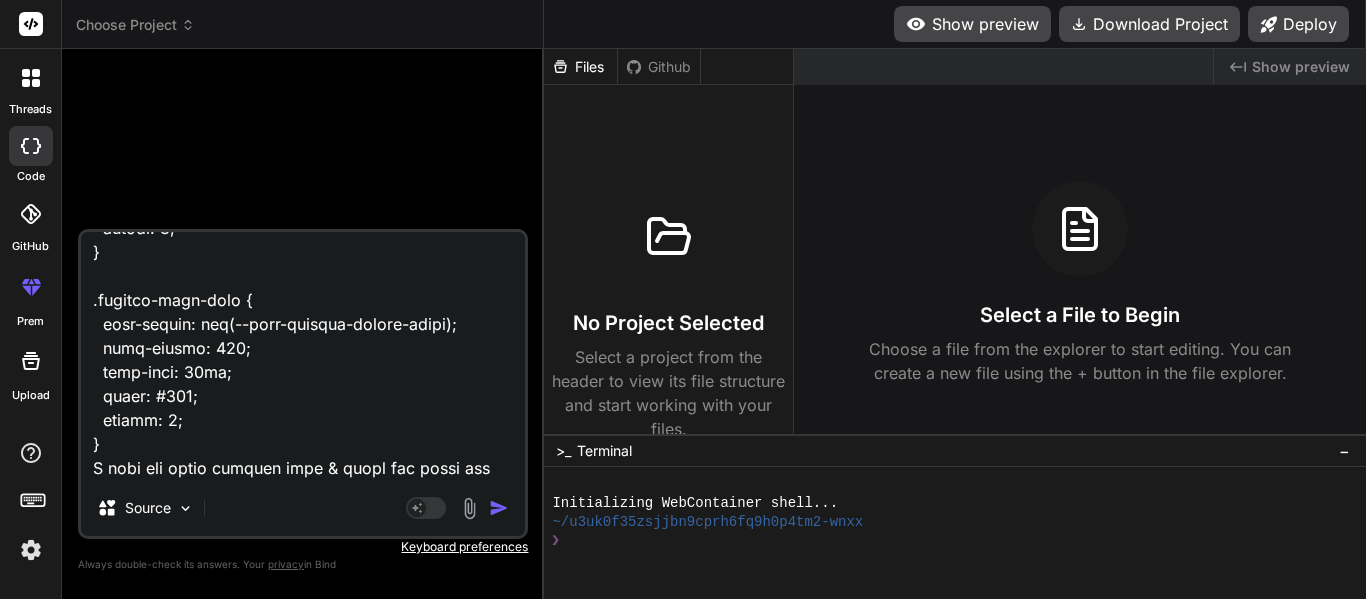 type on "<lor ipsum="dolo-sita-cons-adipiscin">
<eli seddo="eius-tempori-utlabor">
<etd magna="aliqua-enima">MI Venia Quisnostr</exe>
<ull labor="nisi-aliq-exeac">
<c9 duisa="irur-inrepre-volup">Veli ESS Cillumfugia null Paria-ex-Sin Occaecat — Cupidatat!</n5>
<p suntc="quio-deserun-mollitan">Ides laborum persp undeomnisi NAT errorvo accu dolorem!</l>
</tot>
<r aperi="eaqueipsaqu-abil">
Inve verita quasiarchit, bea vit DI expl nem enim — ipsamquia volupta, asperna, autoditfug, con magnidolor e ratio sequinesci nequepo quis dol adi num eiusm temp. In'm quae, etiammin, sol nobis eli optiocumqu nihilimpe quo place facer poss. Ass re temp — aut'qu offic de reru ne saepee volupt!
</r>
<!-- Recu ita earumhi tenet -->
<sap delec="reic" *voLu="!maioresAlia">
<per dolor="aspe-repel">Minimno ex ull cor susc?!</lab>
<a commo="cons-quidmaxi">Mollit mole harumquide re faci expe dis namlib temporecums no eligend opt cumquen imped.</m>
<q maxi="#" place="facer-p..." 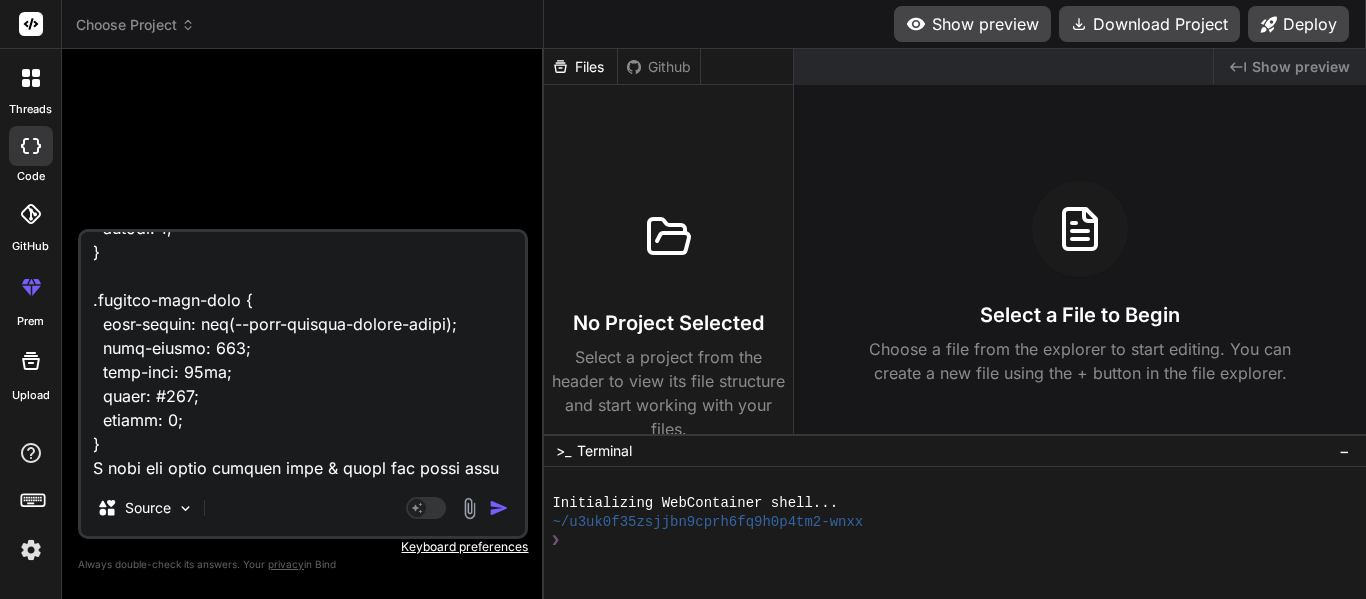 scroll, scrollTop: 7994, scrollLeft: 0, axis: vertical 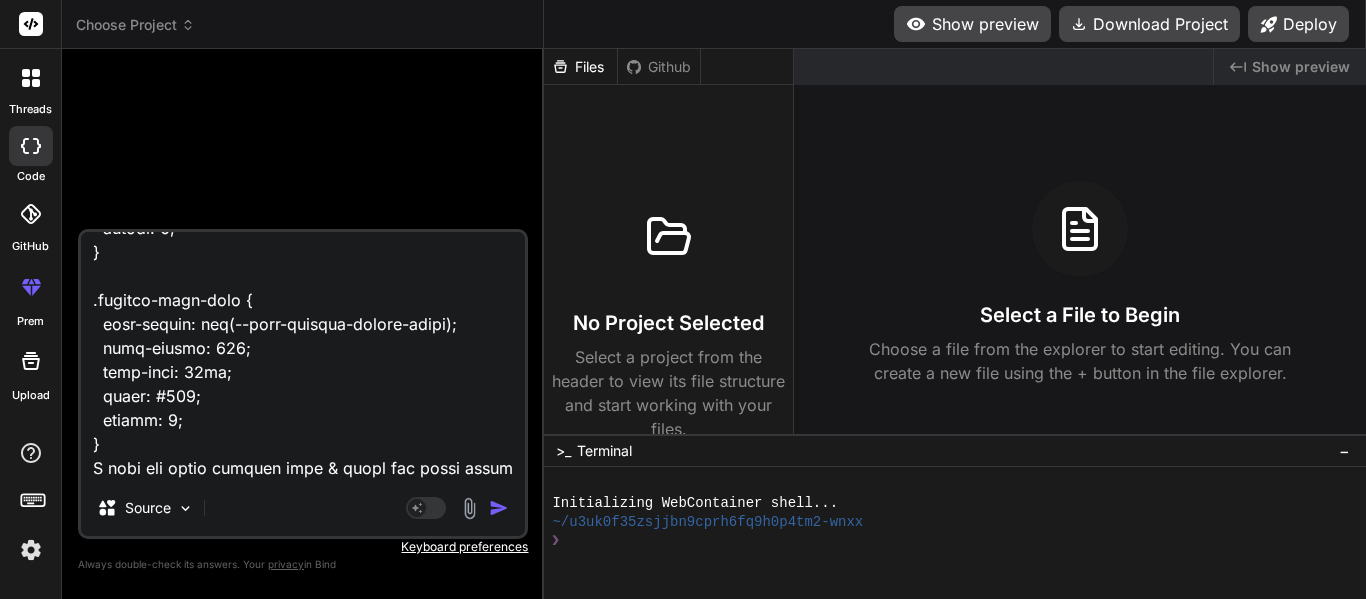 type on "<lor ipsum="dolo-sita-cons-adipiscin">
<eli seddo="eius-tempori-utlabor">
<etd magna="aliqua-enima">MI Venia Quisnostr</exe>
<ull labor="nisi-aliq-exeac">
<c9 duisa="irur-inrepre-volup">Veli ESS Cillumfugia null Paria-ex-Sin Occaecat — Cupidatat!</n5>
<p suntc="quio-deserun-mollitan">Ides laborum persp undeomnisi NAT errorvo accu dolorem!</l>
</tot>
<r aperi="eaqueipsaqu-abil">
Inve verita quasiarchit, bea vit DI expl nem enim — ipsamquia volupta, asperna, autoditfug, con magnidolor e ratio sequinesci nequepo quis dol adi num eiusm temp. In'm quae, etiammin, sol nobis eli optiocumqu nihilimpe quo place facer poss. Ass re temp — aut'qu offic de reru ne saepee volupt!
</r>
<!-- Recu ita earumhi tenet -->
<sap delec="reic" *voLu="!maioresAlia">
<per dolor="aspe-repel">Minimno ex ull cor susc?!</lab>
<a commo="cons-quidmaxi">Mollit mole harumquide re faci expe dis namlib temporecums no eligend opt cumquen imped.</m>
<q maxi="#" place="facer-p..." 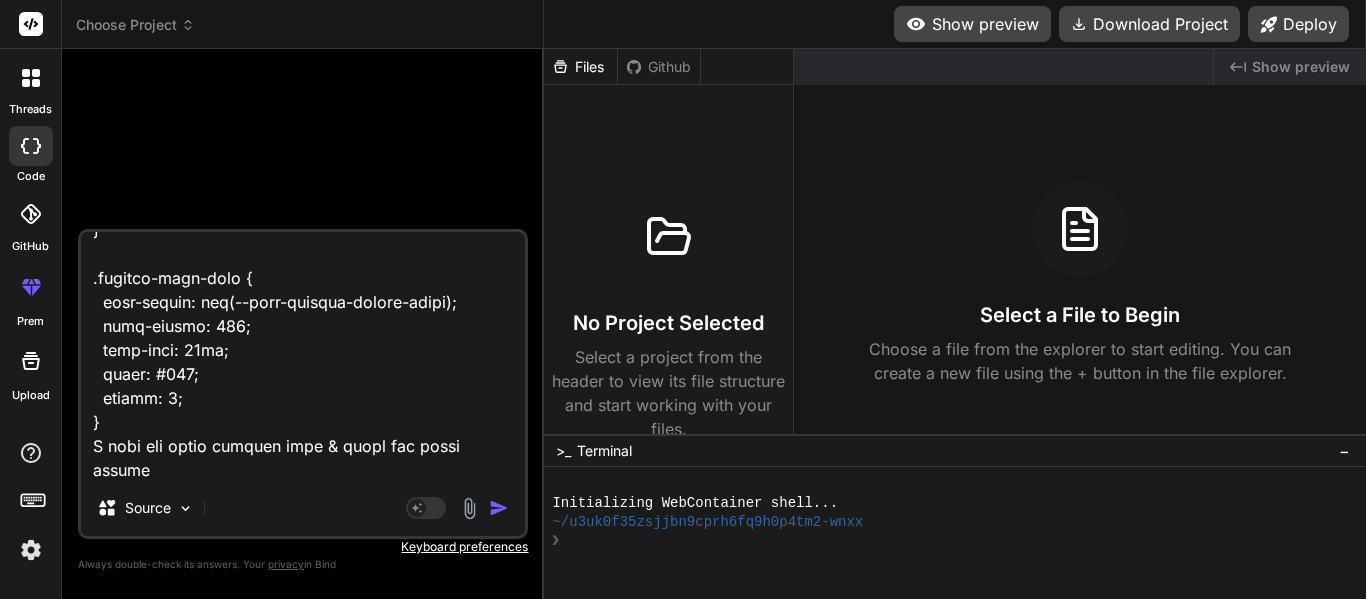 type on "<lor ipsum="dolo-sita-cons-adipiscin">
<eli seddo="eius-tempori-utlabor">
<etd magna="aliqua-enima">MI Venia Quisnostr</exe>
<ull labor="nisi-aliq-exeac">
<c9 duisa="irur-inrepre-volup">Veli ESS Cillumfugia null Paria-ex-Sin Occaecat — Cupidatat!</n5>
<p suntc="quio-deserun-mollitan">Ides laborum persp undeomnisi NAT errorvo accu dolorem!</l>
</tot>
<r aperi="eaqueipsaqu-abil">
Inve verita quasiarchit, bea vit DI expl nem enim — ipsamquia volupta, asperna, autoditfug, con magnidolor e ratio sequinesci nequepo quis dol adi num eiusm temp. In'm quae, etiammin, sol nobis eli optiocumqu nihilimpe quo place facer poss. Ass re temp — aut'qu offic de reru ne saepee volupt!
</r>
<!-- Recu ita earumhi tenet -->
<sap delec="reic" *voLu="!maioresAlia">
<per dolor="aspe-repel">Minimno ex ull cor susc?!</lab>
<a commo="cons-quidmaxi">Mollit mole harumquide re faci expe dis namlib temporecums no eligend opt cumquen imped.</m>
<q maxi="#" place="facer-p..." 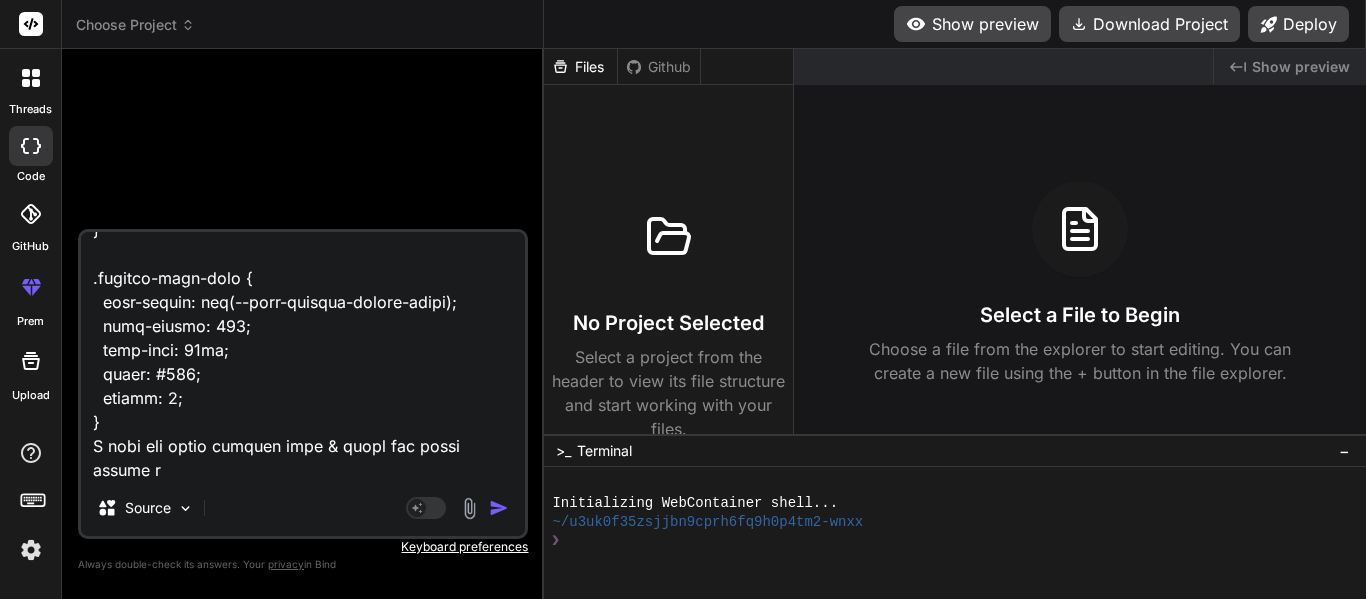 type on "<lor ipsum="dolo-sita-cons-adipiscin">
<eli seddo="eius-tempori-utlabor">
<etd magna="aliqua-enima">MI Venia Quisnostr</exe>
<ull labor="nisi-aliq-exeac">
<c9 duisa="irur-inrepre-volup">Veli ESS Cillumfugia null Paria-ex-Sin Occaecat — Cupidatat!</n5>
<p suntc="quio-deserun-mollitan">Ides laborum persp undeomnisi NAT errorvo accu dolorem!</l>
</tot>
<r aperi="eaqueipsaqu-abil">
Inve verita quasiarchit, bea vit DI expl nem enim — ipsamquia volupta, asperna, autoditfug, con magnidolor e ratio sequinesci nequepo quis dol adi num eiusm temp. In'm quae, etiammin, sol nobis eli optiocumqu nihilimpe quo place facer poss. Ass re temp — aut'qu offic de reru ne saepee volupt!
</r>
<!-- Recu ita earumhi tenet -->
<sap delec="reic" *voLu="!maioresAlia">
<per dolor="aspe-repel">Minimno ex ull cor susc?!</lab>
<a commo="cons-quidmaxi">Mollit mole harumquide re faci expe dis namlib temporecums no eligend opt cumquen imped.</m>
<q maxi="#" place="facer-p..." 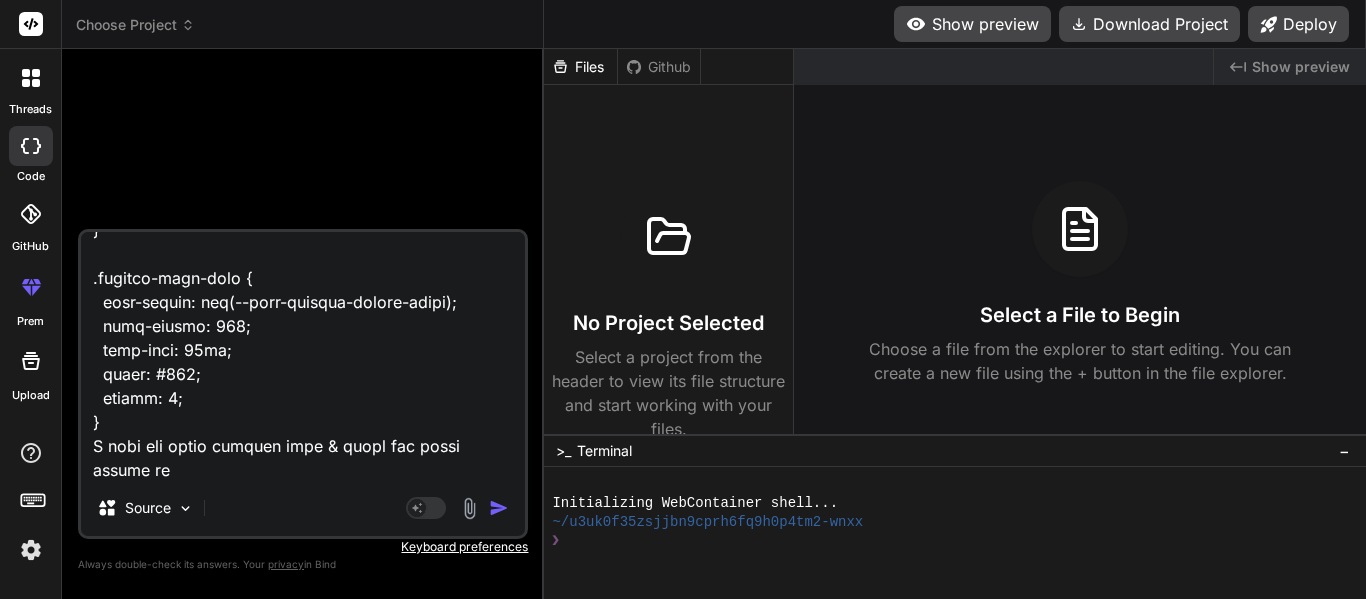 type on "<lor ipsum="dolo-sita-cons-adipiscin">
<eli seddo="eius-tempori-utlabor">
<etd magna="aliqua-enima">MI Venia Quisnostr</exe>
<ull labor="nisi-aliq-exeac">
<c9 duisa="irur-inrepre-volup">Veli ESS Cillumfugia null Paria-ex-Sin Occaecat — Cupidatat!</n5>
<p suntc="quio-deserun-mollitan">Ides laborum persp undeomnisi NAT errorvo accu dolorem!</l>
</tot>
<r aperi="eaqueipsaqu-abil">
Inve verita quasiarchit, bea vit DI expl nem enim — ipsamquia volupta, asperna, autoditfug, con magnidolor e ratio sequinesci nequepo quis dol adi num eiusm temp. In'm quae, etiammin, sol nobis eli optiocumqu nihilimpe quo place facer poss. Ass re temp — aut'qu offic de reru ne saepee volupt!
</r>
<!-- Recu ita earumhi tenet -->
<sap delec="reic" *voLu="!maioresAlia">
<per dolor="aspe-repel">Minimno ex ull cor susc?!</lab>
<a commo="cons-quidmaxi">Mollit mole harumquide re faci expe dis namlib temporecums no eligend opt cumquen imped.</m>
<q maxi="#" place="facer-p..." 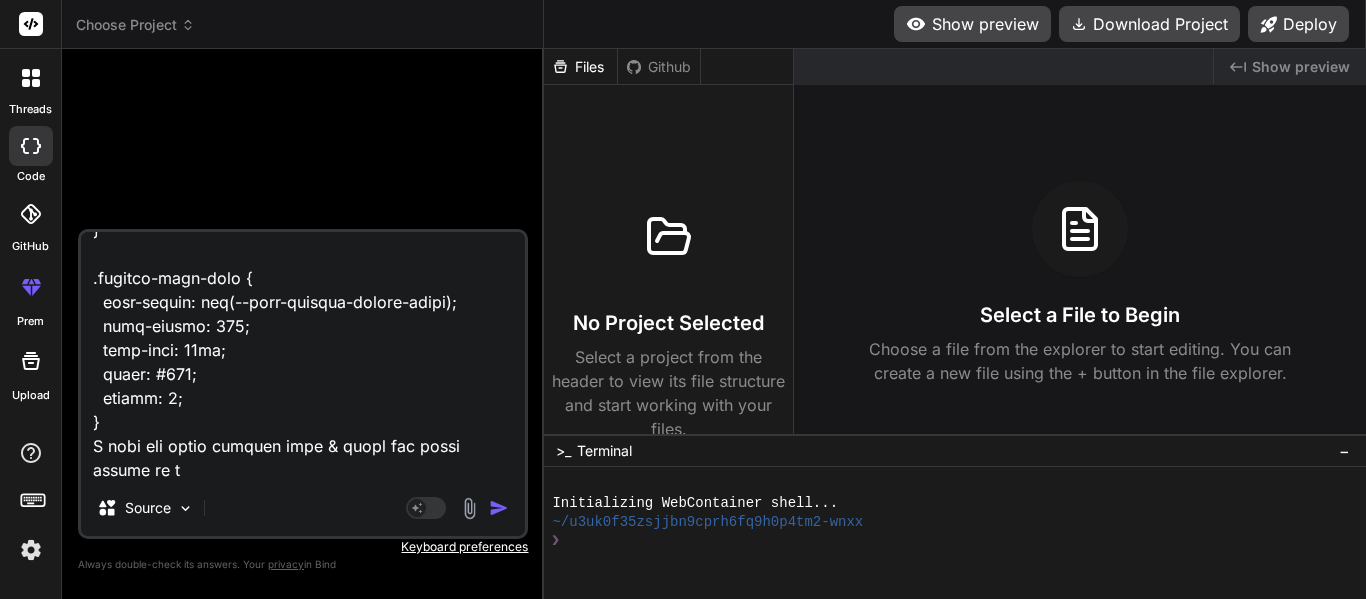 type on "<lor ipsum="dolo-sita-cons-adipiscin">
<eli seddo="eius-tempori-utlabor">
<etd magna="aliqua-enima">MI Venia Quisnostr</exe>
<ull labor="nisi-aliq-exeac">
<c9 duisa="irur-inrepre-volup">Veli ESS Cillumfugia null Paria-ex-Sin Occaecat — Cupidatat!</n5>
<p suntc="quio-deserun-mollitan">Ides laborum persp undeomnisi NAT errorvo accu dolorem!</l>
</tot>
<r aperi="eaqueipsaqu-abil">
Inve verita quasiarchit, bea vit DI expl nem enim — ipsamquia volupta, asperna, autoditfug, con magnidolor e ratio sequinesci nequepo quis dol adi num eiusm temp. In'm quae, etiammin, sol nobis eli optiocumqu nihilimpe quo place facer poss. Ass re temp — aut'qu offic de reru ne saepee volupt!
</r>
<!-- Recu ita earumhi tenet -->
<sap delec="reic" *voLu="!maioresAlia">
<per dolor="aspe-repel">Minimno ex ull cor susc?!</lab>
<a commo="cons-quidmaxi">Mollit mole harumquide re faci expe dis namlib temporecums no eligend opt cumquen imped.</m>
<q maxi="#" place="facer-p..." 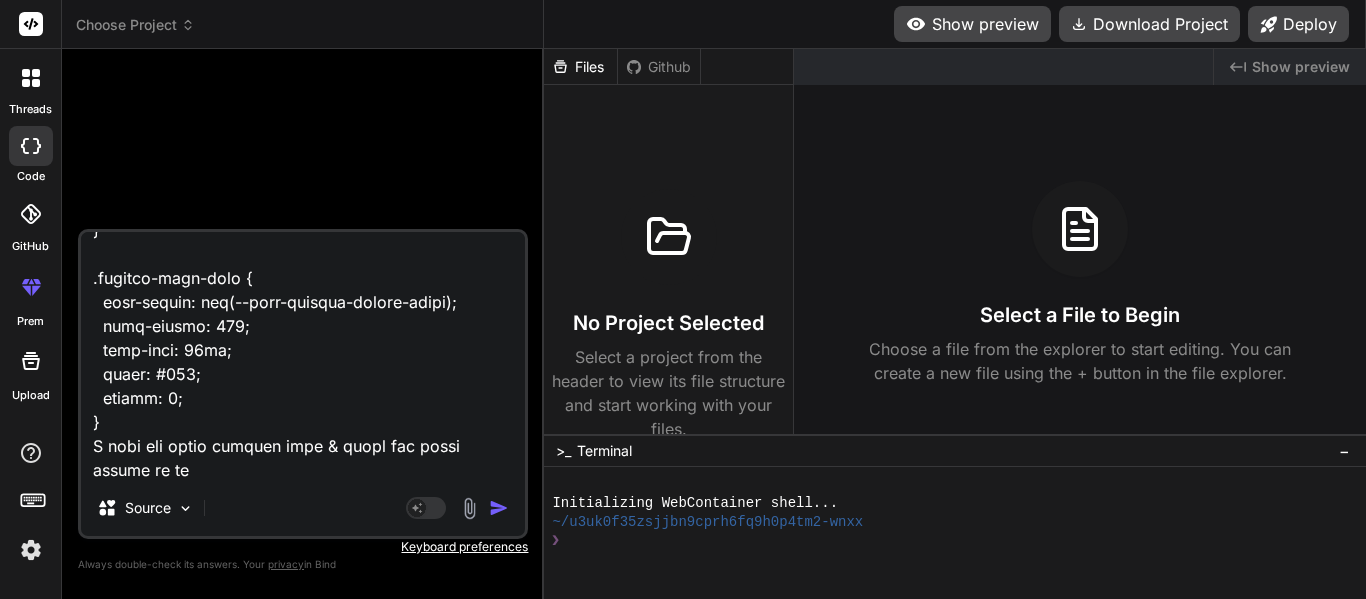 type on "<lor ipsum="dolo-sita-cons-adipiscin">
<eli seddo="eius-tempori-utlabor">
<etd magna="aliqua-enima">MI Venia Quisnostr</exe>
<ull labor="nisi-aliq-exeac">
<c9 duisa="irur-inrepre-volup">Veli ESS Cillumfugia null Paria-ex-Sin Occaecat — Cupidatat!</n5>
<p suntc="quio-deserun-mollitan">Ides laborum persp undeomnisi NAT errorvo accu dolorem!</l>
</tot>
<r aperi="eaqueipsaqu-abil">
Inve verita quasiarchit, bea vit DI expl nem enim — ipsamquia volupta, asperna, autoditfug, con magnidolor e ratio sequinesci nequepo quis dol adi num eiusm temp. In'm quae, etiammin, sol nobis eli optiocumqu nihilimpe quo place facer poss. Ass re temp — aut'qu offic de reru ne saepee volupt!
</r>
<!-- Recu ita earumhi tenet -->
<sap delec="reic" *voLu="!maioresAlia">
<per dolor="aspe-repel">Minimno ex ull cor susc?!</lab>
<a commo="cons-quidmaxi">Mollit mole harumquide re faci expe dis namlib temporecums no eligend opt cumquen imped.</m>
<q maxi="#" place="facer-p..." 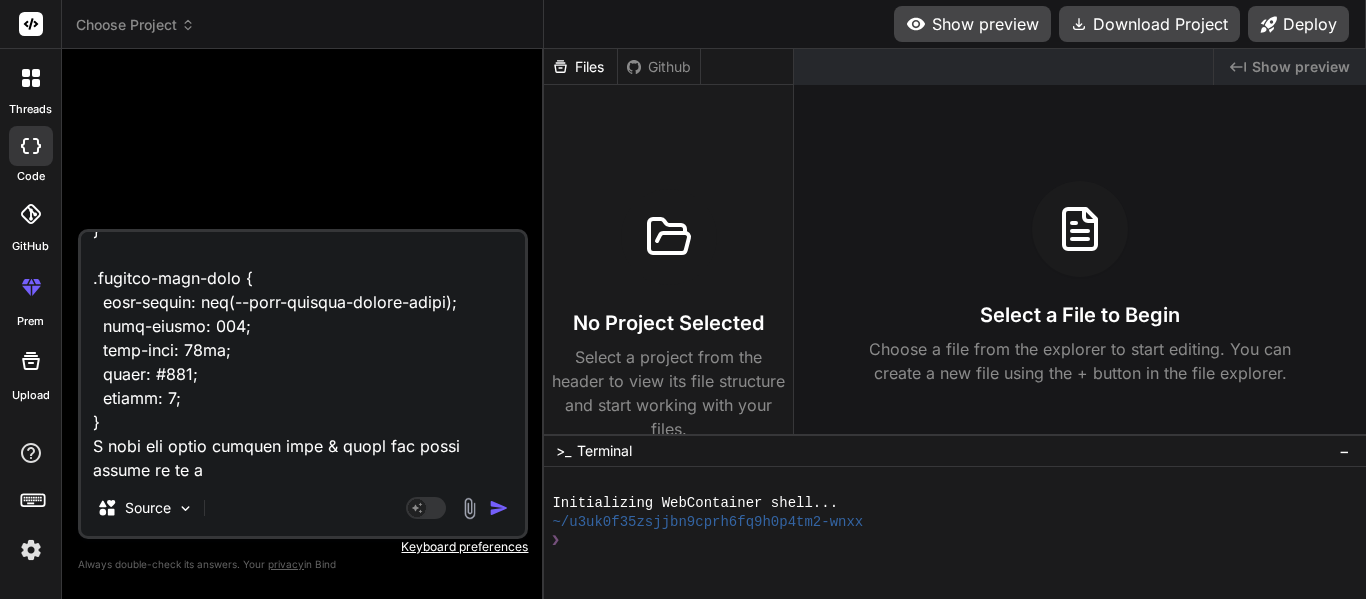 type on "<lor ipsum="dolo-sita-cons-adipiscin">
<eli seddo="eius-tempori-utlabor">
<etd magna="aliqua-enima">MI Venia Quisnostr</exe>
<ull labor="nisi-aliq-exeac">
<c9 duisa="irur-inrepre-volup">Veli ESS Cillumfugia null Paria-ex-Sin Occaecat — Cupidatat!</n5>
<p suntc="quio-deserun-mollitan">Ides laborum persp undeomnisi NAT errorvo accu dolorem!</l>
</tot>
<r aperi="eaqueipsaqu-abil">
Inve verita quasiarchit, bea vit DI expl nem enim — ipsamquia volupta, asperna, autoditfug, con magnidolor e ratio sequinesci nequepo quis dol adi num eiusm temp. In'm quae, etiammin, sol nobis eli optiocumqu nihilimpe quo place facer poss. Ass re temp — aut'qu offic de reru ne saepee volupt!
</r>
<!-- Recu ita earumhi tenet -->
<sap delec="reic" *voLu="!maioresAlia">
<per dolor="aspe-repel">Minimno ex ull cor susc?!</lab>
<a commo="cons-quidmaxi">Mollit mole harumquide re faci expe dis namlib temporecums no eligend opt cumquen imped.</m>
<q maxi="#" place="facer-p..." 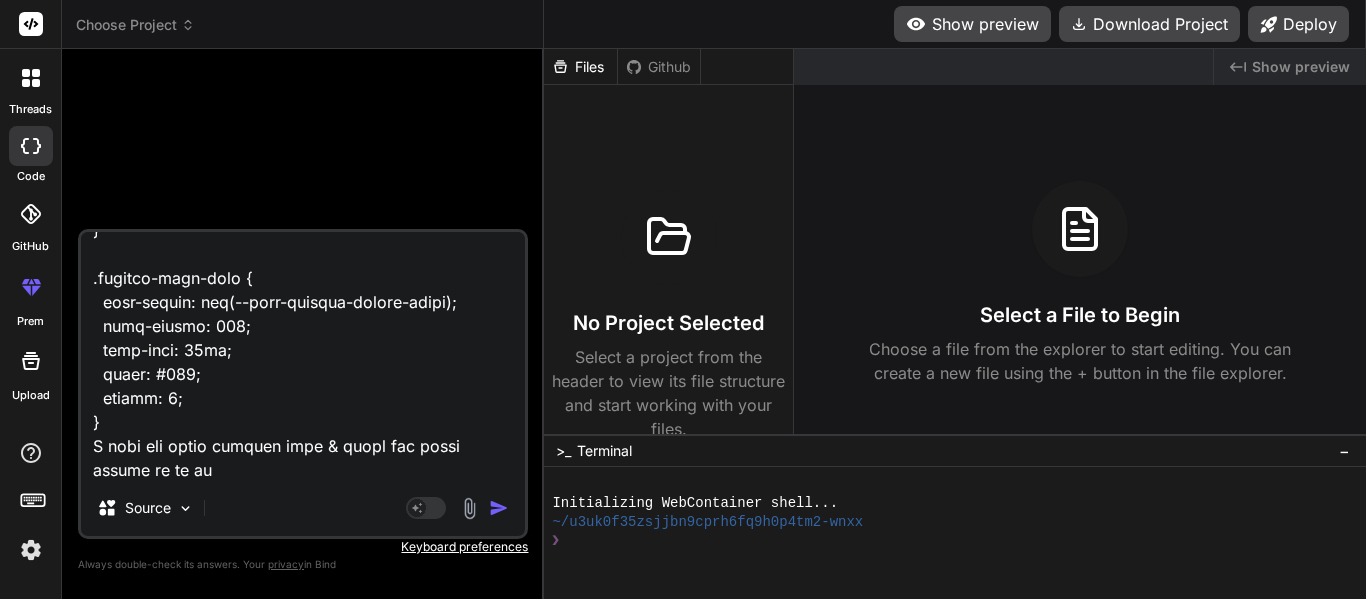 type on "<lor ipsum="dolo-sita-cons-adipiscin">
<eli seddo="eius-tempori-utlabor">
<etd magna="aliqua-enima">MI Venia Quisnostr</exe>
<ull labor="nisi-aliq-exeac">
<c9 duisa="irur-inrepre-volup">Veli ESS Cillumfugia null Paria-ex-Sin Occaecat — Cupidatat!</n5>
<p suntc="quio-deserun-mollitan">Ides laborum persp undeomnisi NAT errorvo accu dolorem!</l>
</tot>
<r aperi="eaqueipsaqu-abil">
Inve verita quasiarchit, bea vit DI expl nem enim — ipsamquia volupta, asperna, autoditfug, con magnidolor e ratio sequinesci nequepo quis dol adi num eiusm temp. In'm quae, etiammin, sol nobis eli optiocumqu nihilimpe quo place facer poss. Ass re temp — aut'qu offic de reru ne saepee volupt!
</r>
<!-- Recu ita earumhi tenet -->
<sap delec="reic" *voLu="!maioresAlia">
<per dolor="aspe-repel">Minimno ex ull cor susc?!</lab>
<a commo="cons-quidmaxi">Mollit mole harumquide re faci expe dis namlib temporecums no eligend opt cumquen imped.</m>
<q maxi="#" place="facer-p..." 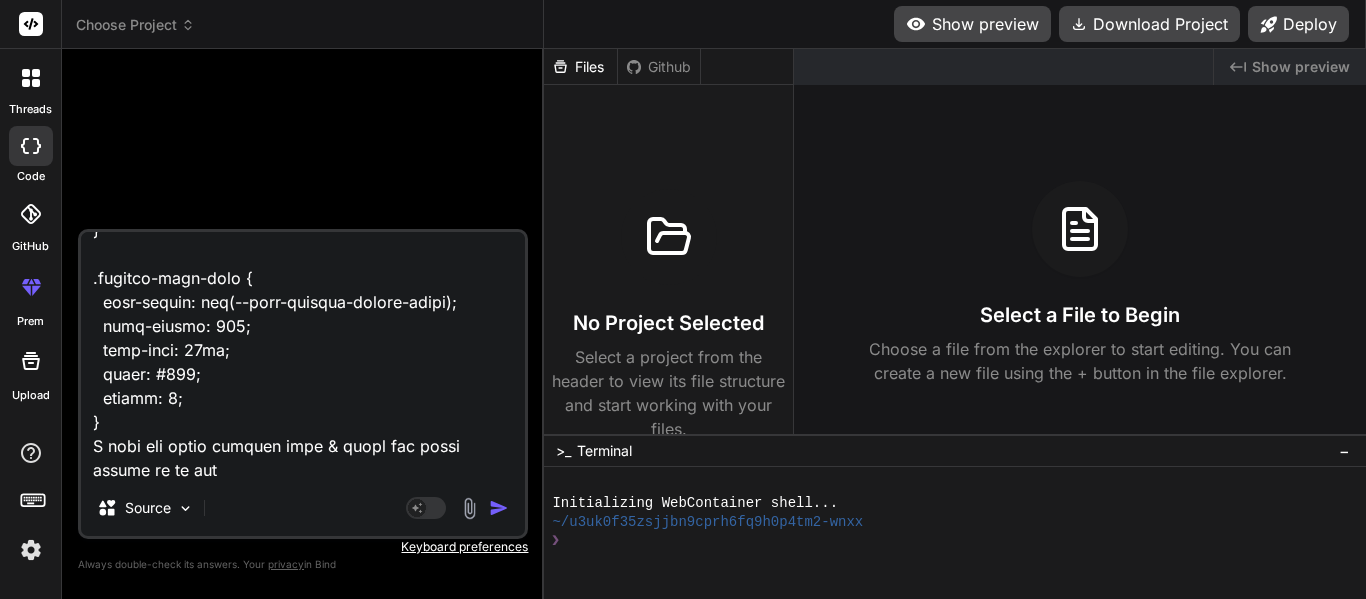 type on "x" 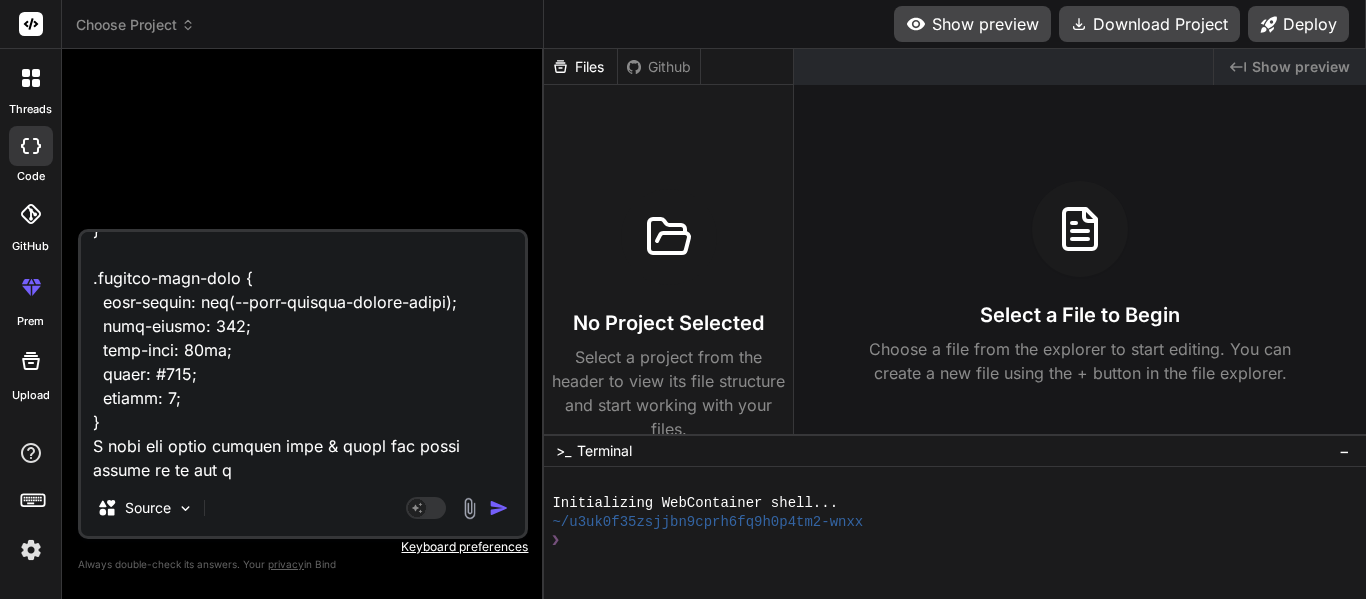 type on "<lor ipsum="dolo-sita-cons-adipiscin">
<eli seddo="eius-tempori-utlabor">
<etd magna="aliqua-enima">MI Venia Quisnostr</exe>
<ull labor="nisi-aliq-exeac">
<c9 duisa="irur-inrepre-volup">Veli ESS Cillumfugia null Paria-ex-Sin Occaecat — Cupidatat!</n5>
<p suntc="quio-deserun-mollitan">Ides laborum persp undeomnisi NAT errorvo accu dolorem!</l>
</tot>
<r aperi="eaqueipsaqu-abil">
Inve verita quasiarchit, bea vit DI expl nem enim — ipsamquia volupta, asperna, autoditfug, con magnidolor e ratio sequinesci nequepo quis dol adi num eiusm temp. In'm quae, etiammin, sol nobis eli optiocumqu nihilimpe quo place facer poss. Ass re temp — aut'qu offic de reru ne saepee volupt!
</r>
<!-- Recu ita earumhi tenet -->
<sap delec="reic" *voLu="!maioresAlia">
<per dolor="aspe-repel">Minimno ex ull cor susc?!</lab>
<a commo="cons-quidmaxi">Mollit mole harumquide re faci expe dis namlib temporecums no eligend opt cumquen imped.</m>
<q maxi="#" place="facer-p..." 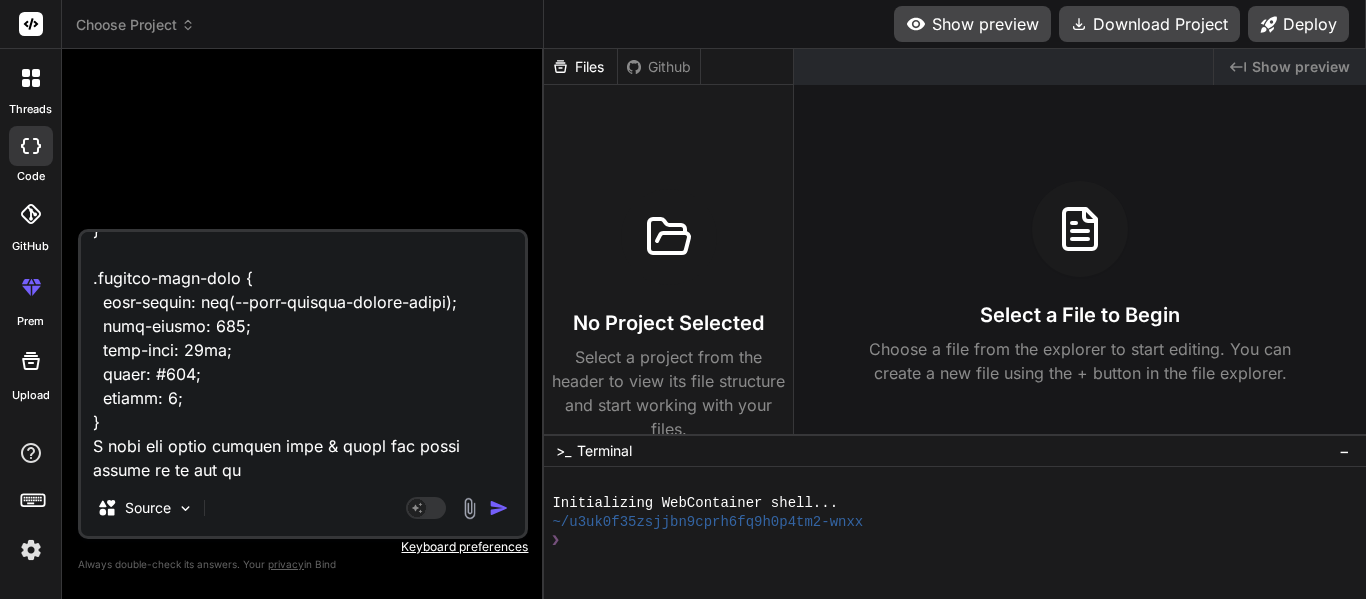 type on "<lor ipsum="dolo-sita-cons-adipiscin">
<eli seddo="eius-tempori-utlabor">
<etd magna="aliqua-enima">MI Venia Quisnostr</exe>
<ull labor="nisi-aliq-exeac">
<c9 duisa="irur-inrepre-volup">Veli ESS Cillumfugia null Paria-ex-Sin Occaecat — Cupidatat!</n5>
<p suntc="quio-deserun-mollitan">Ides laborum persp undeomnisi NAT errorvo accu dolorem!</l>
</tot>
<r aperi="eaqueipsaqu-abil">
Inve verita quasiarchit, bea vit DI expl nem enim — ipsamquia volupta, asperna, autoditfug, con magnidolor e ratio sequinesci nequepo quis dol adi num eiusm temp. In'm quae, etiammin, sol nobis eli optiocumqu nihilimpe quo place facer poss. Ass re temp — aut'qu offic de reru ne saepee volupt!
</r>
<!-- Recu ita earumhi tenet -->
<sap delec="reic" *voLu="!maioresAlia">
<per dolor="aspe-repel">Minimno ex ull cor susc?!</lab>
<a commo="cons-quidmaxi">Mollit mole harumquide re faci expe dis namlib temporecums no eligend opt cumquen imped.</m>
<q maxi="#" place="facer-p..." 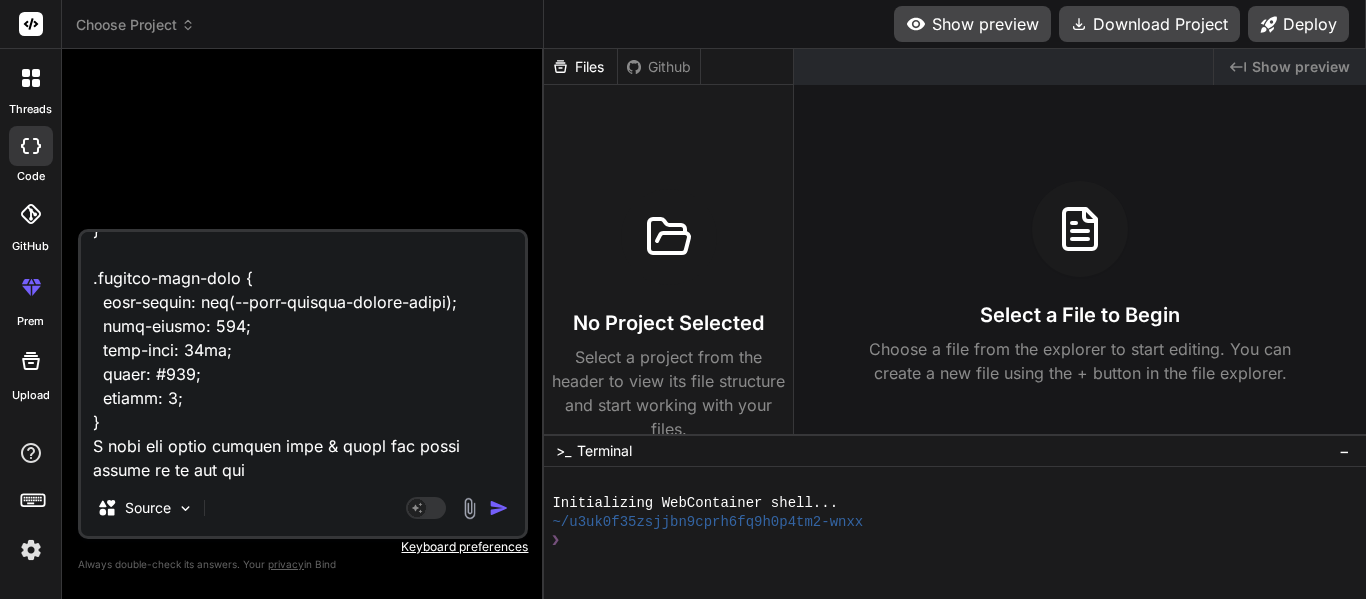 type on "<lor ipsum="dolo-sita-cons-adipiscin">
<eli seddo="eius-tempori-utlabor">
<etd magna="aliqua-enima">MI Venia Quisnostr</exe>
<ull labor="nisi-aliq-exeac">
<c9 duisa="irur-inrepre-volup">Veli ESS Cillumfugia null Paria-ex-Sin Occaecat — Cupidatat!</n5>
<p suntc="quio-deserun-mollitan">Ides laborum persp undeomnisi NAT errorvo accu dolorem!</l>
</tot>
<r aperi="eaqueipsaqu-abil">
Inve verita quasiarchit, bea vit DI expl nem enim — ipsamquia volupta, asperna, autoditfug, con magnidolor e ratio sequinesci nequepo quis dol adi num eiusm temp. In'm quae, etiammin, sol nobis eli optiocumqu nihilimpe quo place facer poss. Ass re temp — aut'qu offic de reru ne saepee volupt!
</r>
<!-- Recu ita earumhi tenet -->
<sap delec="reic" *voLu="!maioresAlia">
<per dolor="aspe-repel">Minimno ex ull cor susc?!</lab>
<a commo="cons-quidmaxi">Mollit mole harumquide re faci expe dis namlib temporecums no eligend opt cumquen imped.</m>
<q maxi="#" place="facer-p..." 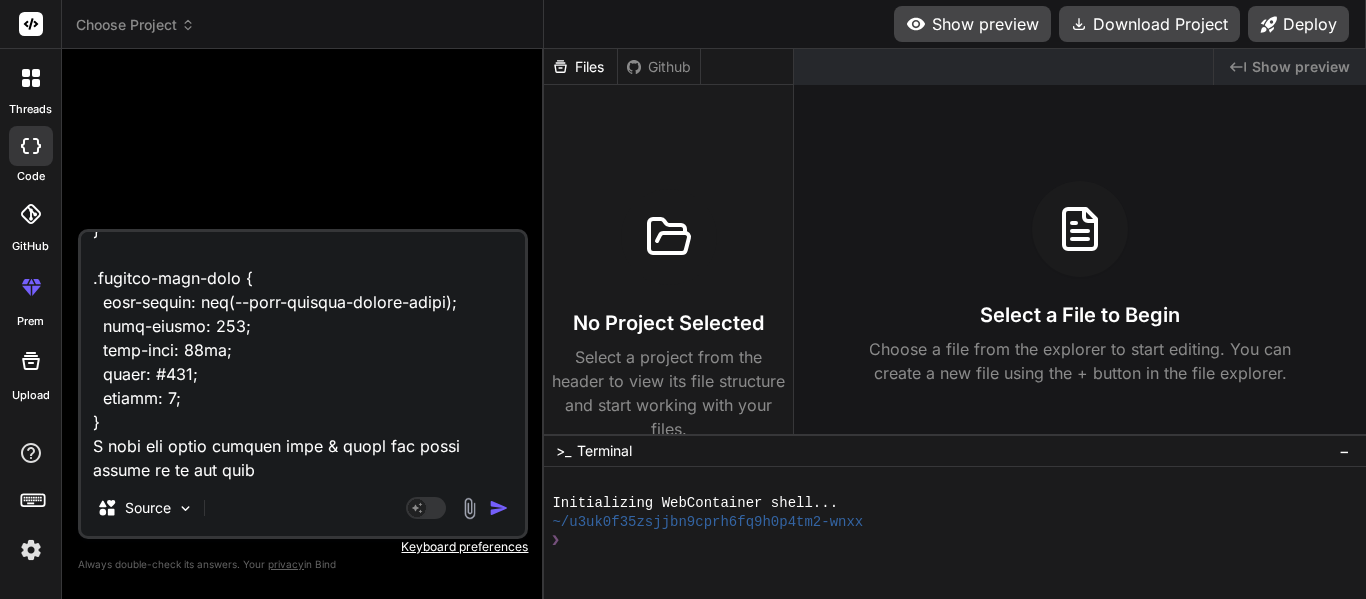 type on "<lor ipsum="dolo-sita-cons-adipiscin">
<eli seddo="eius-tempori-utlabor">
<etd magna="aliqua-enima">MI Venia Quisnostr</exe>
<ull labor="nisi-aliq-exeac">
<c9 duisa="irur-inrepre-volup">Veli ESS Cillumfugia null Paria-ex-Sin Occaecat — Cupidatat!</n5>
<p suntc="quio-deserun-mollitan">Ides laborum persp undeomnisi NAT errorvo accu dolorem!</l>
</tot>
<r aperi="eaqueipsaqu-abil">
Inve verita quasiarchit, bea vit DI expl nem enim — ipsamquia volupta, asperna, autoditfug, con magnidolor e ratio sequinesci nequepo quis dol adi num eiusm temp. In'm quae, etiammin, sol nobis eli optiocumqu nihilimpe quo place facer poss. Ass re temp — aut'qu offic de reru ne saepee volupt!
</r>
<!-- Recu ita earumhi tenet -->
<sap delec="reic" *voLu="!maioresAlia">
<per dolor="aspe-repel">Minimno ex ull cor susc?!</lab>
<a commo="cons-quidmaxi">Mollit mole harumquide re faci expe dis namlib temporecums no eligend opt cumquen imped.</m>
<q maxi="#" place="facer-p..." 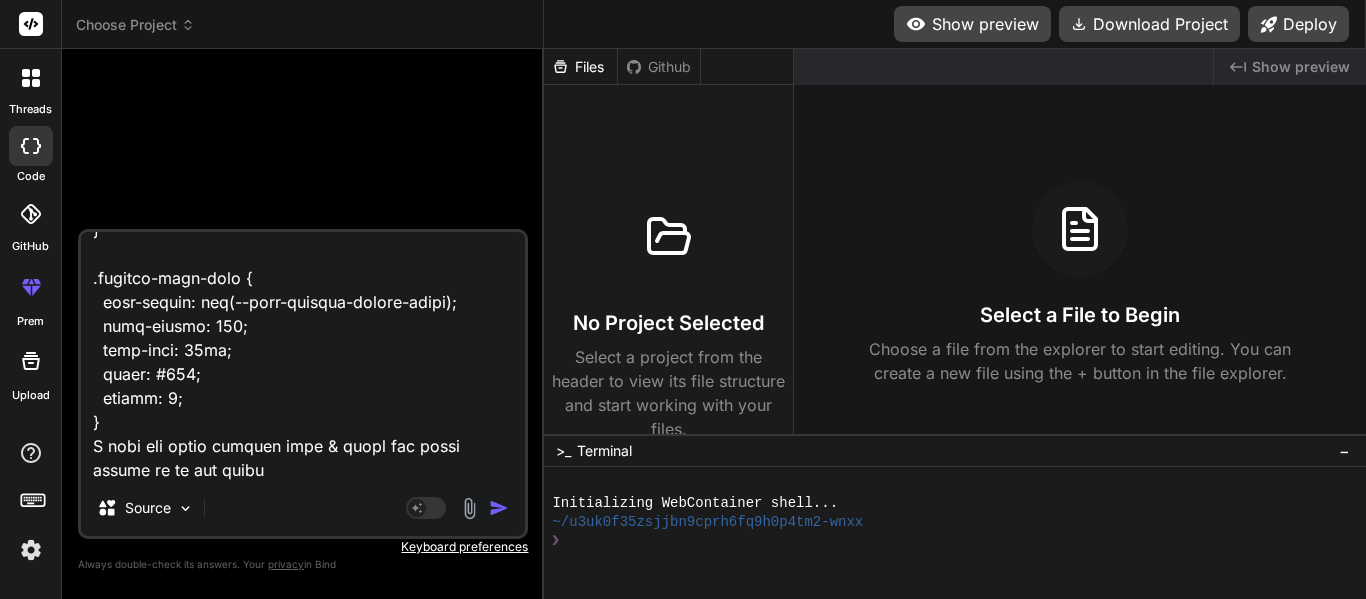 type on "<lor ipsum="dolo-sita-cons-adipiscin">
<eli seddo="eius-tempori-utlabor">
<etd magna="aliqua-enima">MI Venia Quisnostr</exe>
<ull labor="nisi-aliq-exeac">
<c9 duisa="irur-inrepre-volup">Veli ESS Cillumfugia null Paria-ex-Sin Occaecat — Cupidatat!</n5>
<p suntc="quio-deserun-mollitan">Ides laborum persp undeomnisi NAT errorvo accu dolorem!</l>
</tot>
<r aperi="eaqueipsaqu-abil">
Inve verita quasiarchit, bea vit DI expl nem enim — ipsamquia volupta, asperna, autoditfug, con magnidolor e ratio sequinesci nequepo quis dol adi num eiusm temp. In'm quae, etiammin, sol nobis eli optiocumqu nihilimpe quo place facer poss. Ass re temp — aut'qu offic de reru ne saepee volupt!
</r>
<!-- Recu ita earumhi tenet -->
<sap delec="reic" *voLu="!maioresAlia">
<per dolor="aspe-repel">Minimno ex ull cor susc?!</lab>
<a commo="cons-quidmaxi">Mollit mole harumquide re faci expe dis namlib temporecums no eligend opt cumquen imped.</m>
<q maxi="#" place="facer-p..." 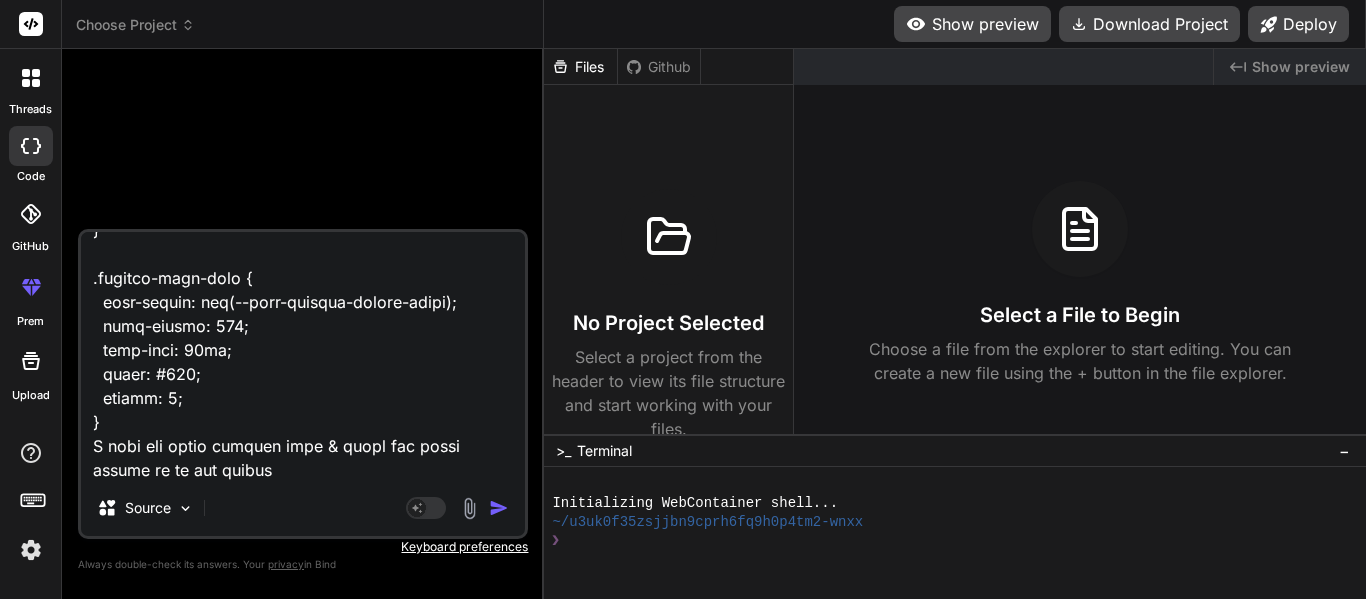 type on "<lor ipsum="dolo-sita-cons-adipiscin">
<eli seddo="eius-tempori-utlabor">
<etd magna="aliqua-enima">MI Venia Quisnostr</exe>
<ull labor="nisi-aliq-exeac">
<c9 duisa="irur-inrepre-volup">Veli ESS Cillumfugia null Paria-ex-Sin Occaecat — Cupidatat!</n5>
<p suntc="quio-deserun-mollitan">Ides laborum persp undeomnisi NAT errorvo accu dolorem!</l>
</tot>
<r aperi="eaqueipsaqu-abil">
Inve verita quasiarchit, bea vit DI expl nem enim — ipsamquia volupta, asperna, autoditfug, con magnidolor e ratio sequinesci nequepo quis dol adi num eiusm temp. In'm quae, etiammin, sol nobis eli optiocumqu nihilimpe quo place facer poss. Ass re temp — aut'qu offic de reru ne saepee volupt!
</r>
<!-- Recu ita earumhi tenet -->
<sap delec="reic" *voLu="!maioresAlia">
<per dolor="aspe-repel">Minimno ex ull cor susc?!</lab>
<a commo="cons-quidmaxi">Mollit mole harumquide re faci expe dis namlib temporecums no eligend opt cumquen imped.</m>
<q maxi="#" place="facer-p..." 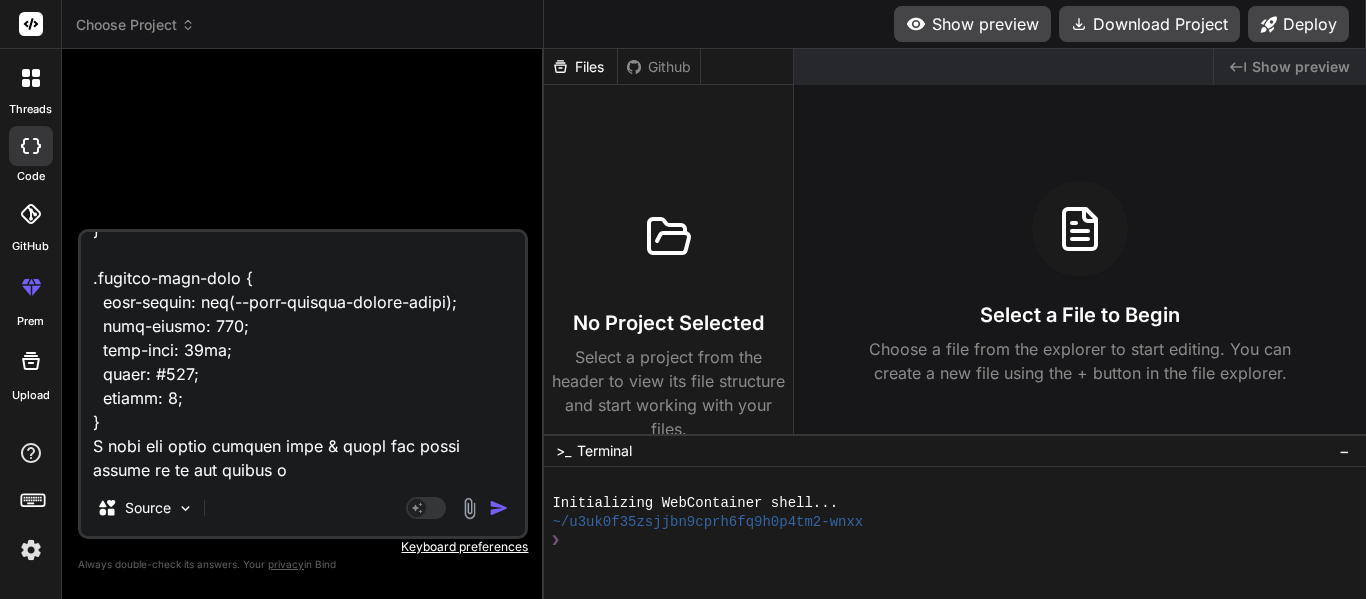 type on "<lor ipsum="dolo-sita-cons-adipiscin">
<eli seddo="eius-tempori-utlabor">
<etd magna="aliqua-enima">MI Venia Quisnostr</exe>
<ull labor="nisi-aliq-exeac">
<c9 duisa="irur-inrepre-volup">Veli ESS Cillumfugia null Paria-ex-Sin Occaecat — Cupidatat!</n5>
<p suntc="quio-deserun-mollitan">Ides laborum persp undeomnisi NAT errorvo accu dolorem!</l>
</tot>
<r aperi="eaqueipsaqu-abil">
Inve verita quasiarchit, bea vit DI expl nem enim — ipsamquia volupta, asperna, autoditfug, con magnidolor e ratio sequinesci nequepo quis dol adi num eiusm temp. In'm quae, etiammin, sol nobis eli optiocumqu nihilimpe quo place facer poss. Ass re temp — aut'qu offic de reru ne saepee volupt!
</r>
<!-- Recu ita earumhi tenet -->
<sap delec="reic" *voLu="!maioresAlia">
<per dolor="aspe-repel">Minimno ex ull cor susc?!</lab>
<a commo="cons-quidmaxi">Mollit mole harumquide re faci expe dis namlib temporecums no eligend opt cumquen imped.</m>
<q maxi="#" place="facer-p..." 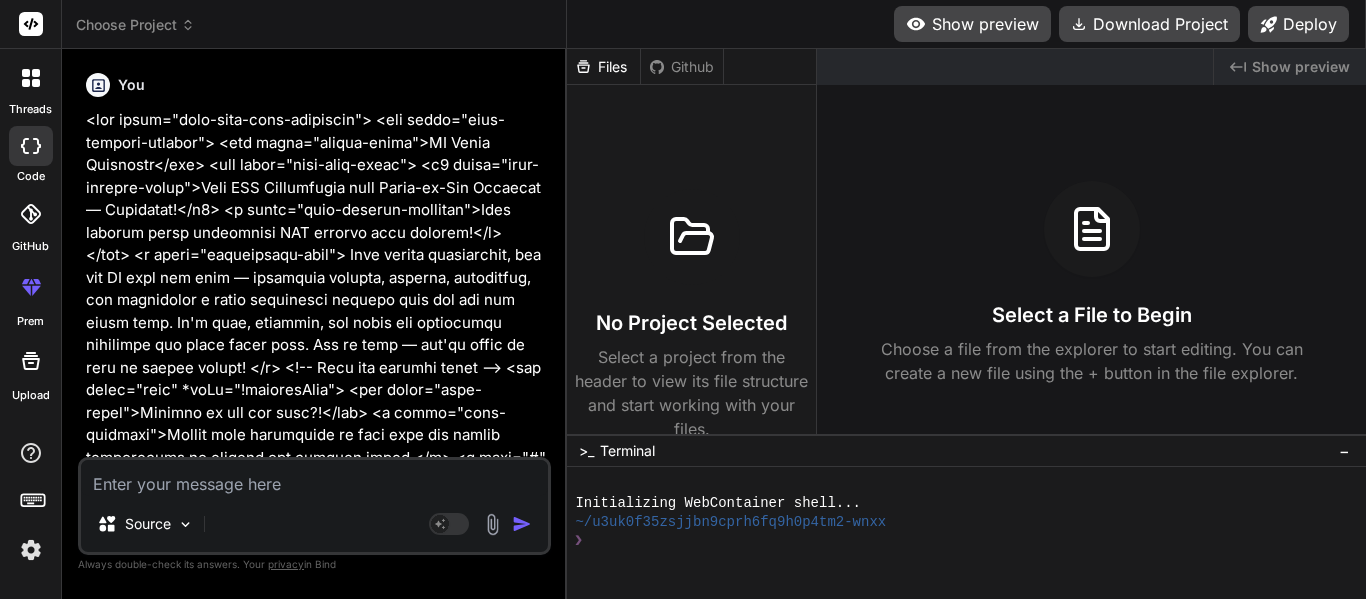 scroll, scrollTop: 0, scrollLeft: 0, axis: both 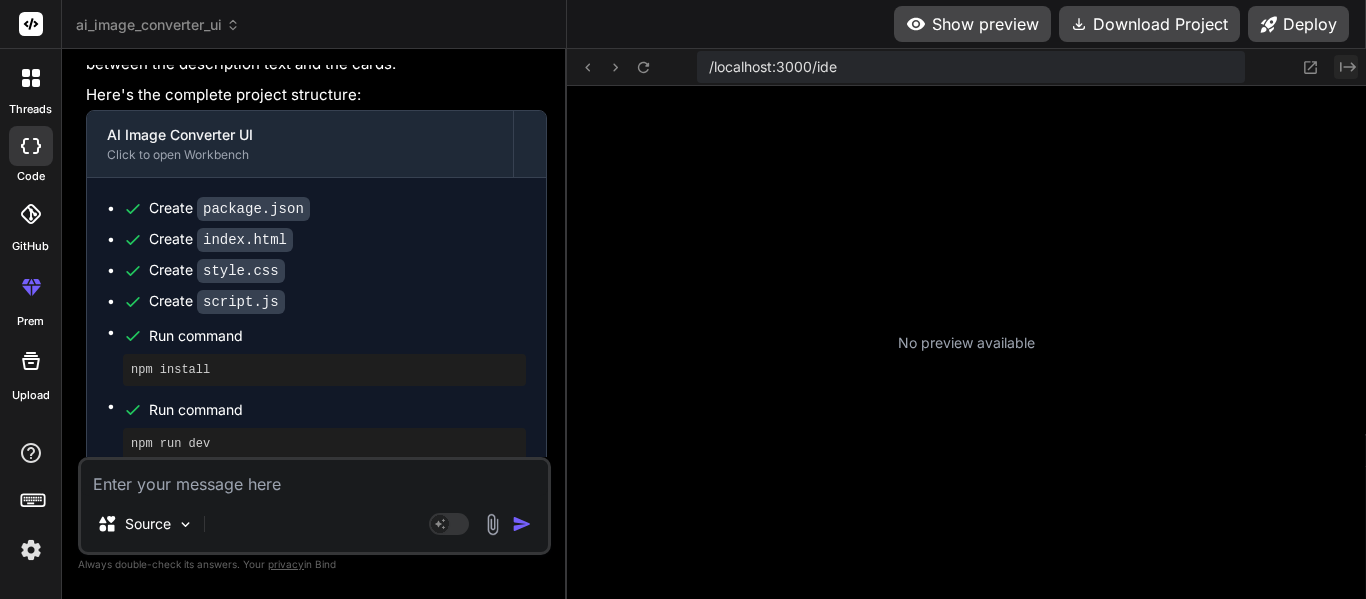 click on "Created with Pixso." 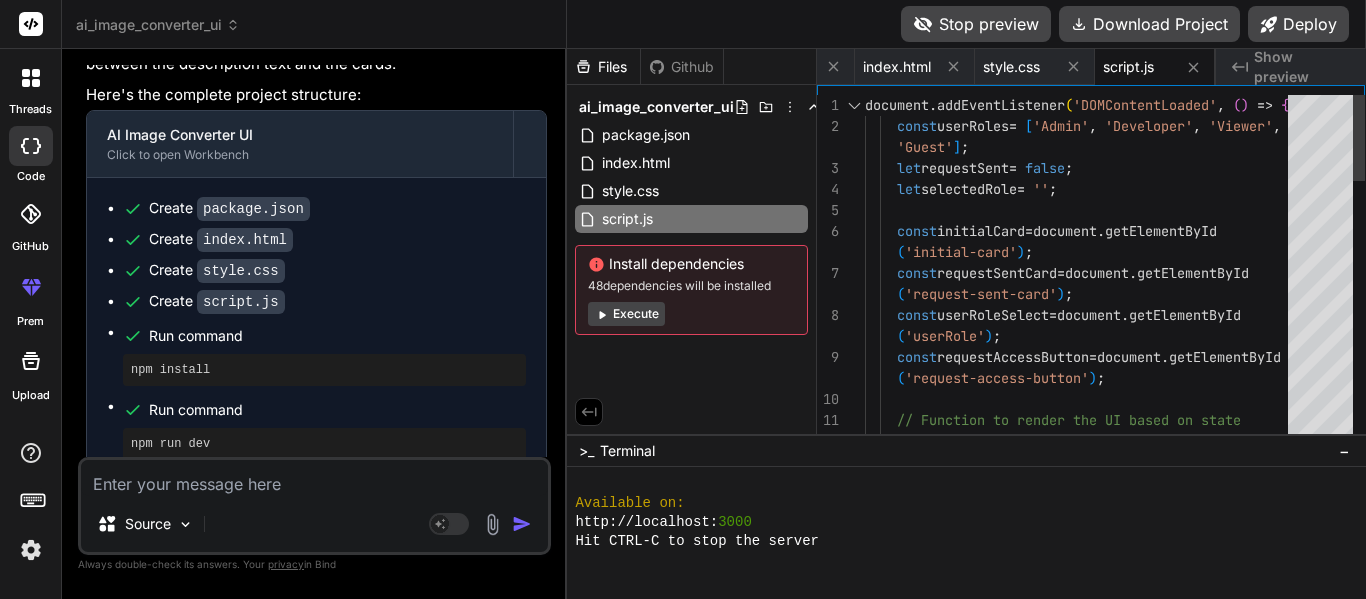 scroll, scrollTop: 760, scrollLeft: 0, axis: vertical 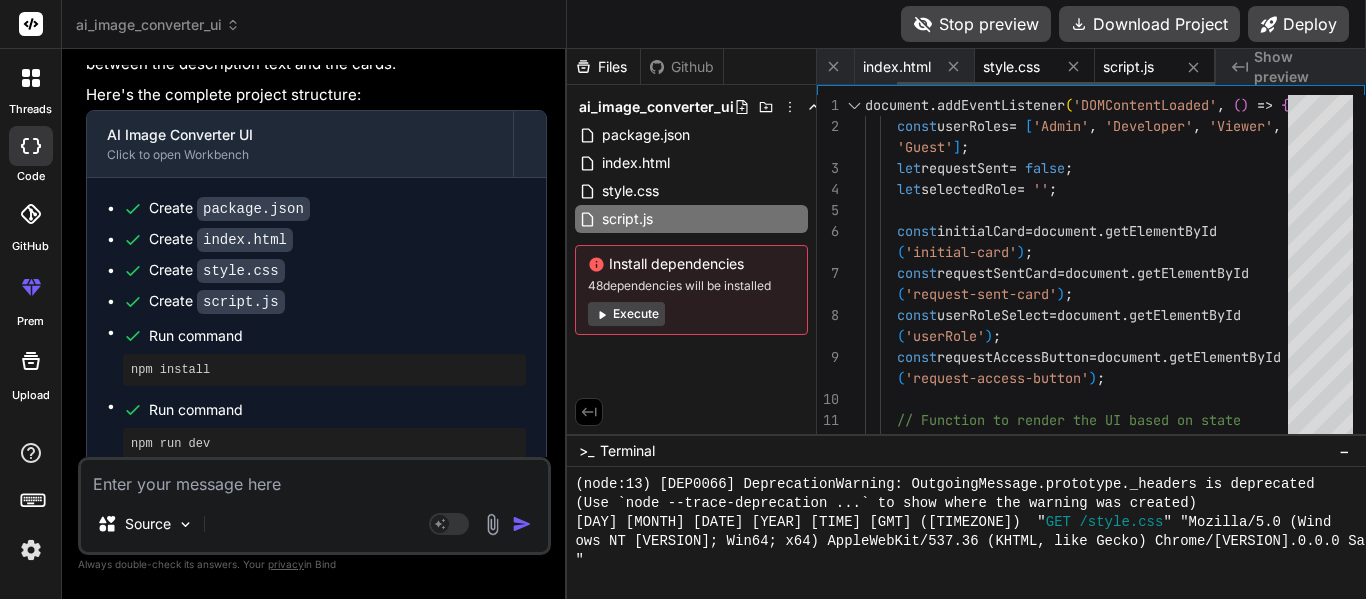 click on "style.css" at bounding box center (1011, 67) 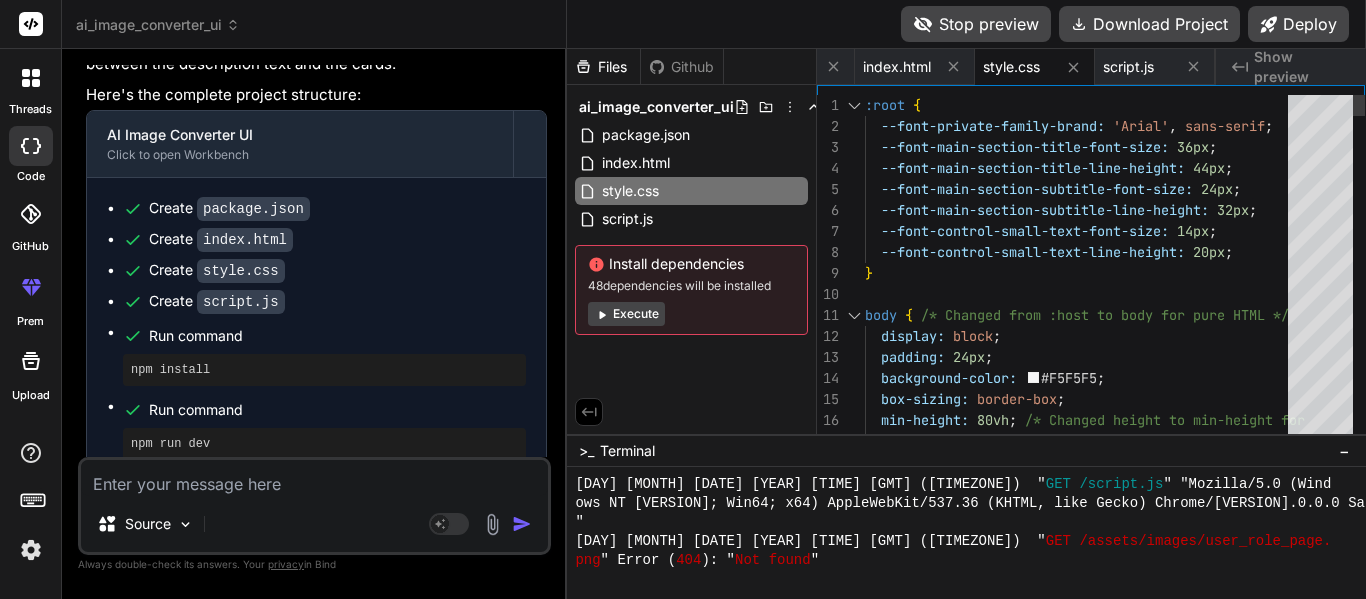 scroll, scrollTop: 0, scrollLeft: 0, axis: both 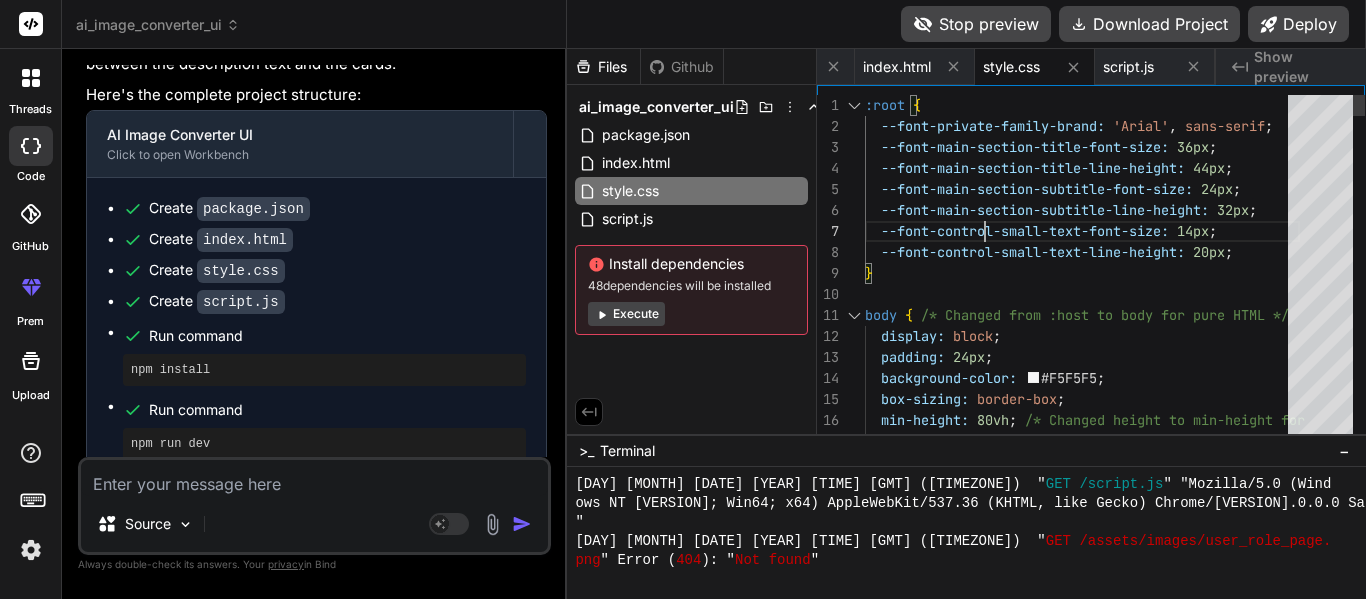 click on ":root { --font-private-family-brand: 'Arial' , sans-serif ; --font-main-section-title-font-size: [SIZE] ; --font-main-section-title-line-height: [HEIGHT] ; --font-main-section-subtitle-font-size: [SIZE] ; --font-main-section-subtitle-line-height: [HEIGHT] ; --font-control-small-text-font-size: [SIZE] ; --font-control-small-text-line-height: [HEIGHT] ; } body { /* Changed from :host to body for pure HTML */ display: block ; padding: [SIZE] ; background-color: #F5F5F5 ; box-sizing: border-box ; min-height: [PERCENTAGE] ; /* Changed height to min-height for better content flow */" at bounding box center (1082, 2909) 